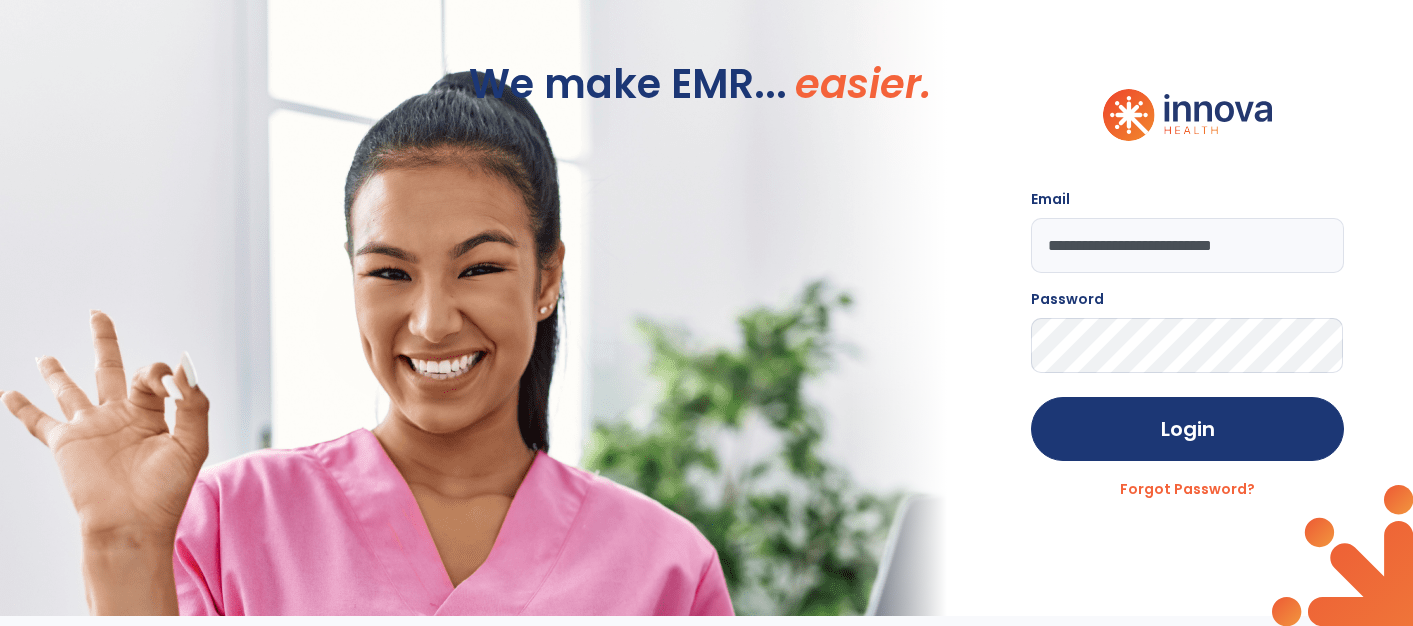 scroll, scrollTop: 0, scrollLeft: 0, axis: both 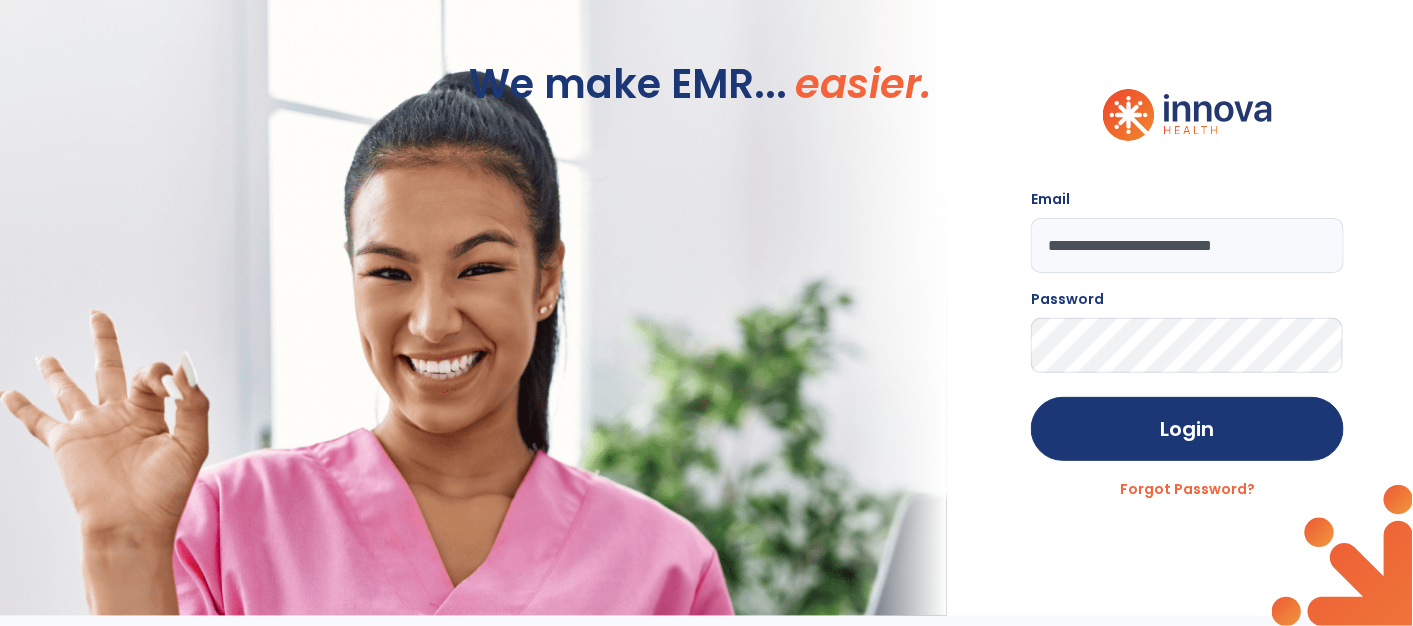 click on "Password" 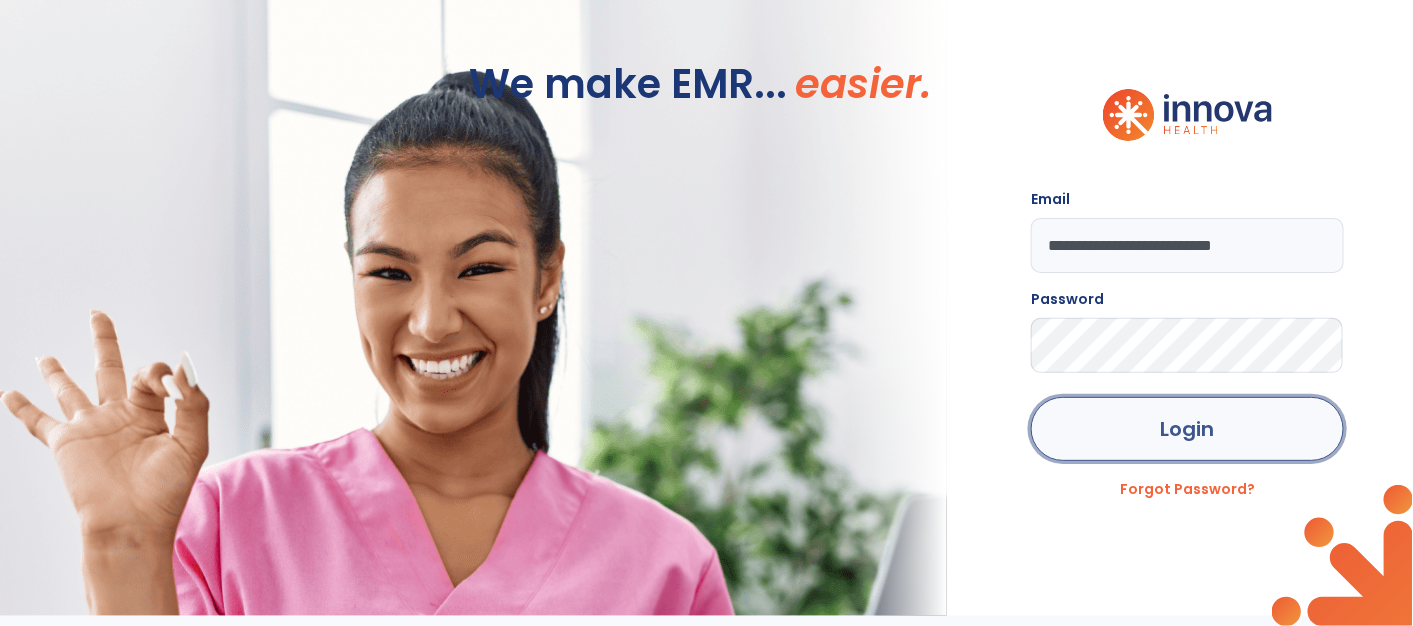 click on "Login" 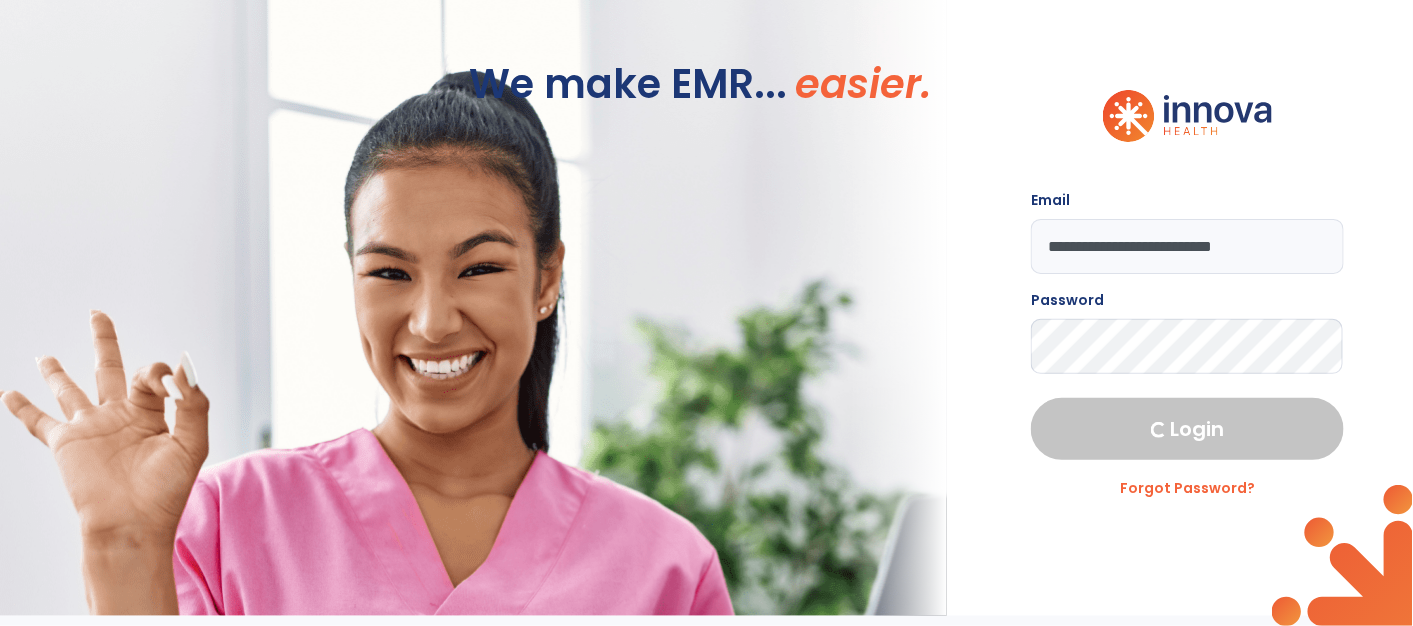 select on "****" 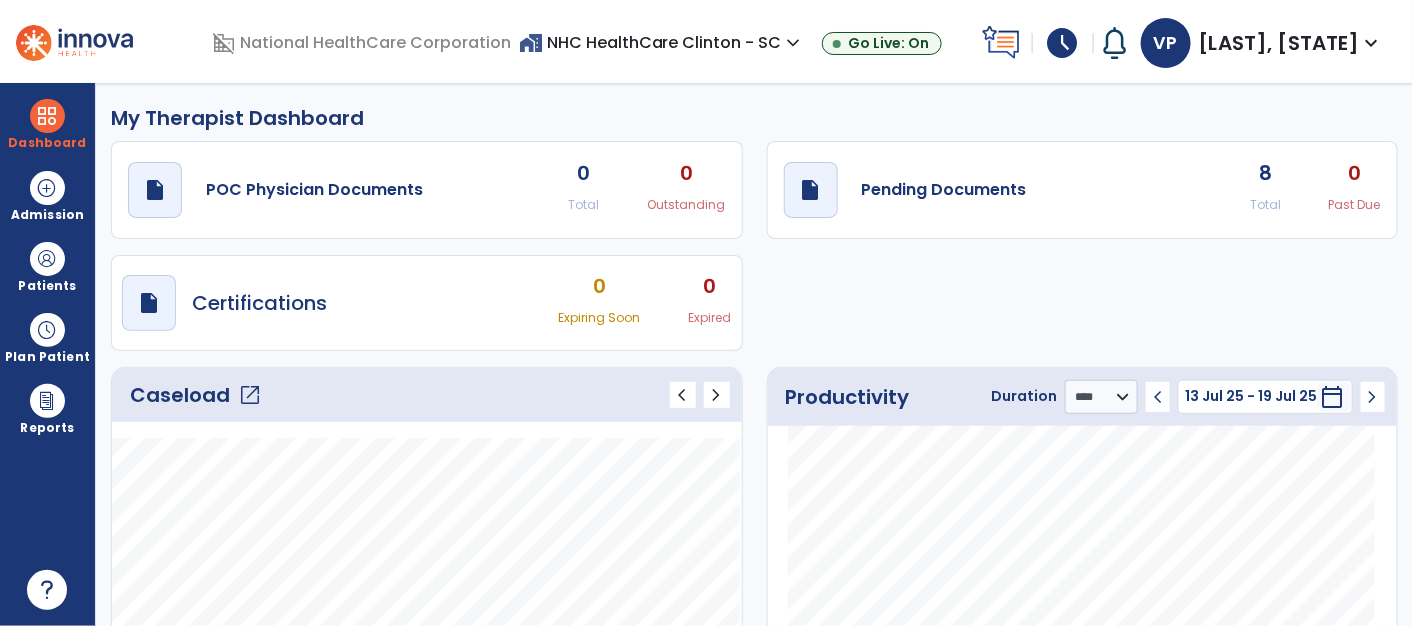 click on "open_in_new" 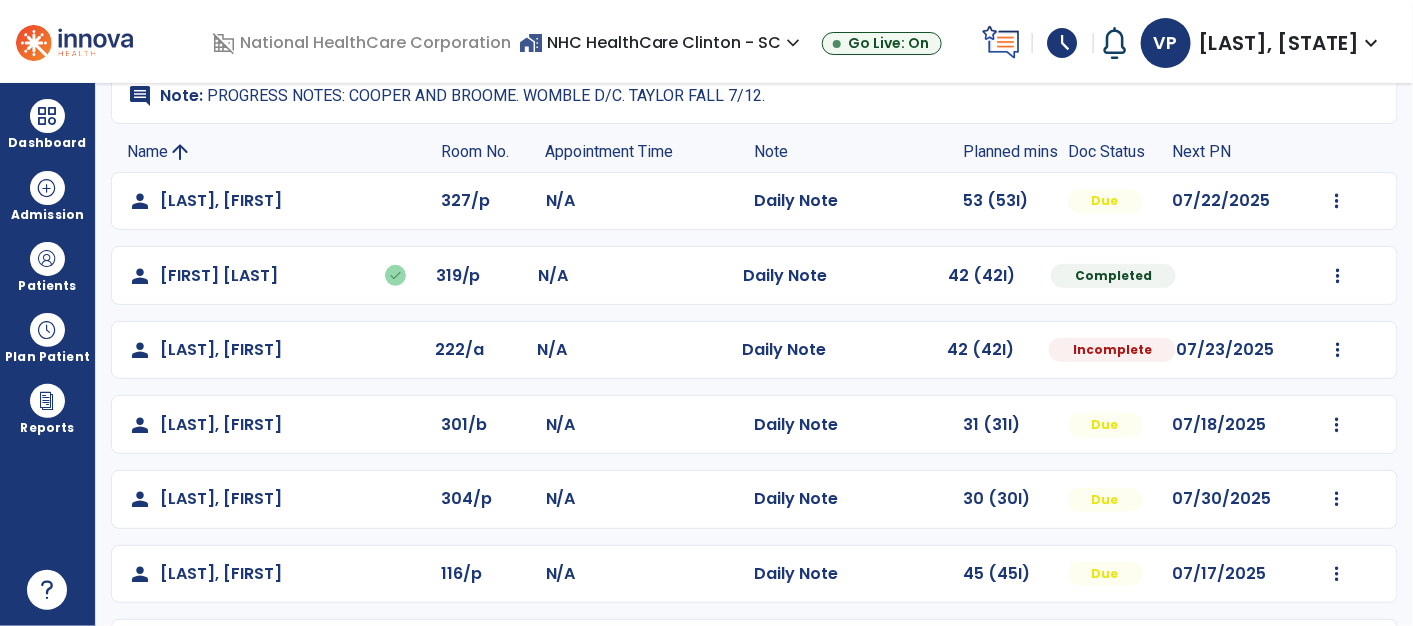 scroll, scrollTop: 159, scrollLeft: 0, axis: vertical 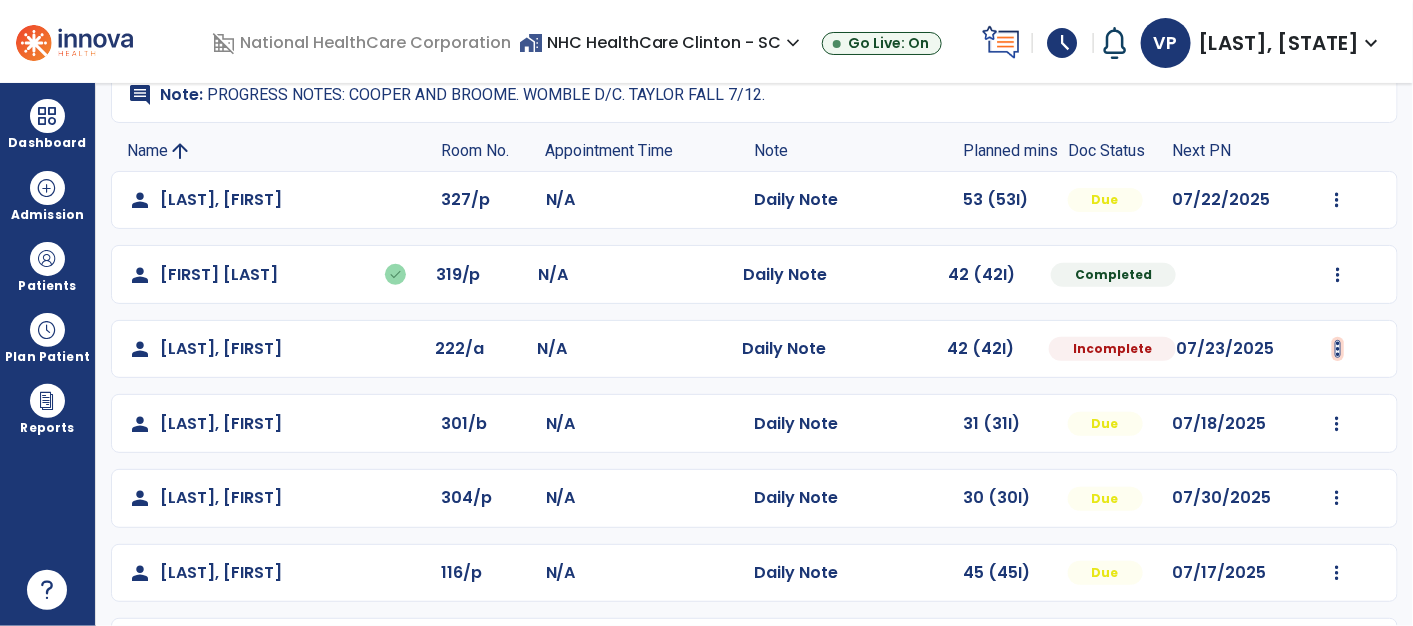 click at bounding box center [1337, 200] 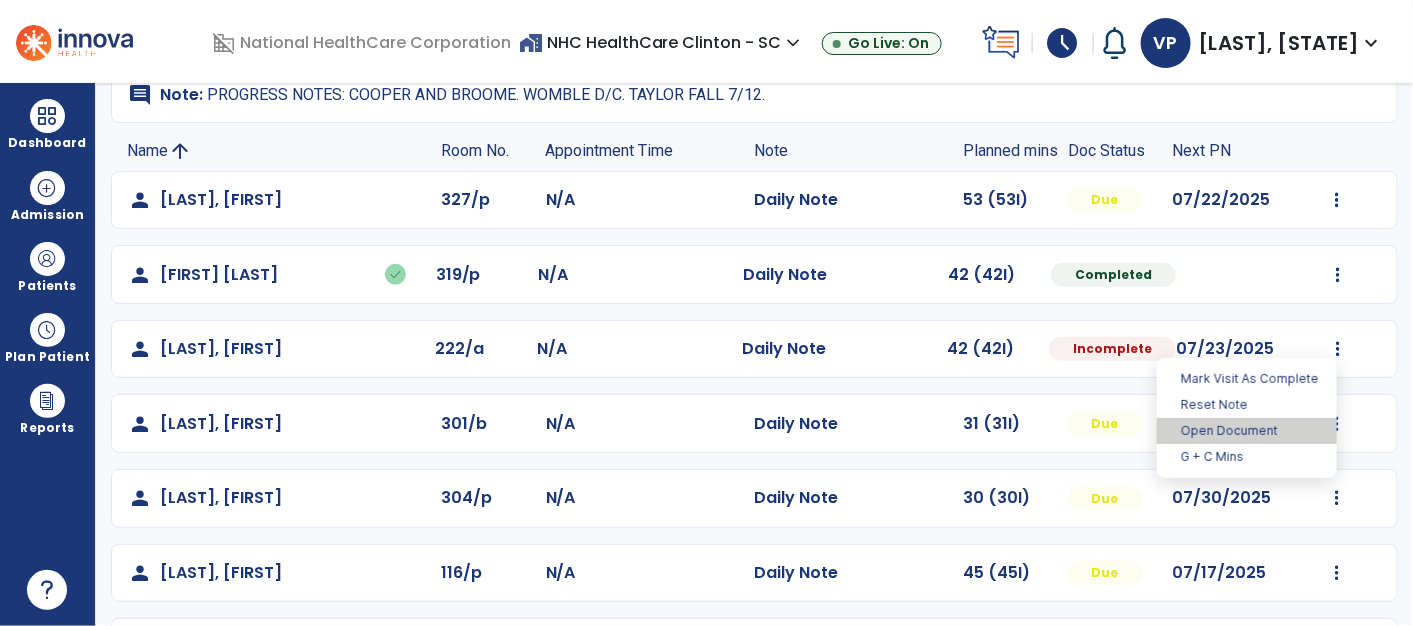 click on "Open Document" at bounding box center [1247, 431] 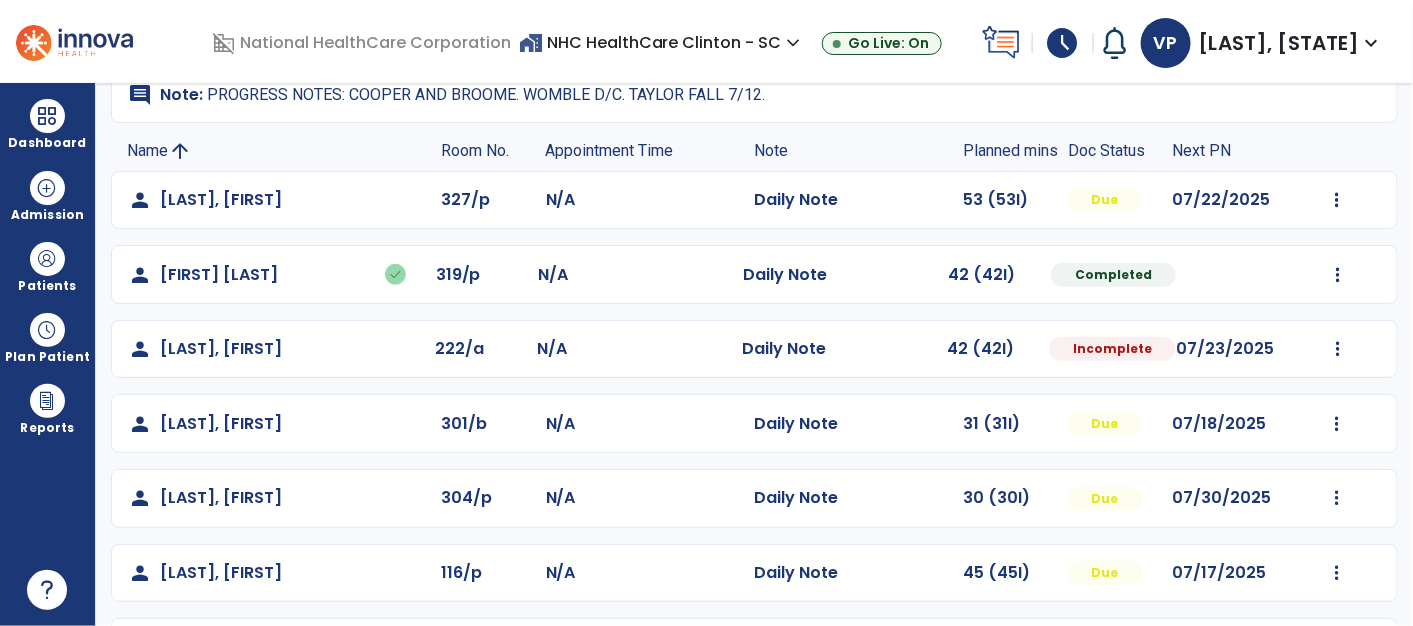 select on "*" 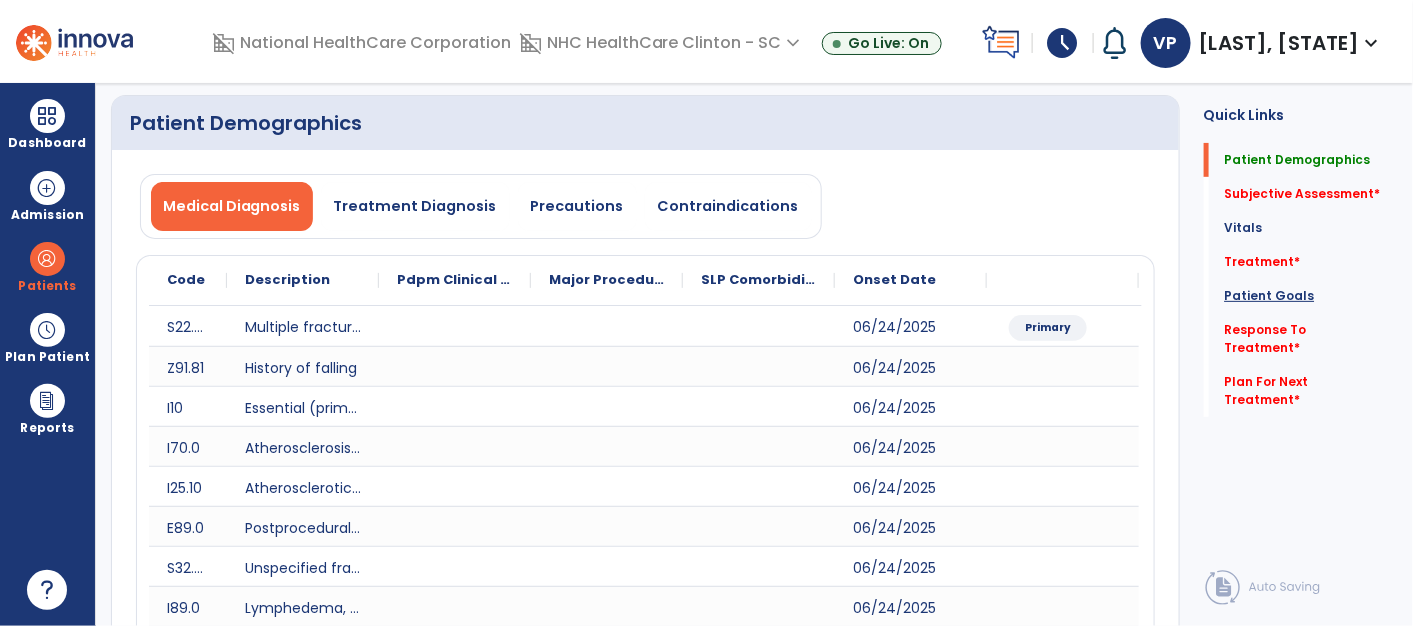 click on "Patient Goals" 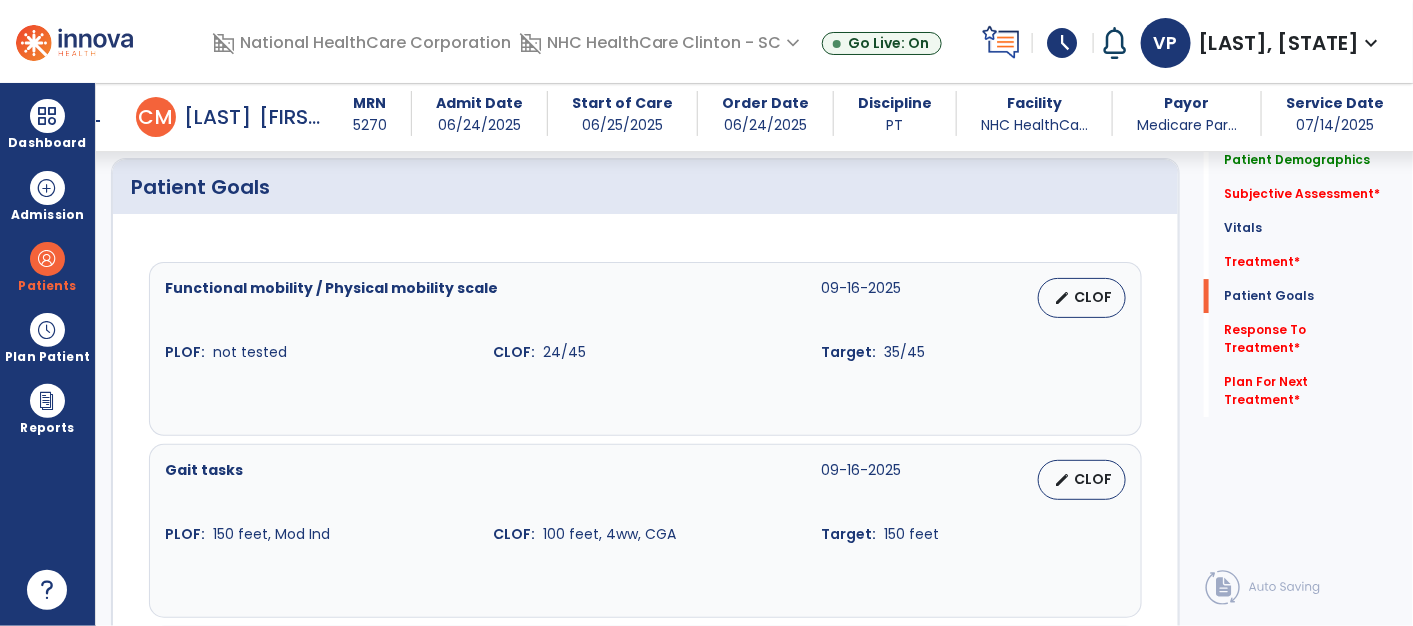 scroll, scrollTop: 2205, scrollLeft: 0, axis: vertical 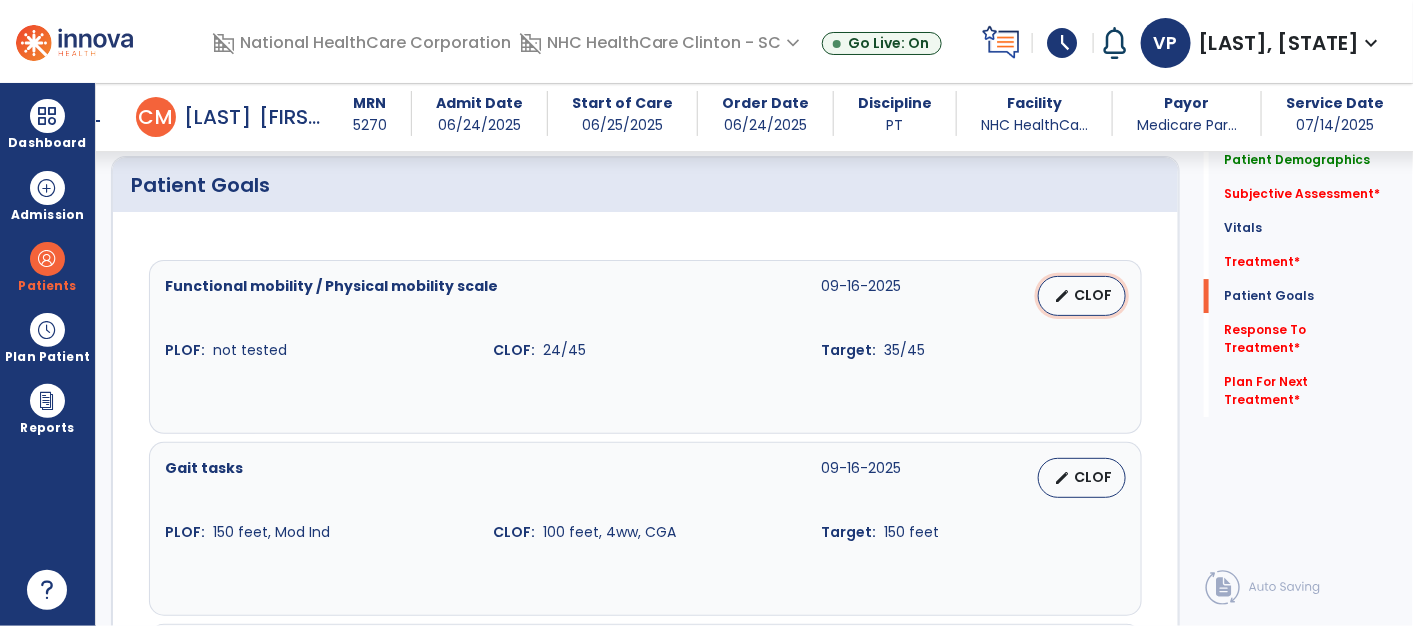 click on "CLOF" at bounding box center (1094, 295) 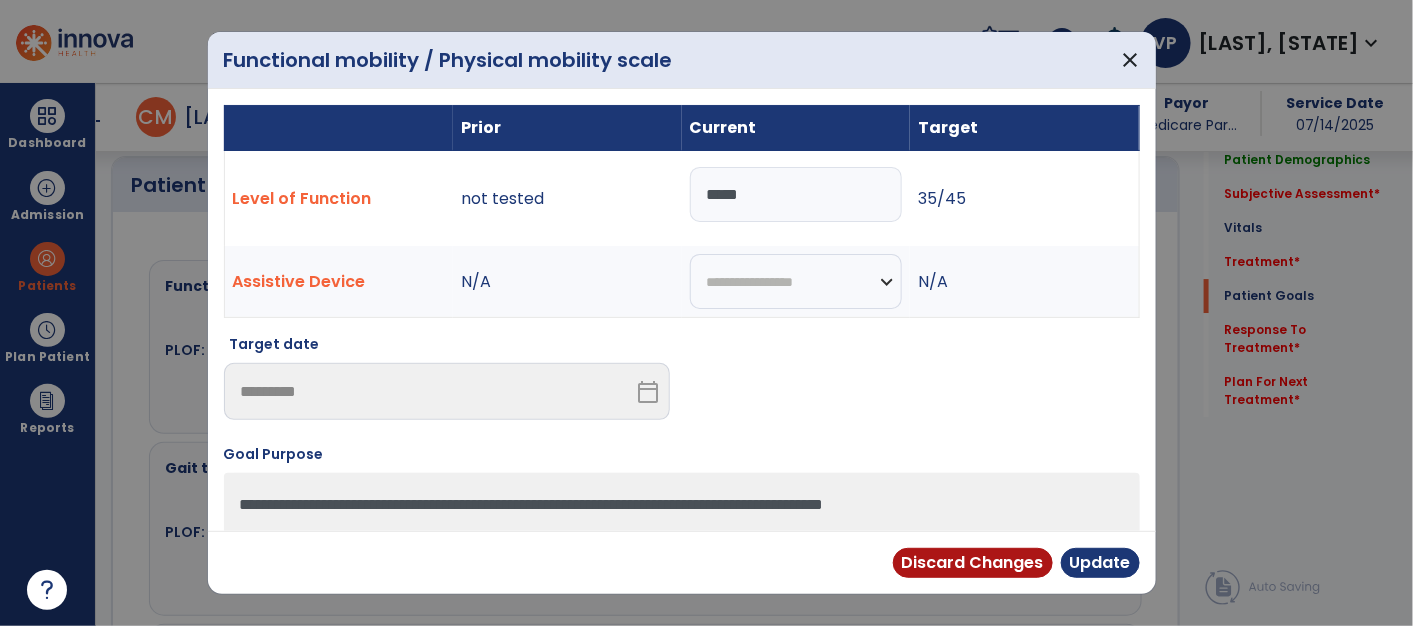 scroll, scrollTop: 2205, scrollLeft: 0, axis: vertical 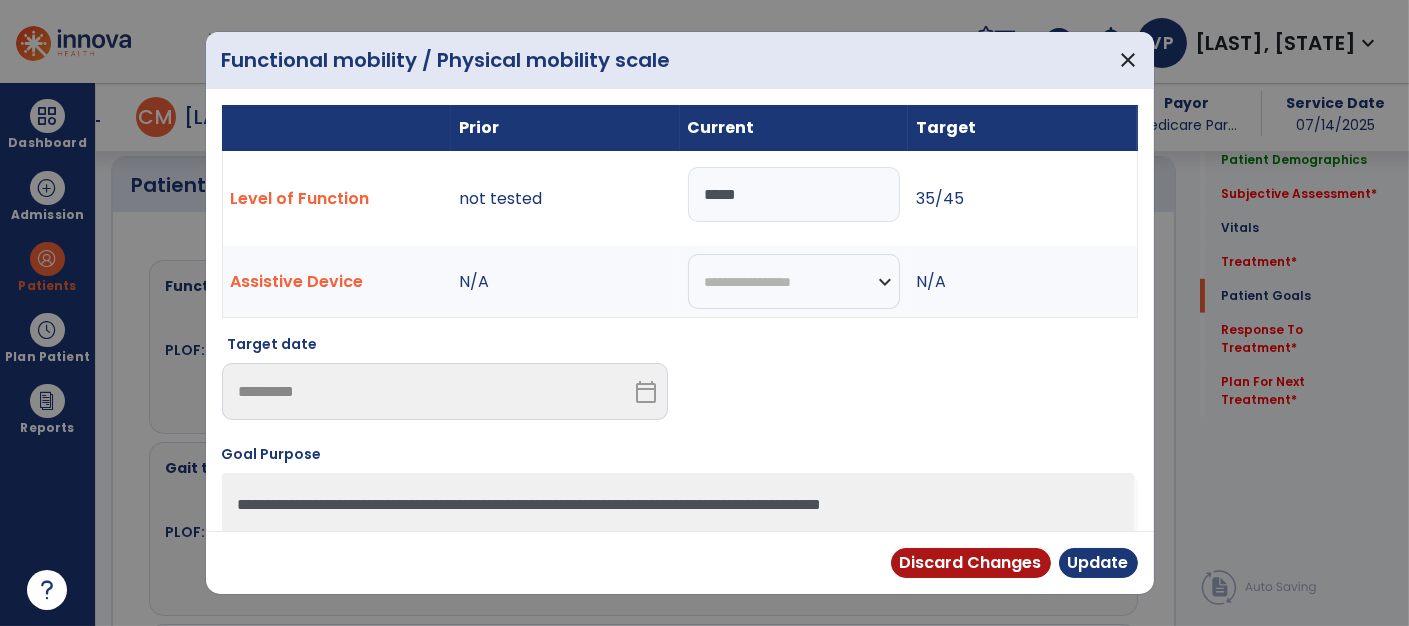 click on "*****" at bounding box center [794, 194] 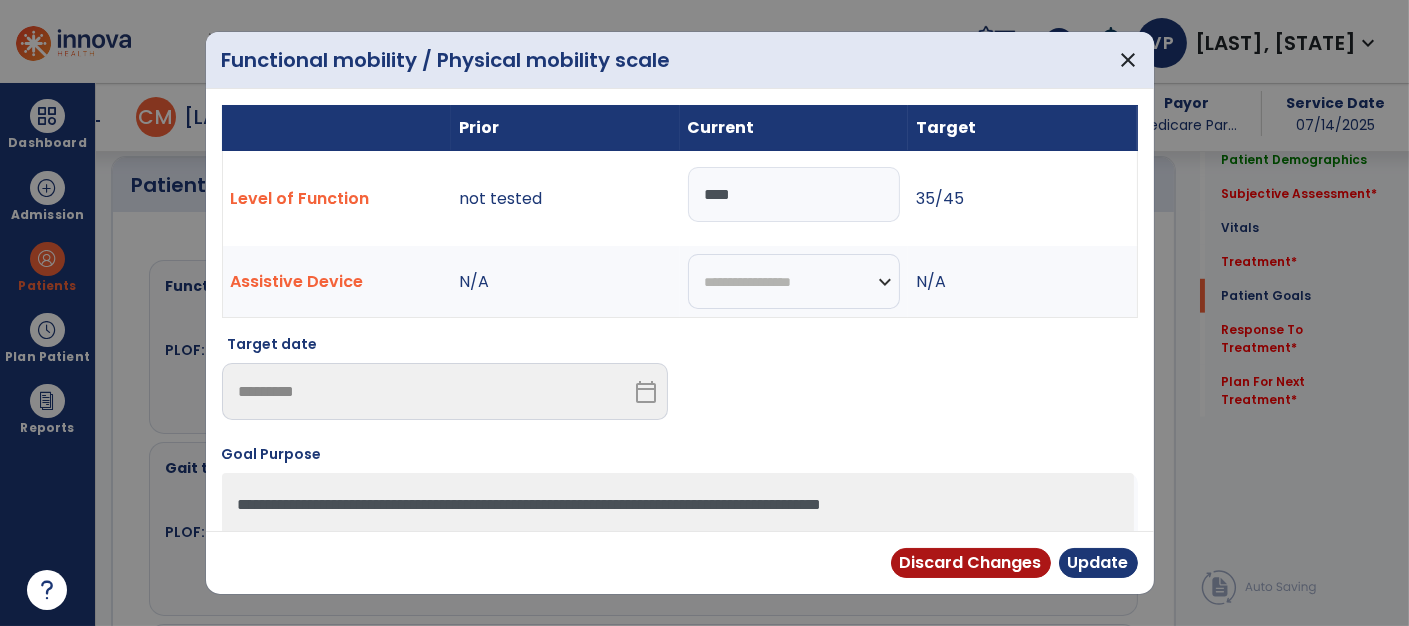 type on "*****" 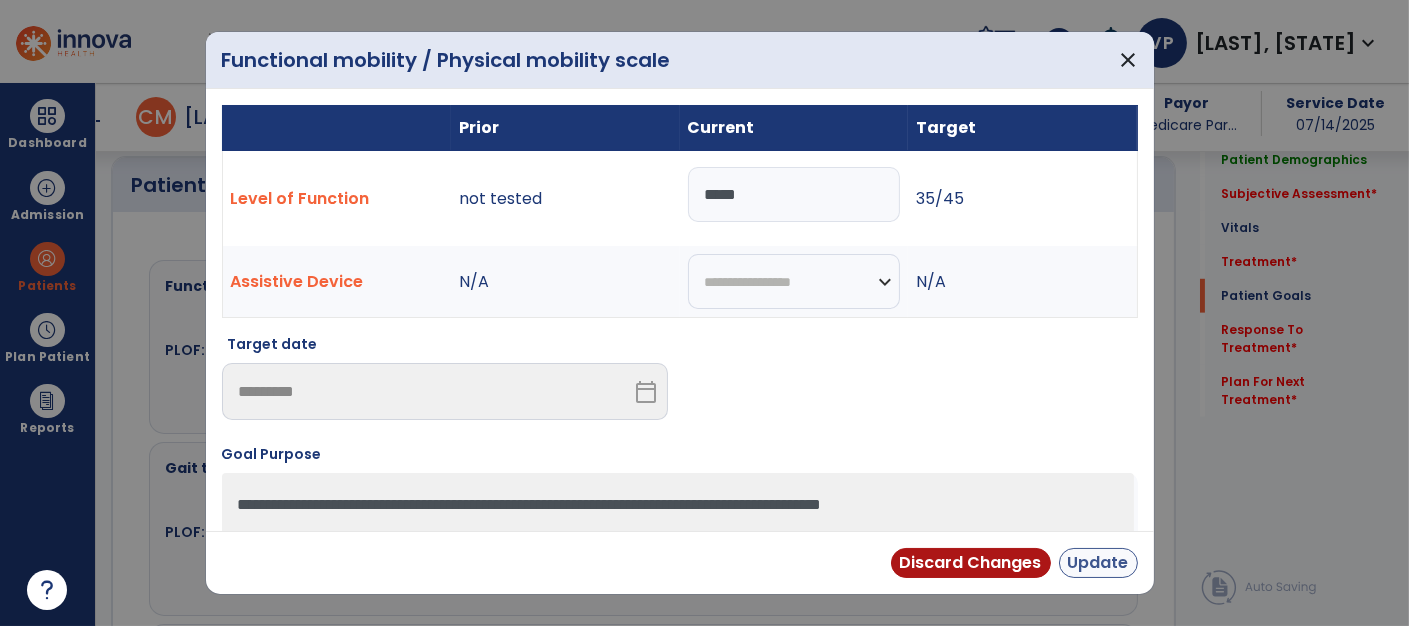 click on "Update" at bounding box center [1098, 563] 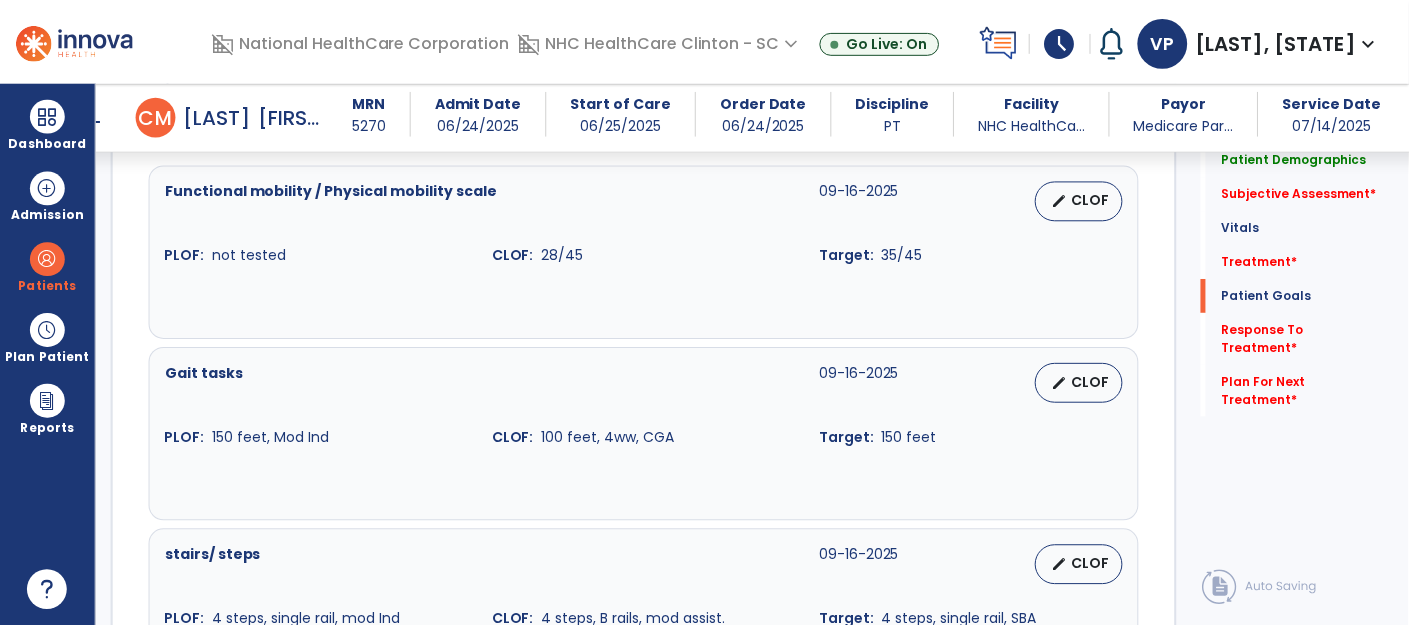 scroll, scrollTop: 2300, scrollLeft: 0, axis: vertical 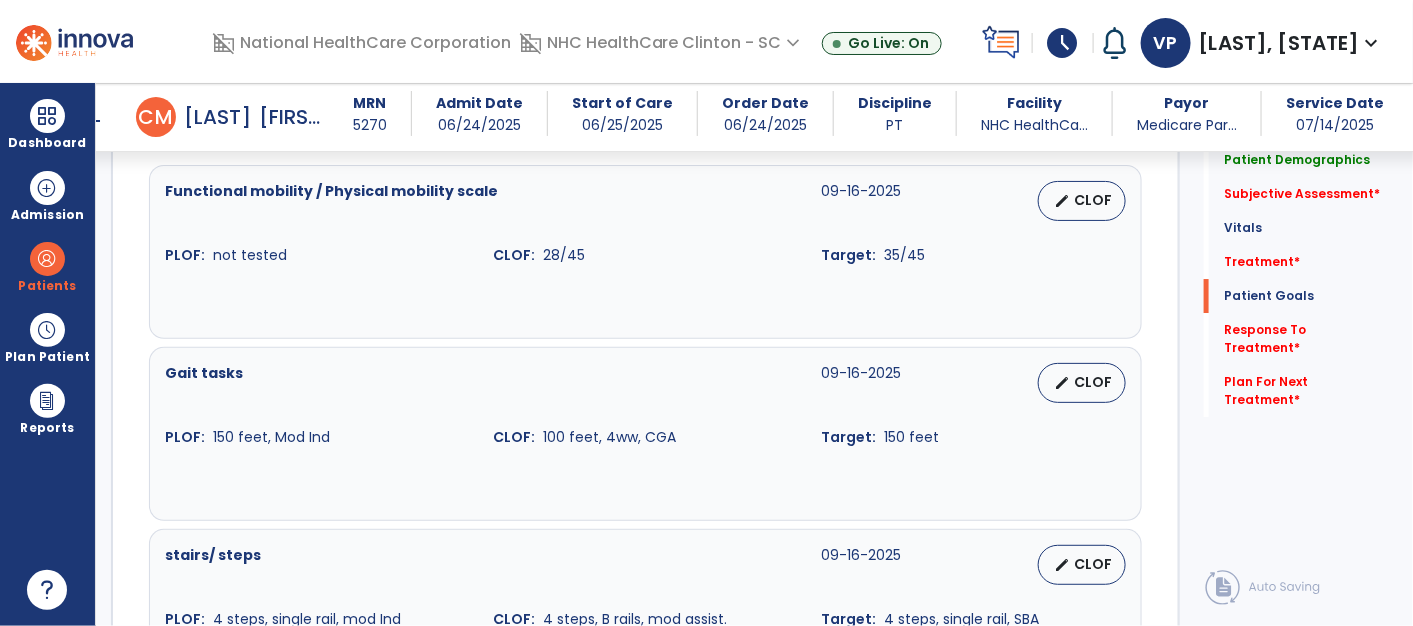 click on "CLOF" at bounding box center (1094, 382) 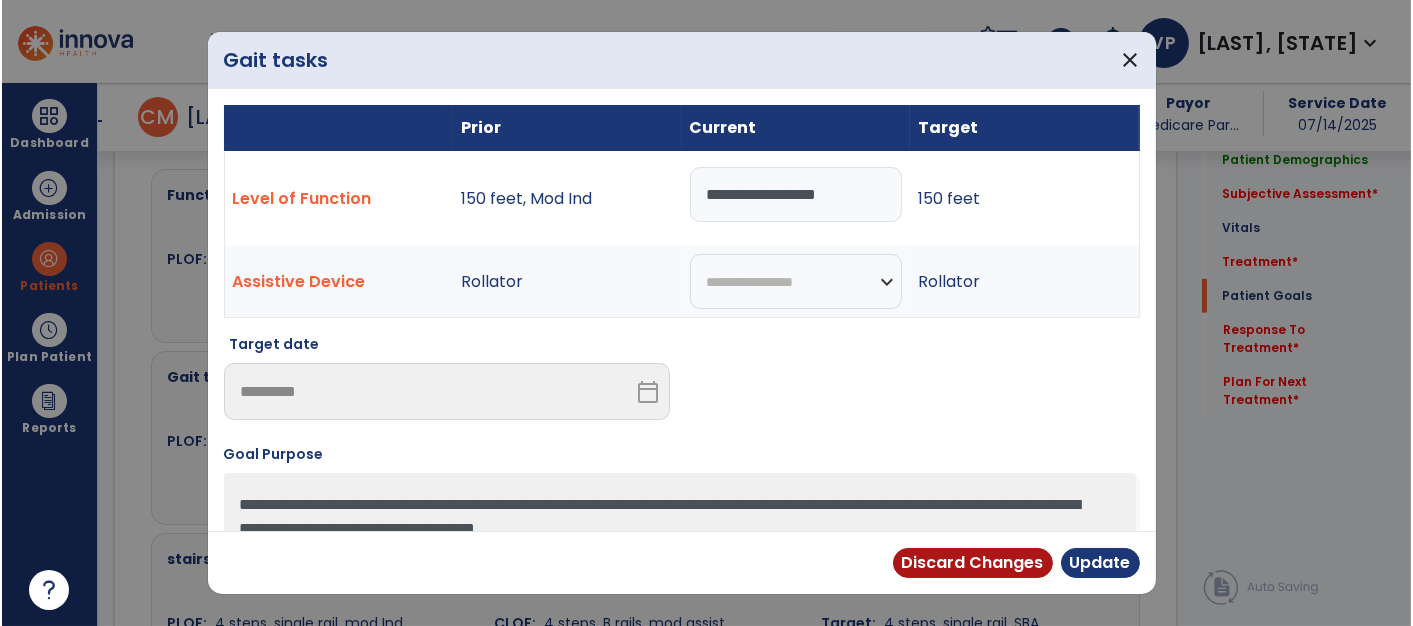 scroll, scrollTop: 2300, scrollLeft: 0, axis: vertical 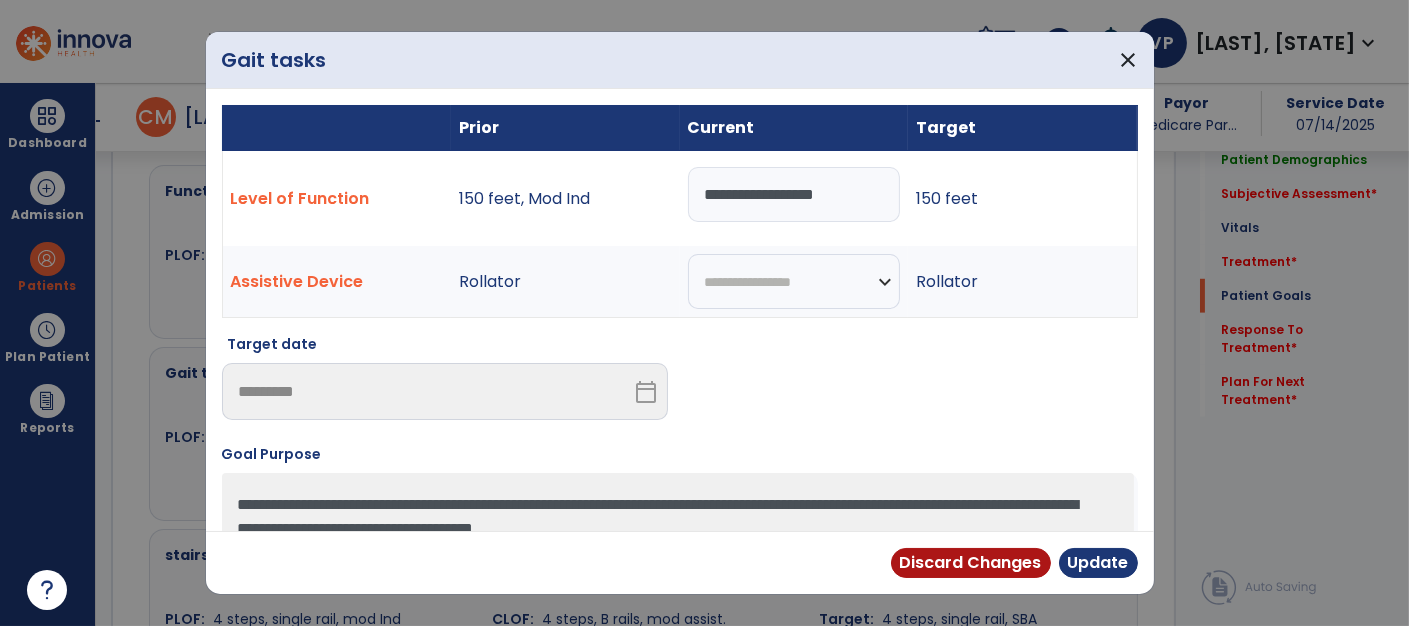 click on "**********" at bounding box center (794, 194) 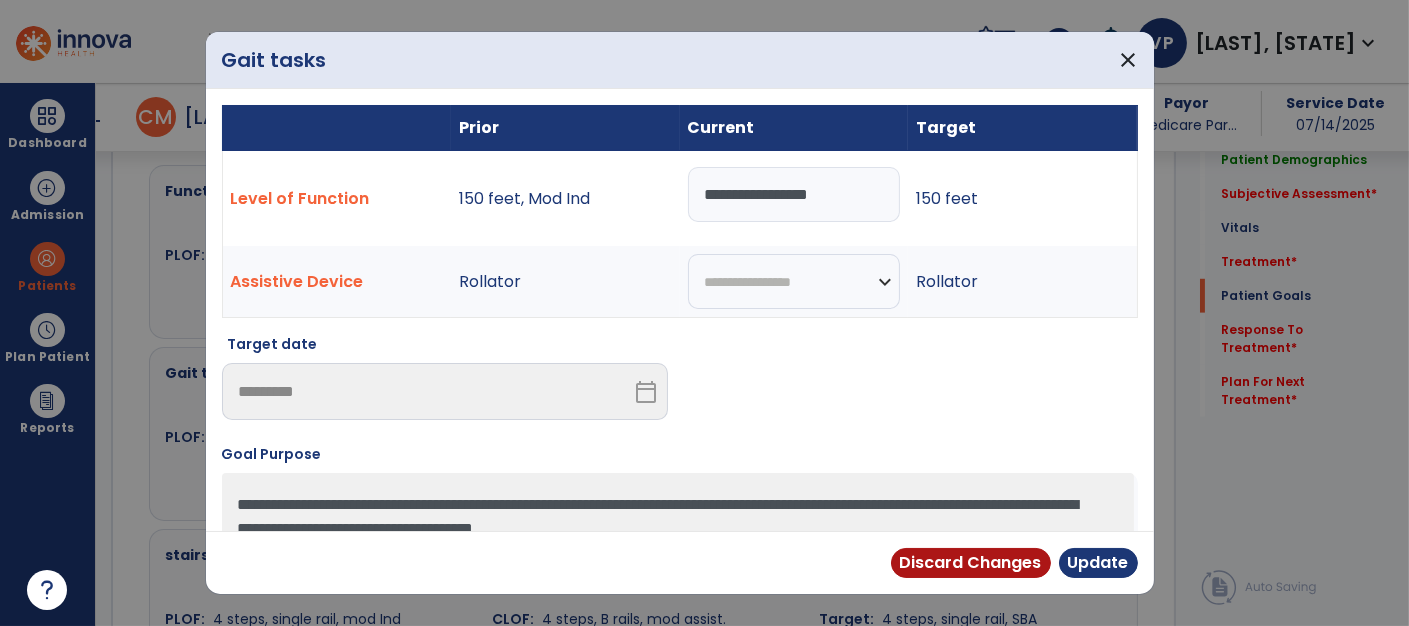type on "**********" 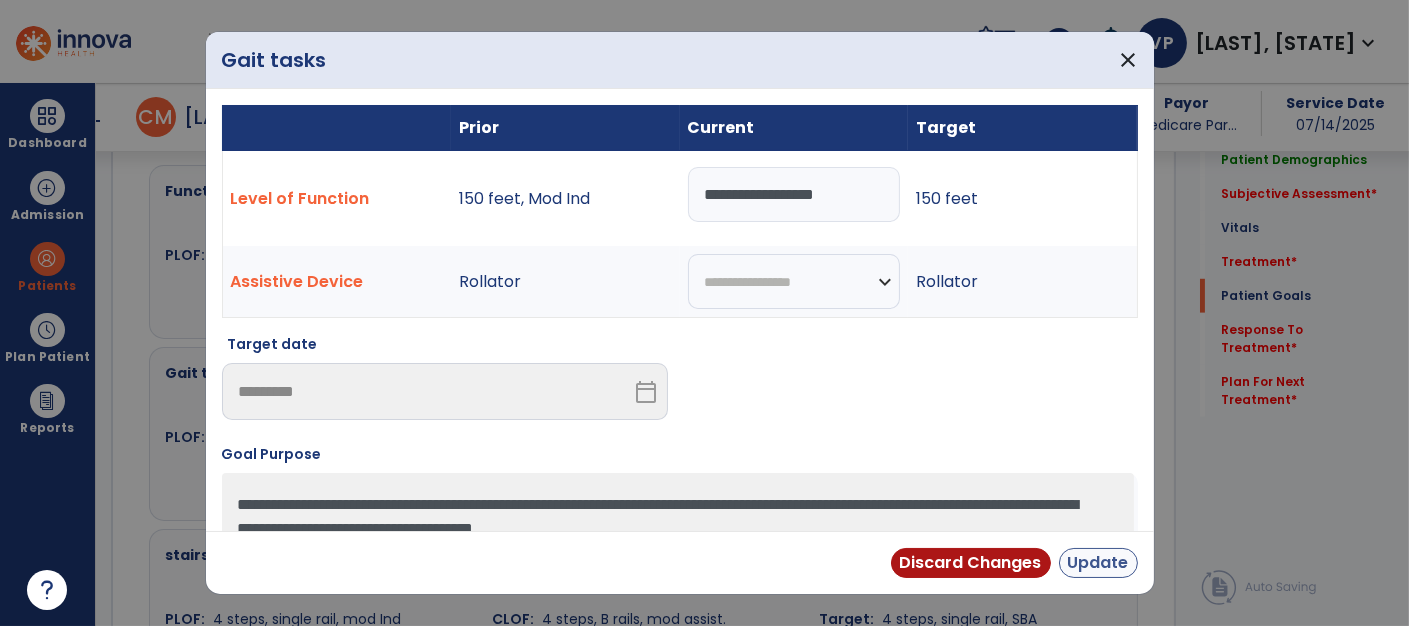 click on "Update" at bounding box center [1098, 563] 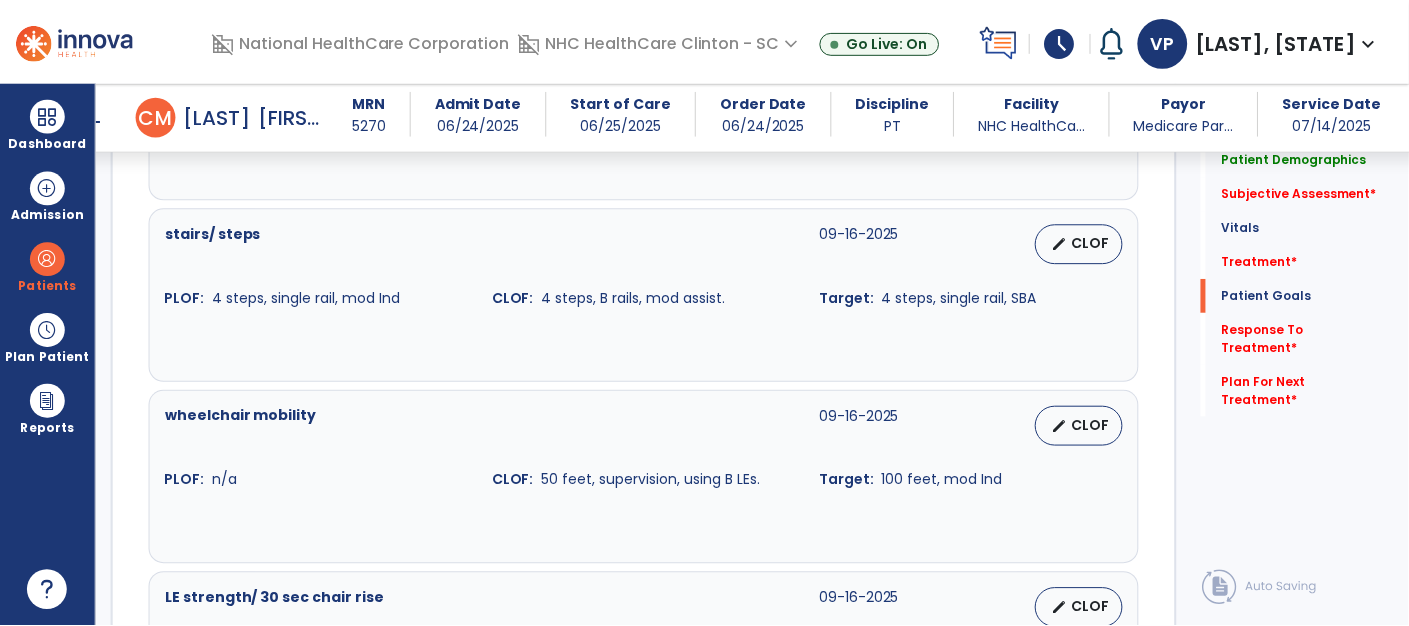 scroll, scrollTop: 2623, scrollLeft: 0, axis: vertical 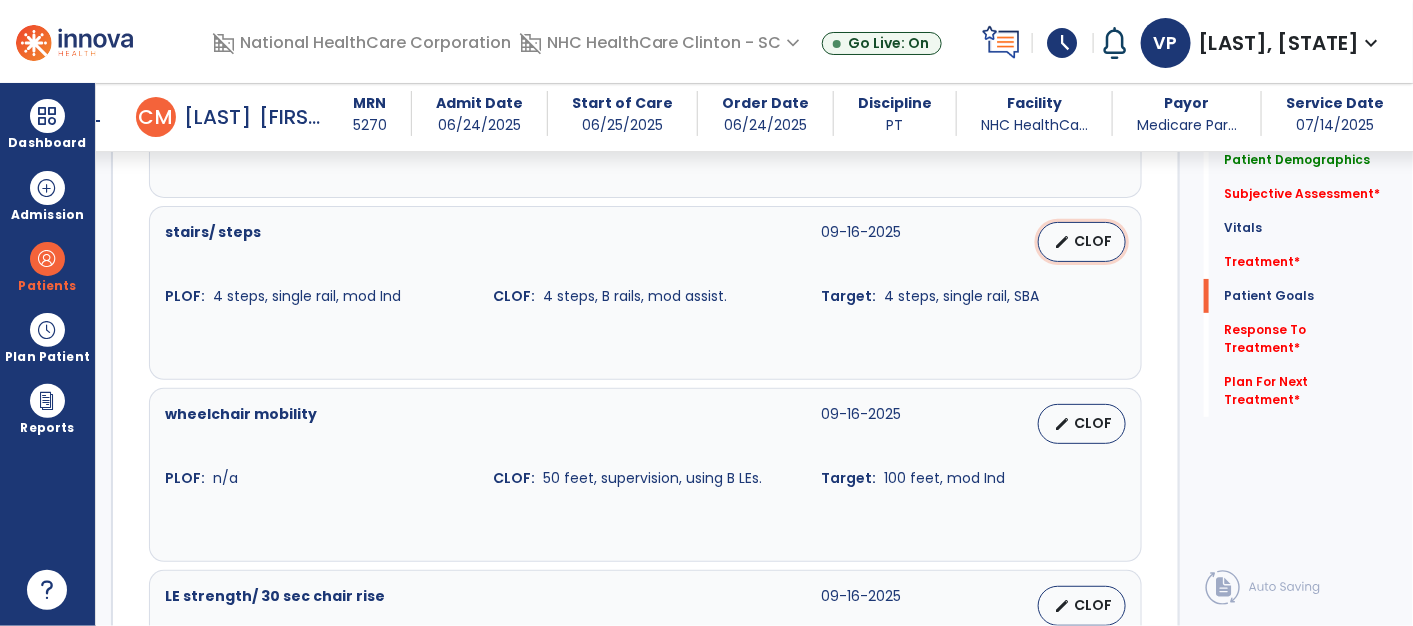 click on "CLOF" at bounding box center [1094, 241] 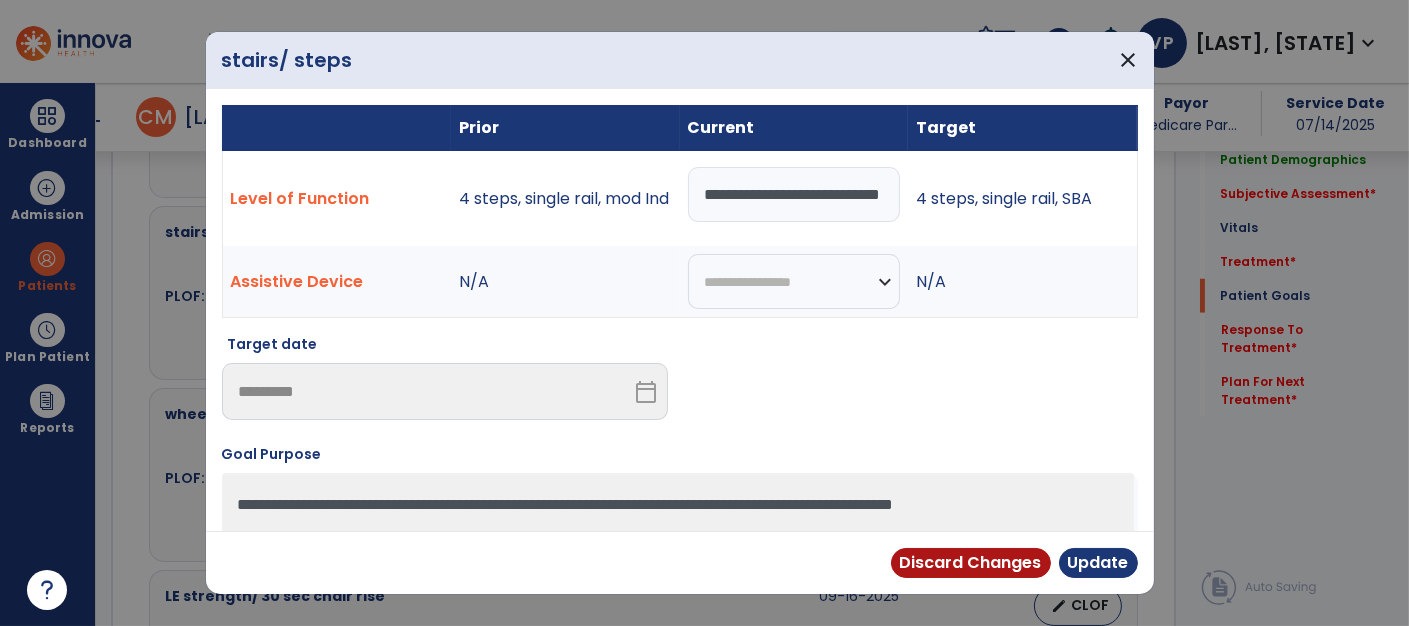 scroll, scrollTop: 2623, scrollLeft: 0, axis: vertical 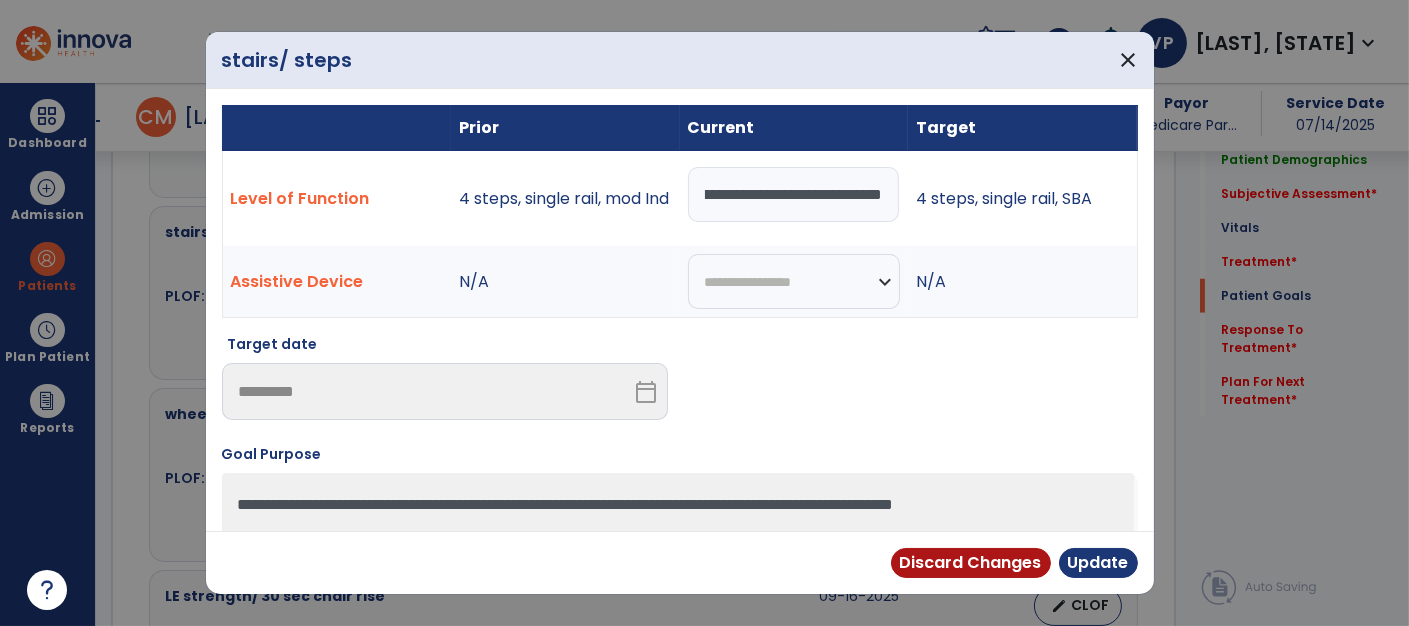type on "**********" 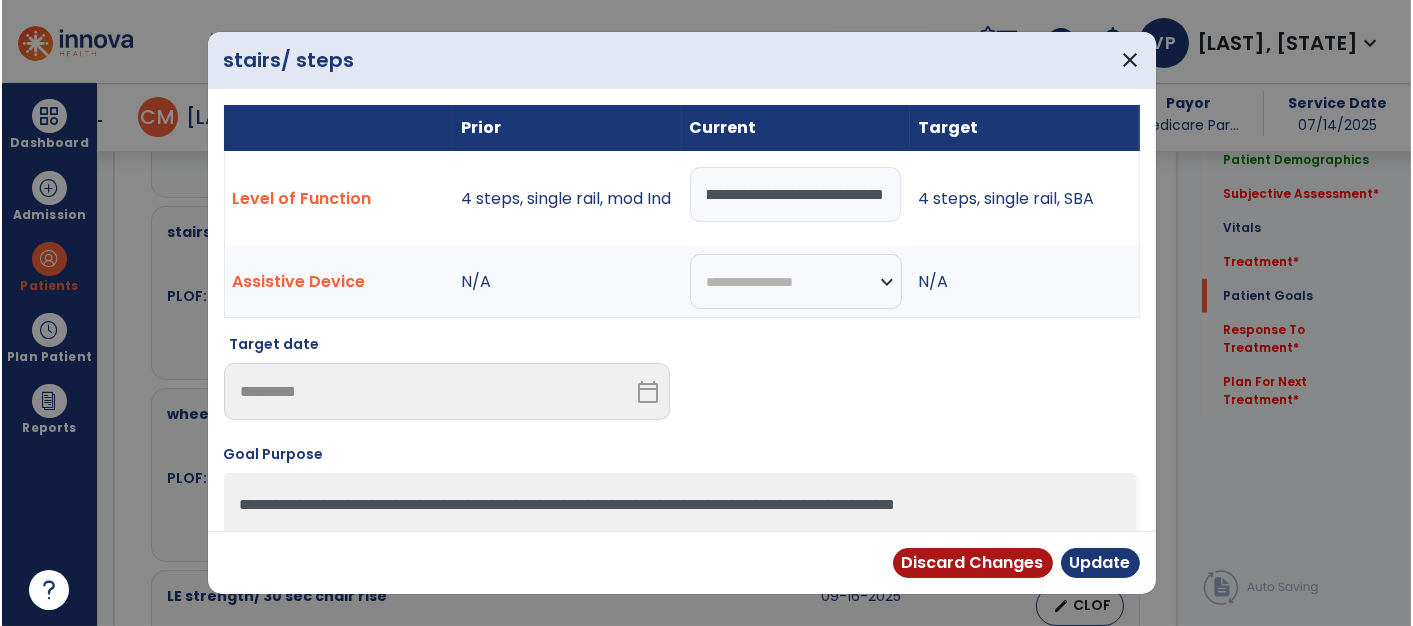 scroll, scrollTop: 0, scrollLeft: 188, axis: horizontal 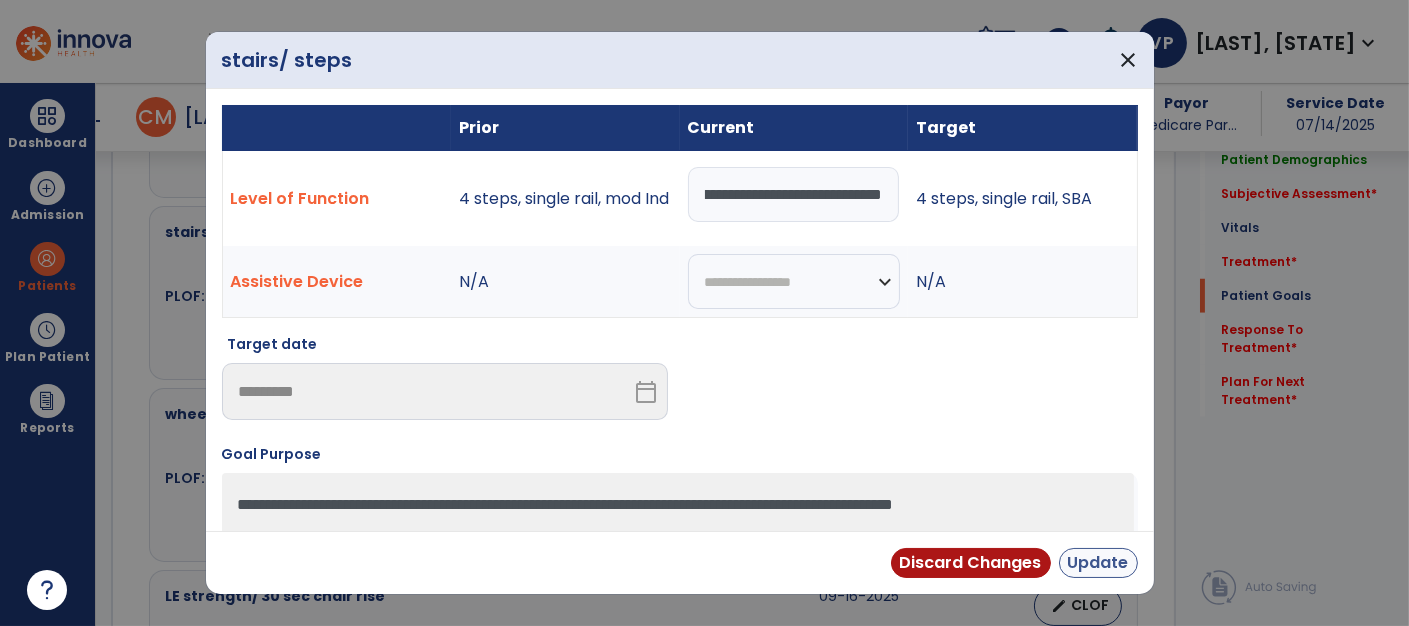 click on "Update" at bounding box center [1098, 563] 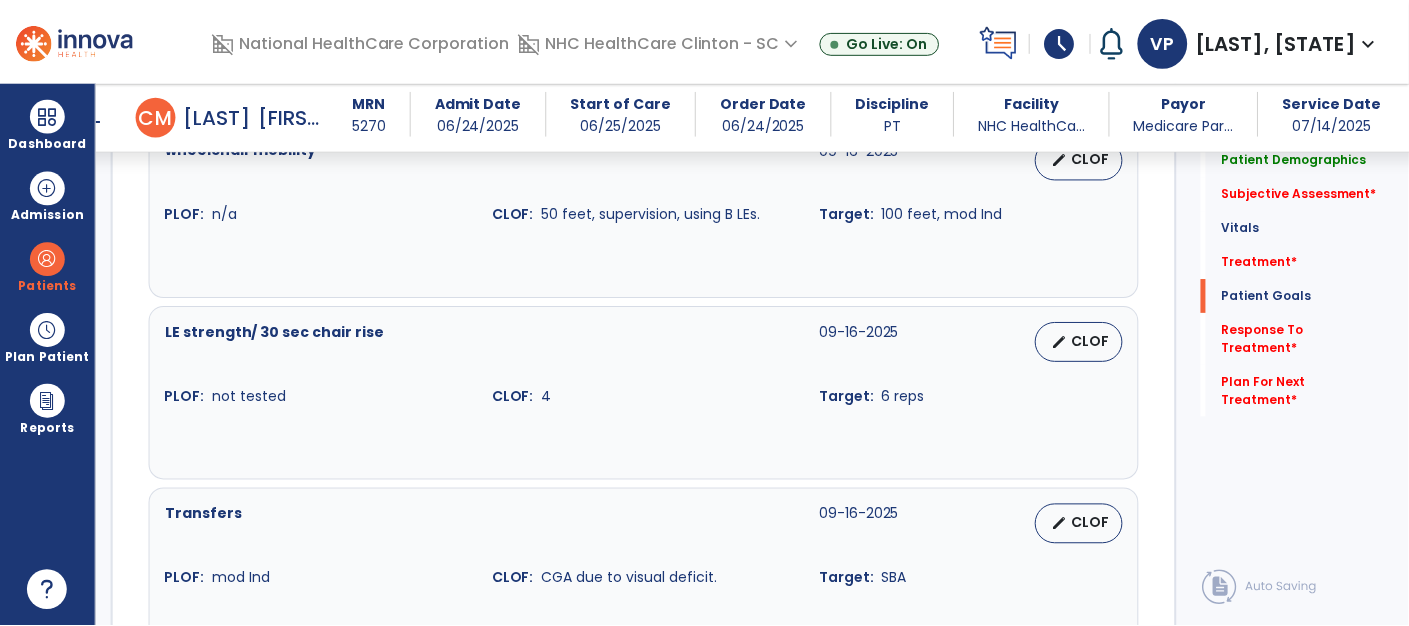 scroll, scrollTop: 2909, scrollLeft: 0, axis: vertical 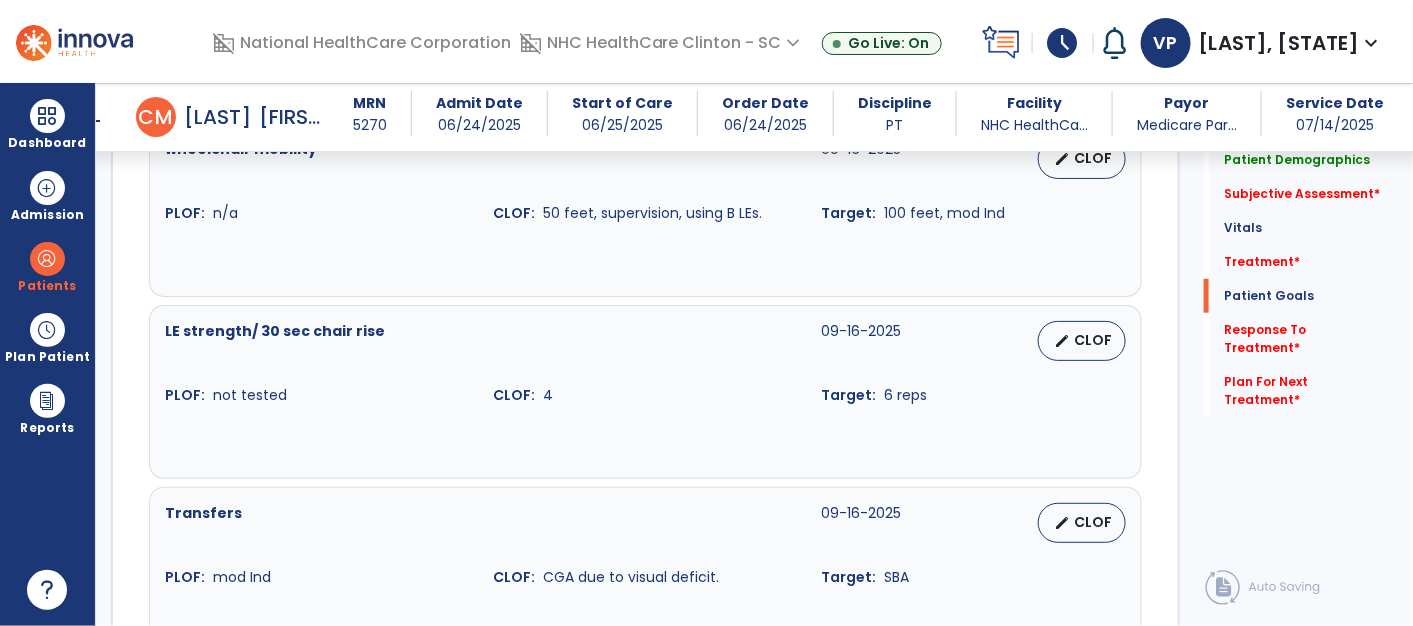 click on "CLOF" at bounding box center [1094, 522] 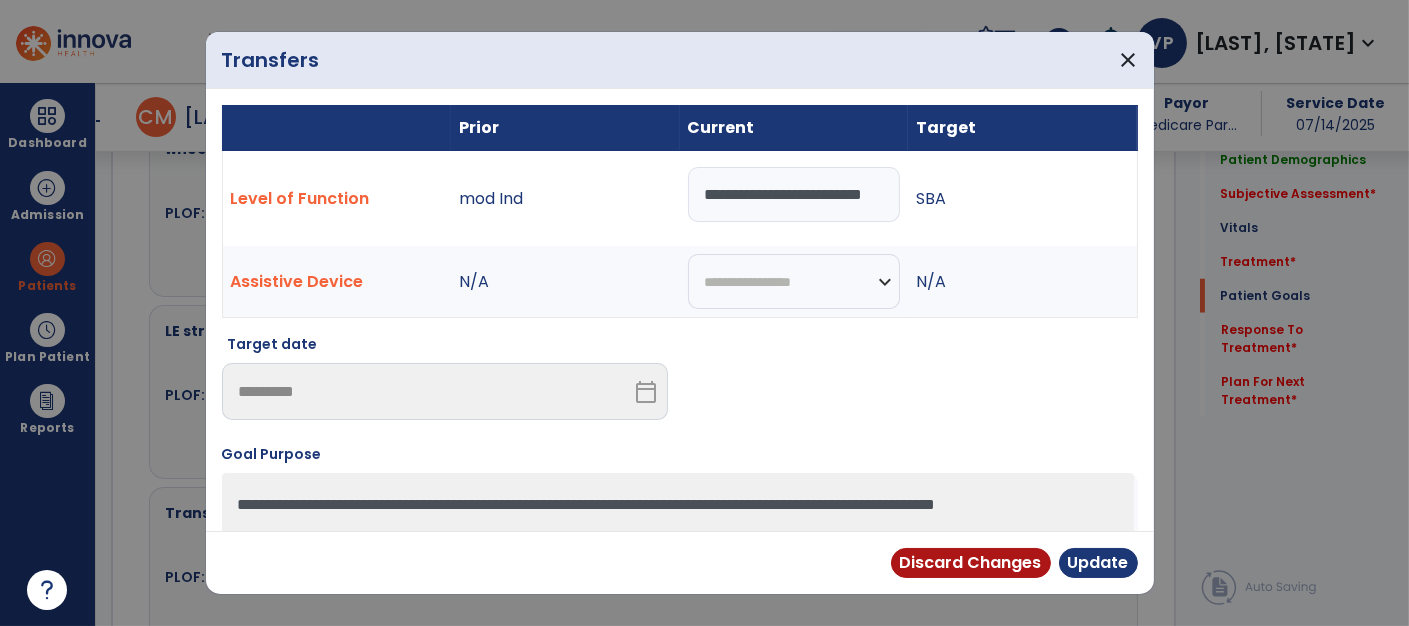 scroll, scrollTop: 2909, scrollLeft: 0, axis: vertical 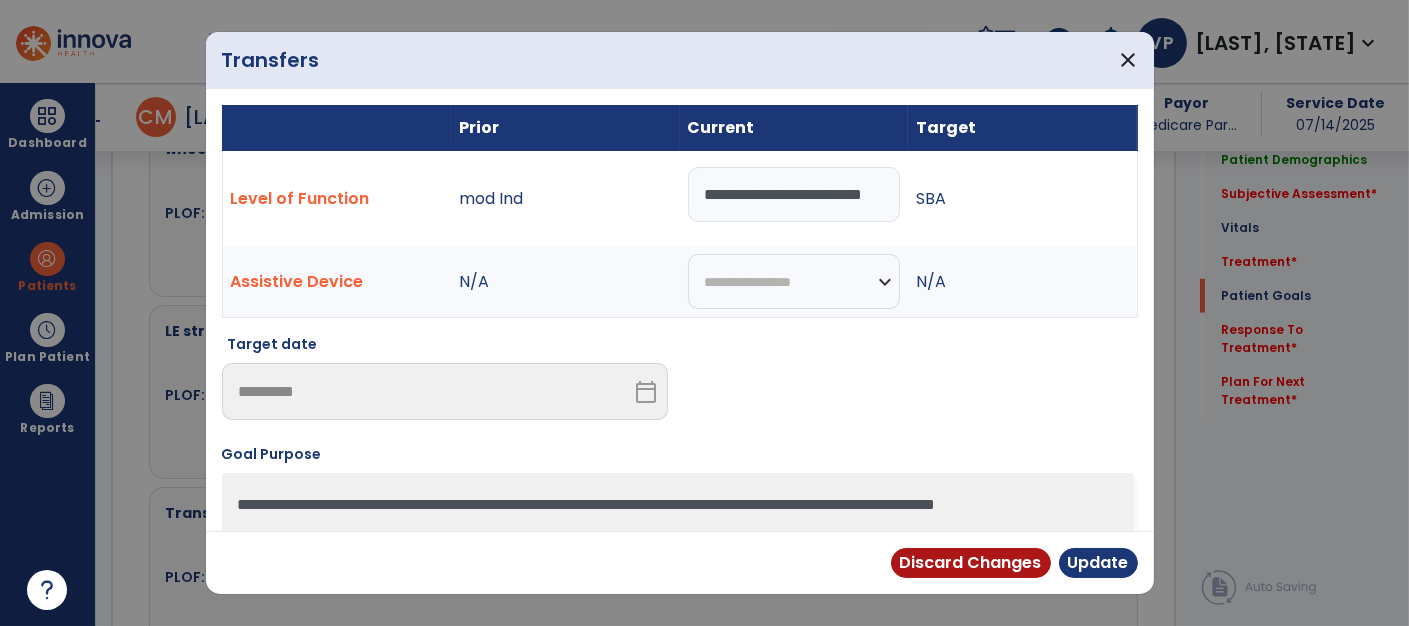 click on "**********" at bounding box center (794, 194) 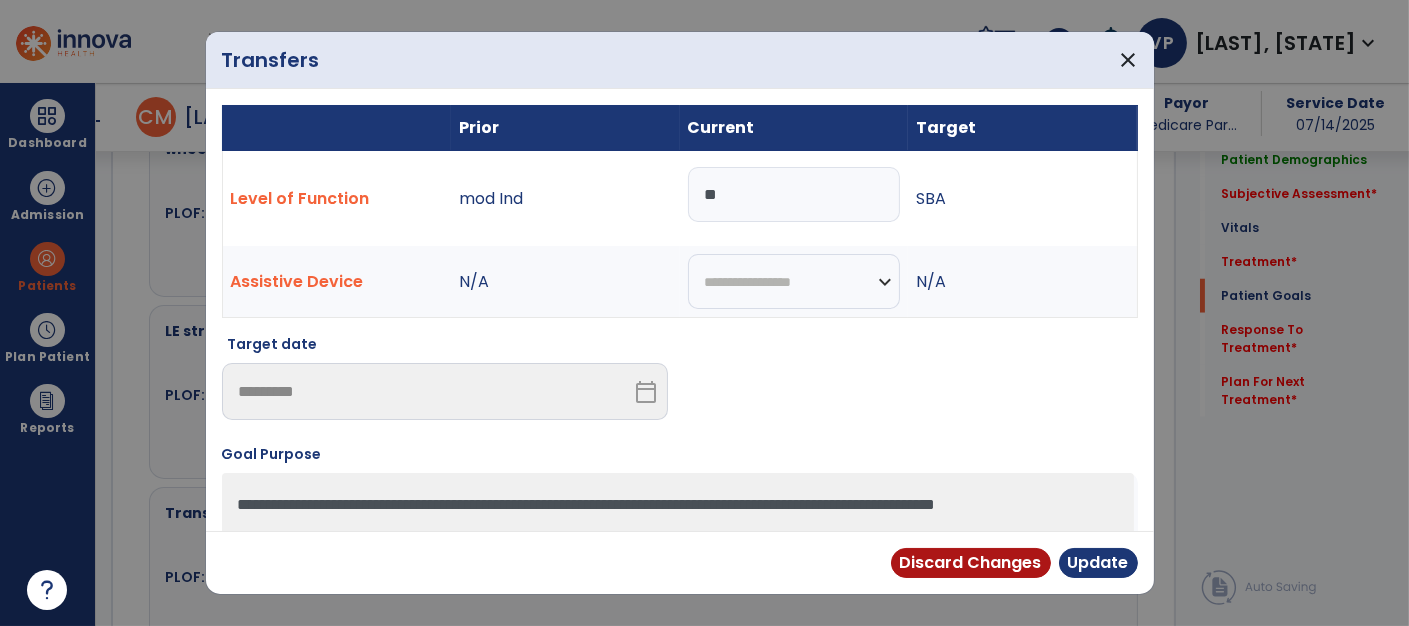 type on "*" 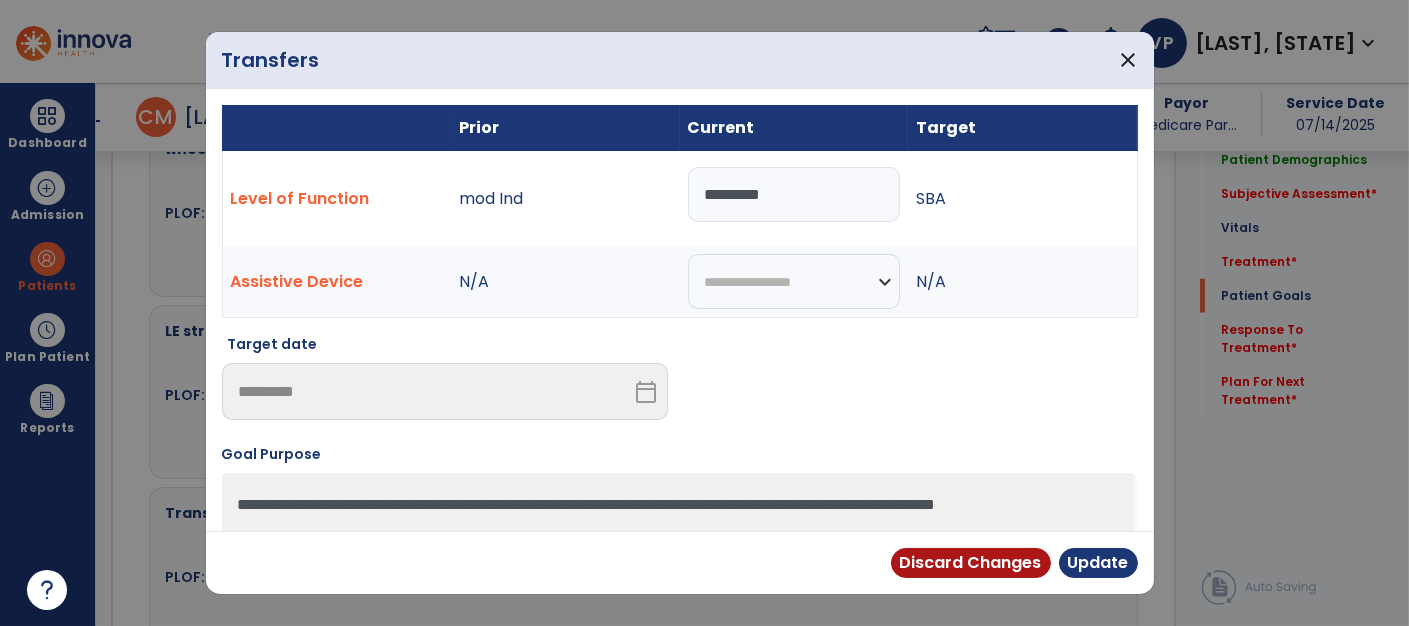 type on "**********" 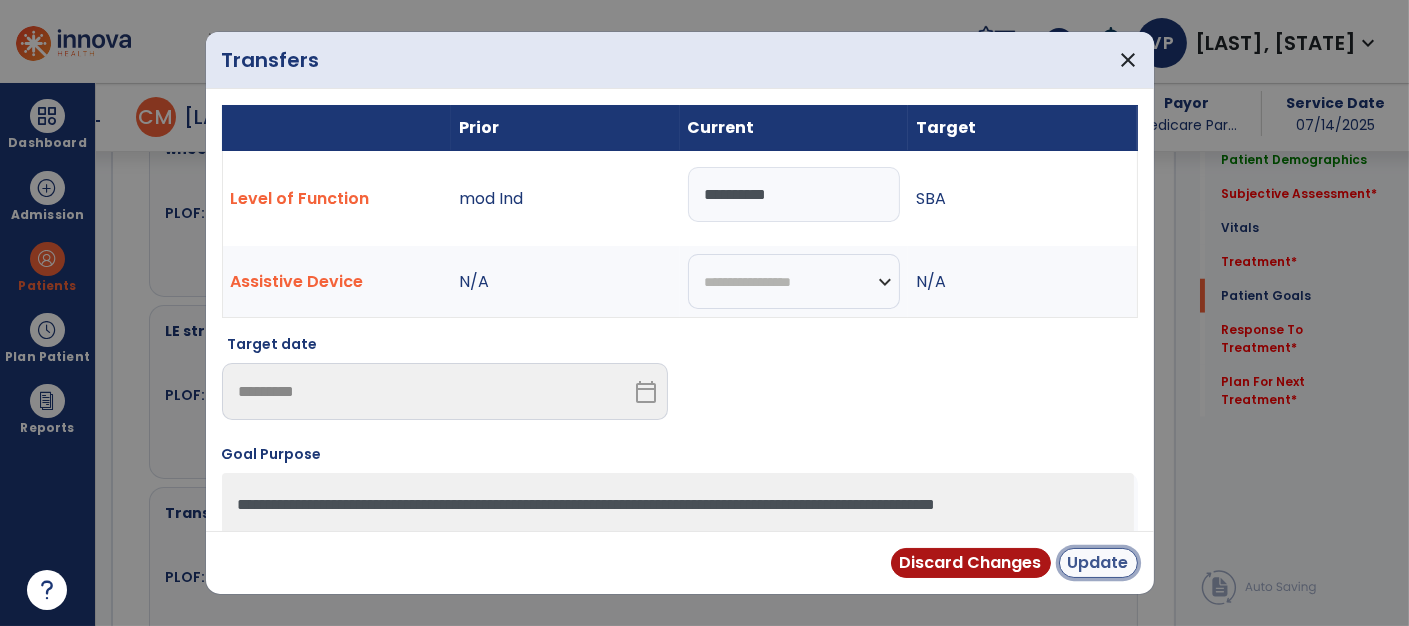 click on "Update" at bounding box center (1098, 563) 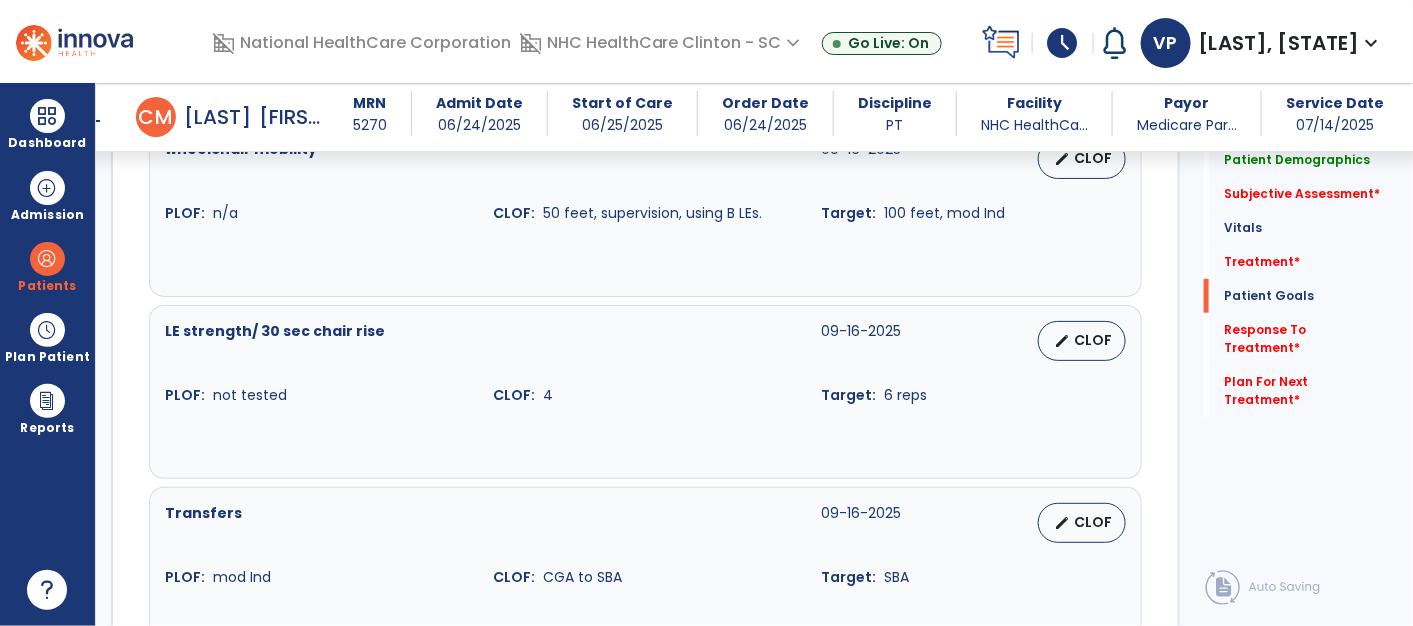 click at bounding box center (645, 608) 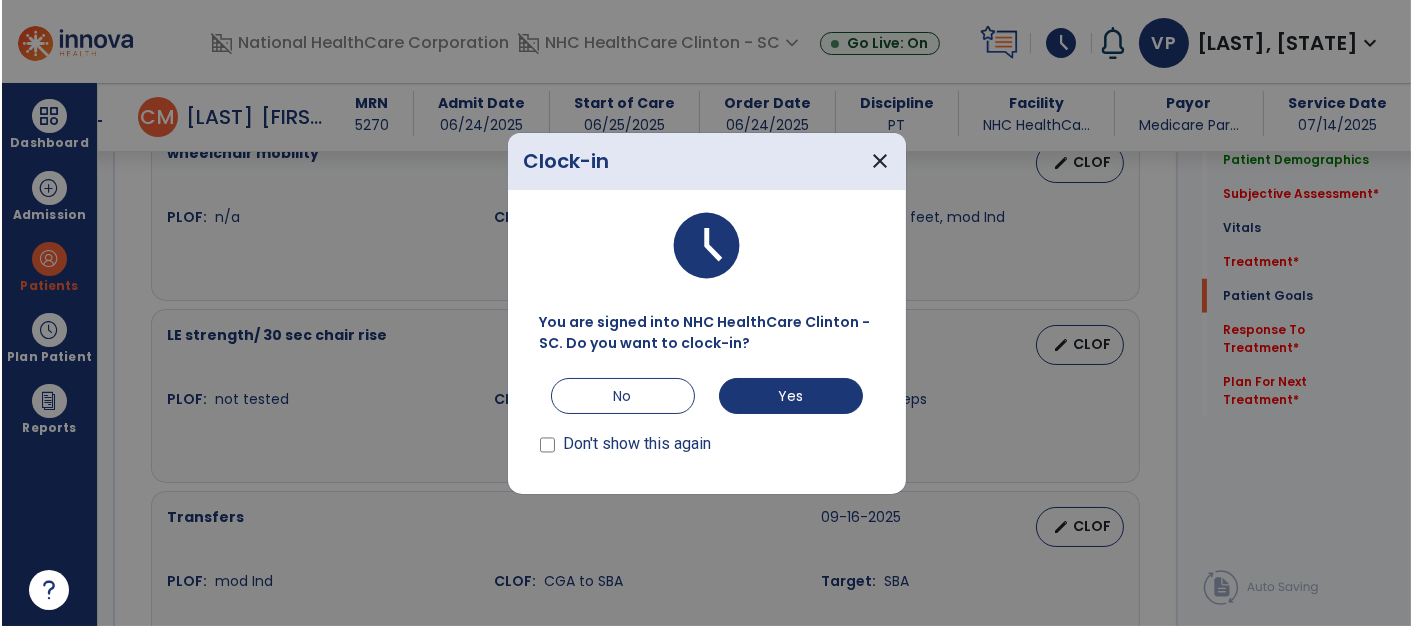 scroll, scrollTop: 2909, scrollLeft: 0, axis: vertical 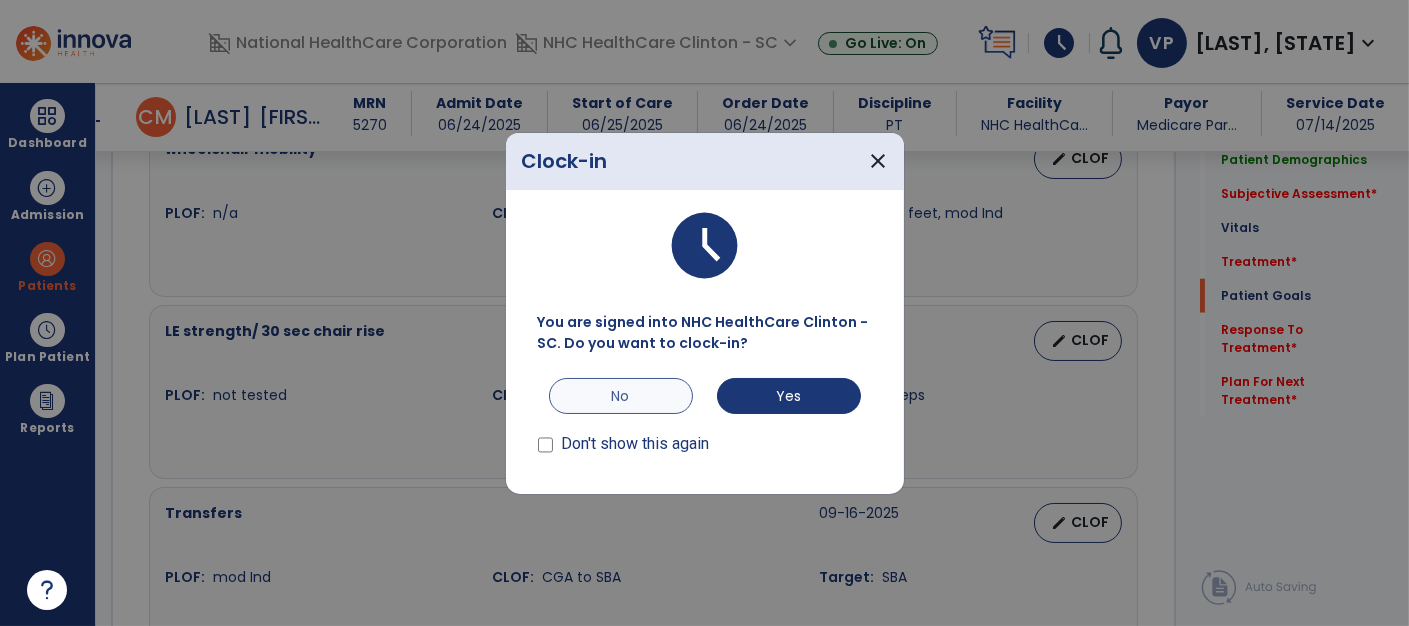 click on "No" at bounding box center (621, 396) 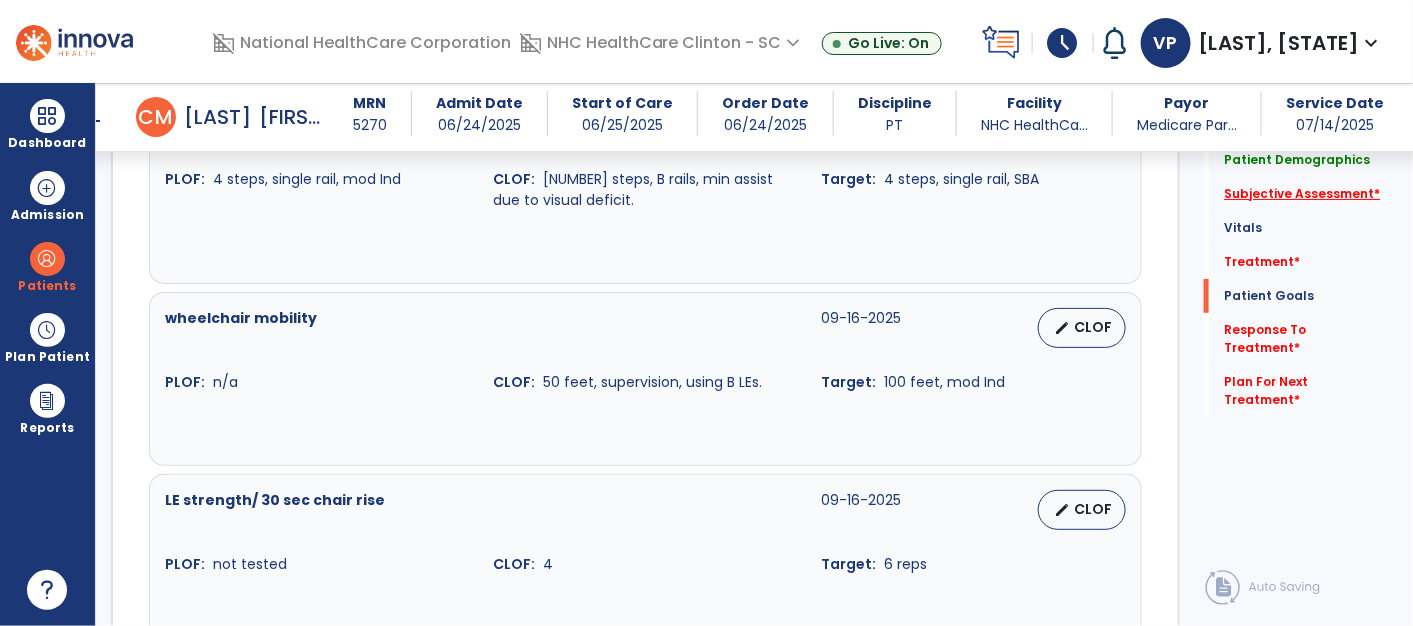 click on "Subjective Assessment   *" 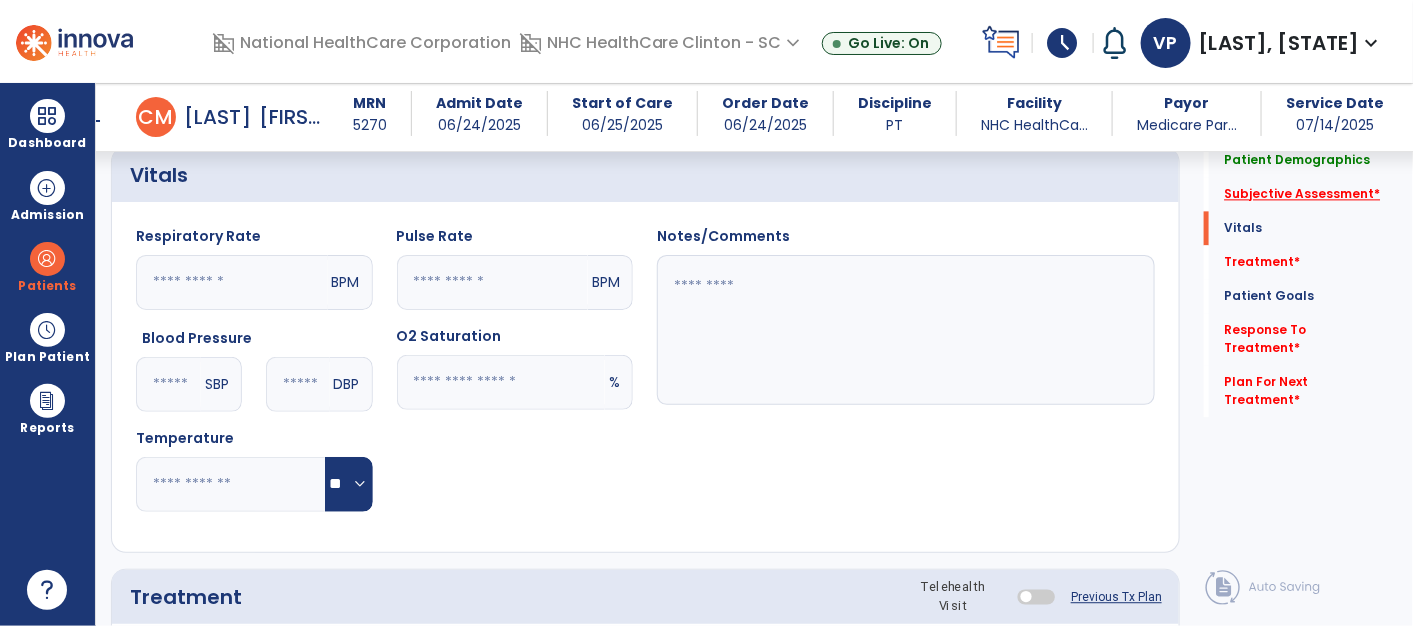 scroll, scrollTop: 1153, scrollLeft: 0, axis: vertical 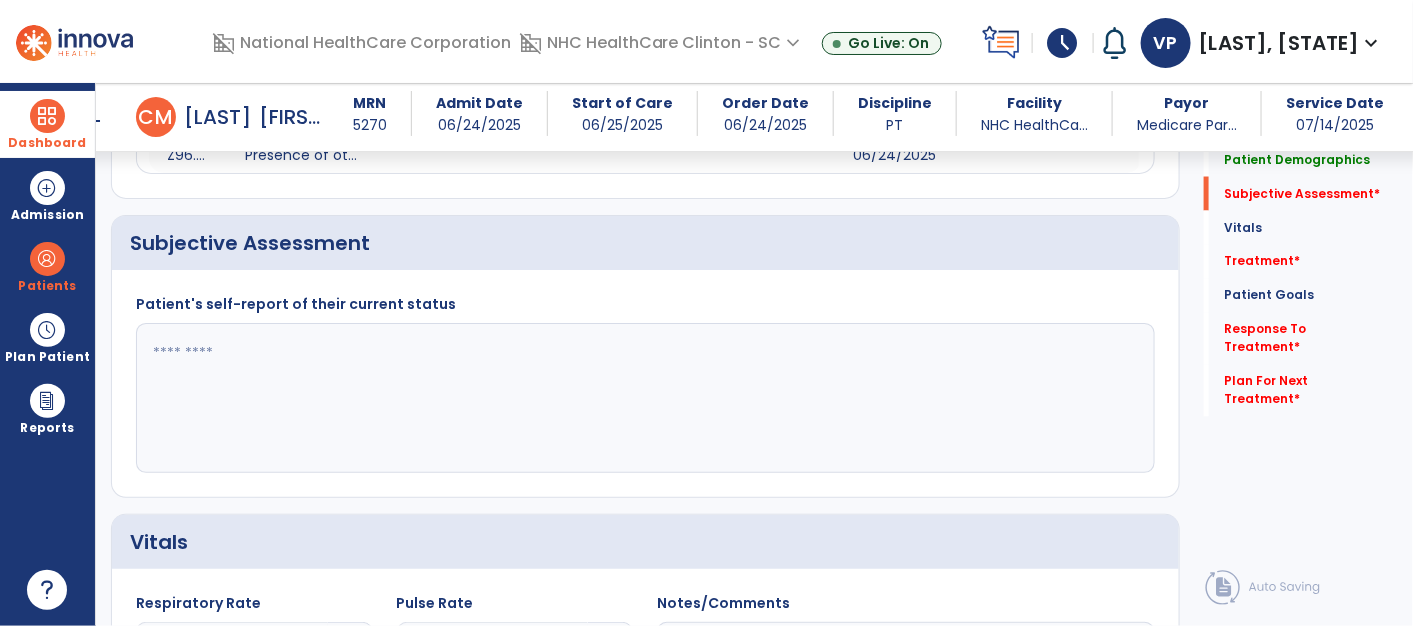click on "Dashboard" at bounding box center [47, 124] 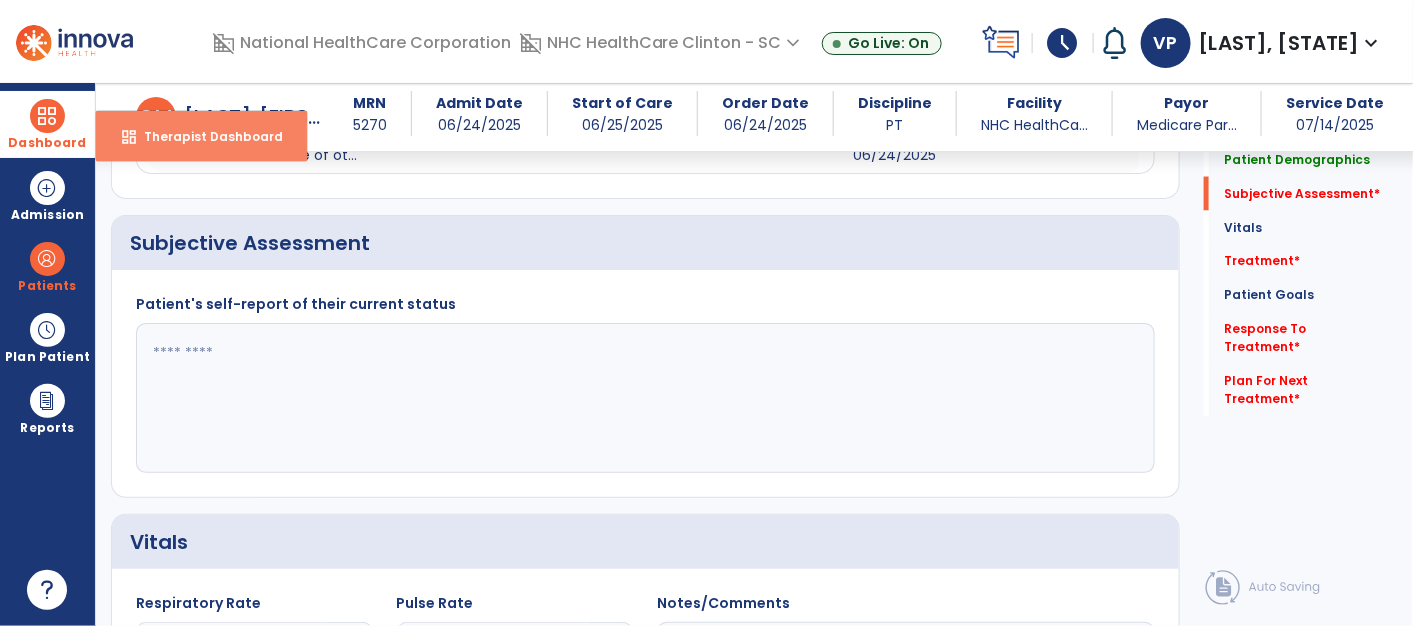 click on "dashboard  Therapist Dashboard" at bounding box center (201, 136) 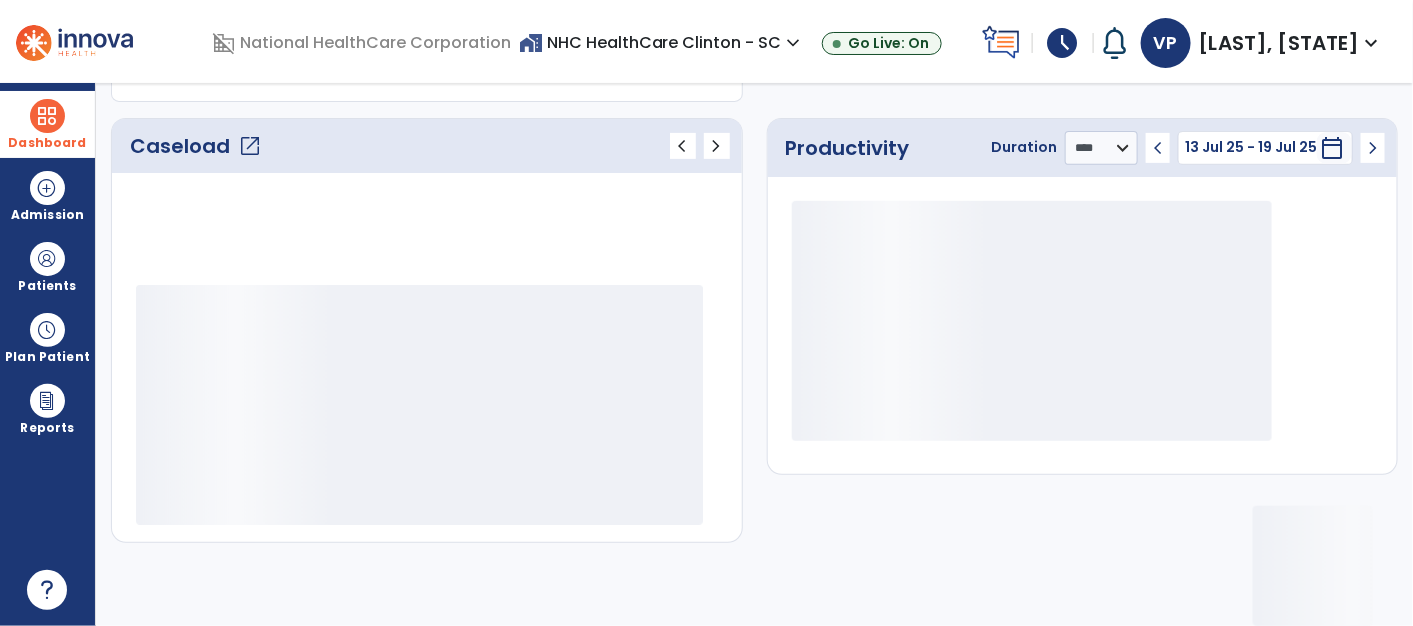 scroll, scrollTop: 245, scrollLeft: 0, axis: vertical 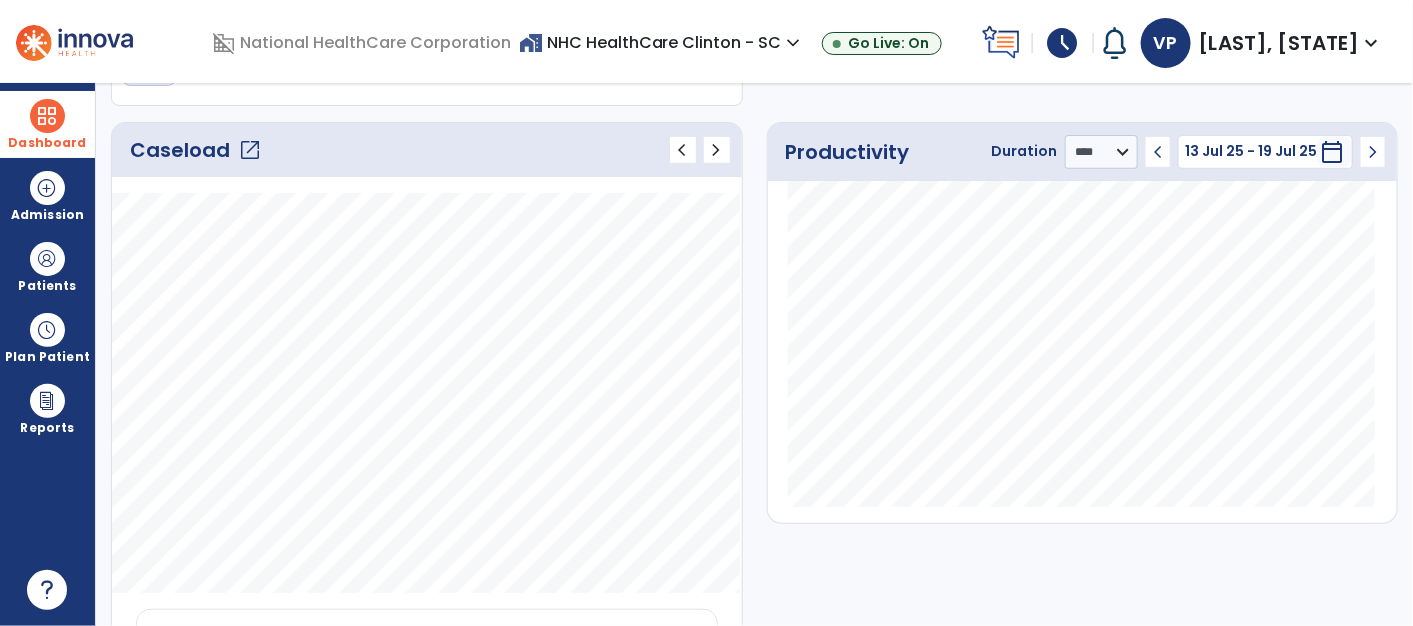 click on "open_in_new" 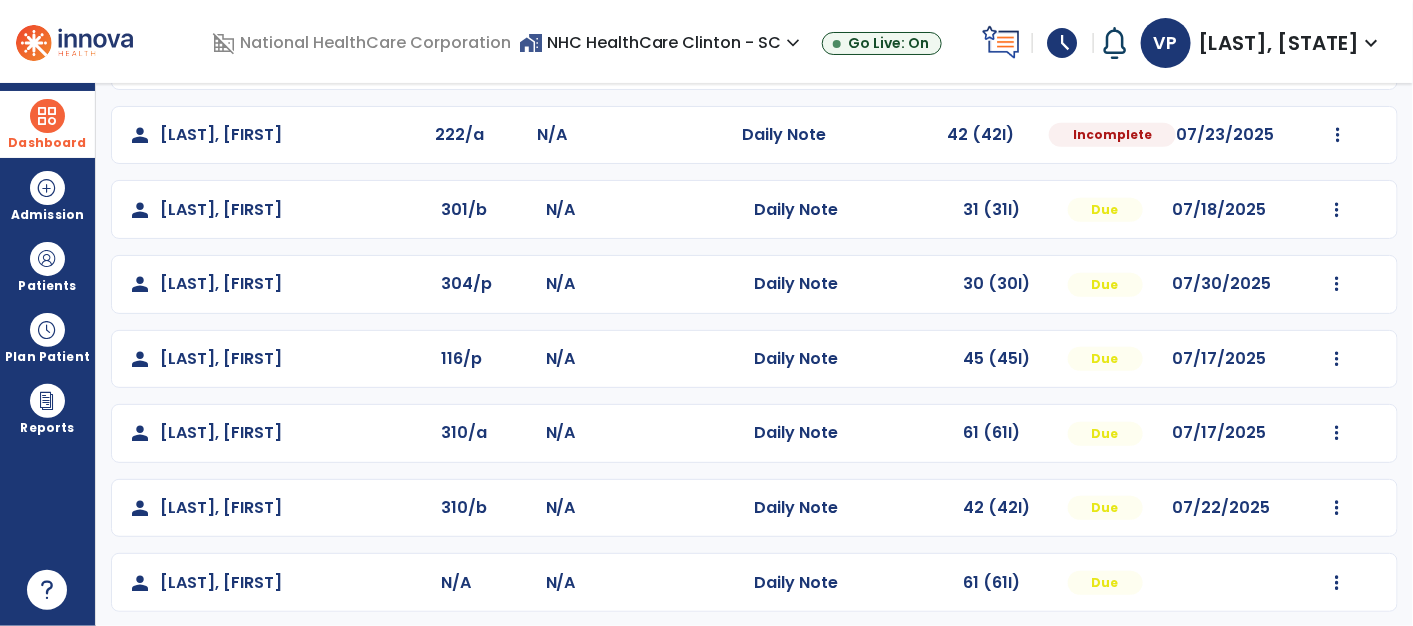 scroll, scrollTop: 376, scrollLeft: 0, axis: vertical 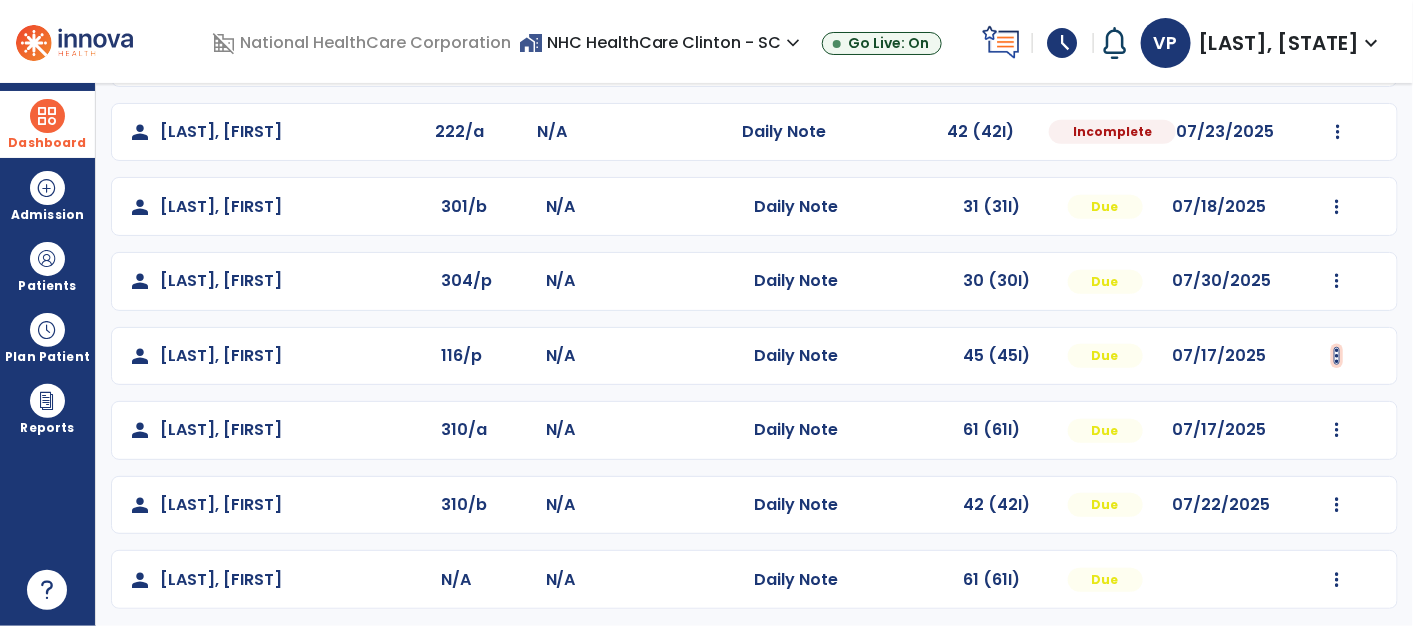 click at bounding box center [1337, -17] 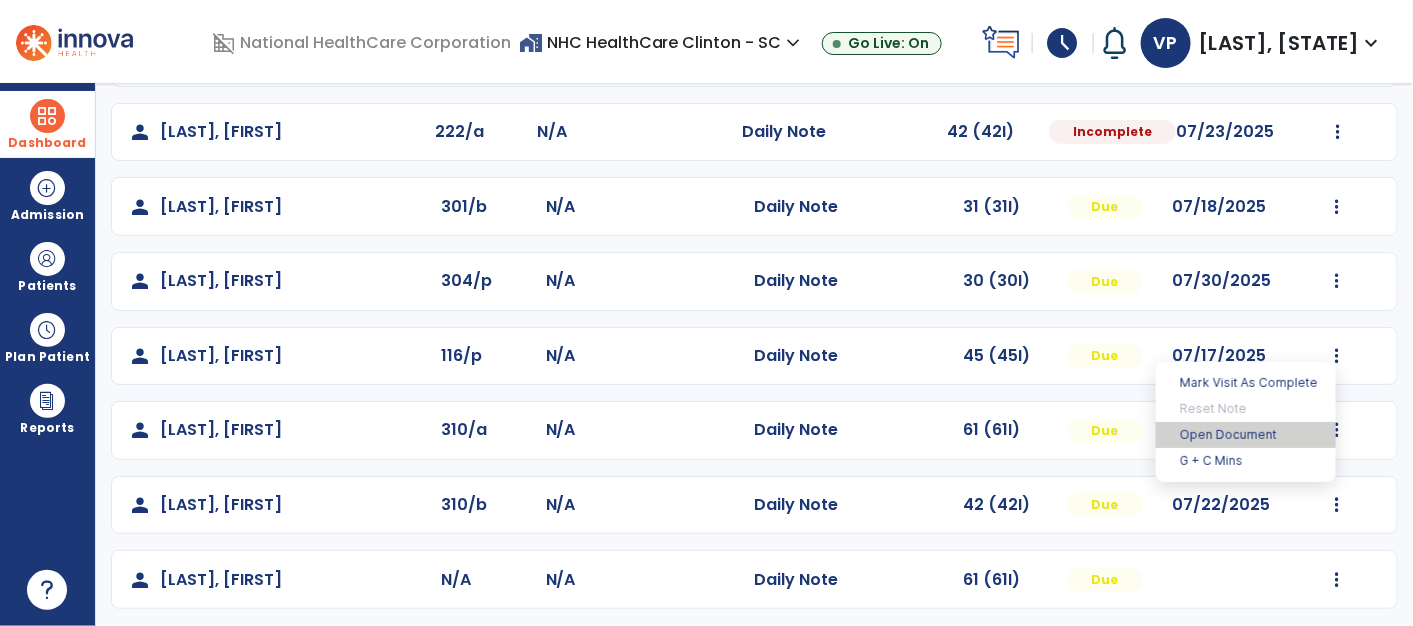 click on "Open Document" at bounding box center (1246, 435) 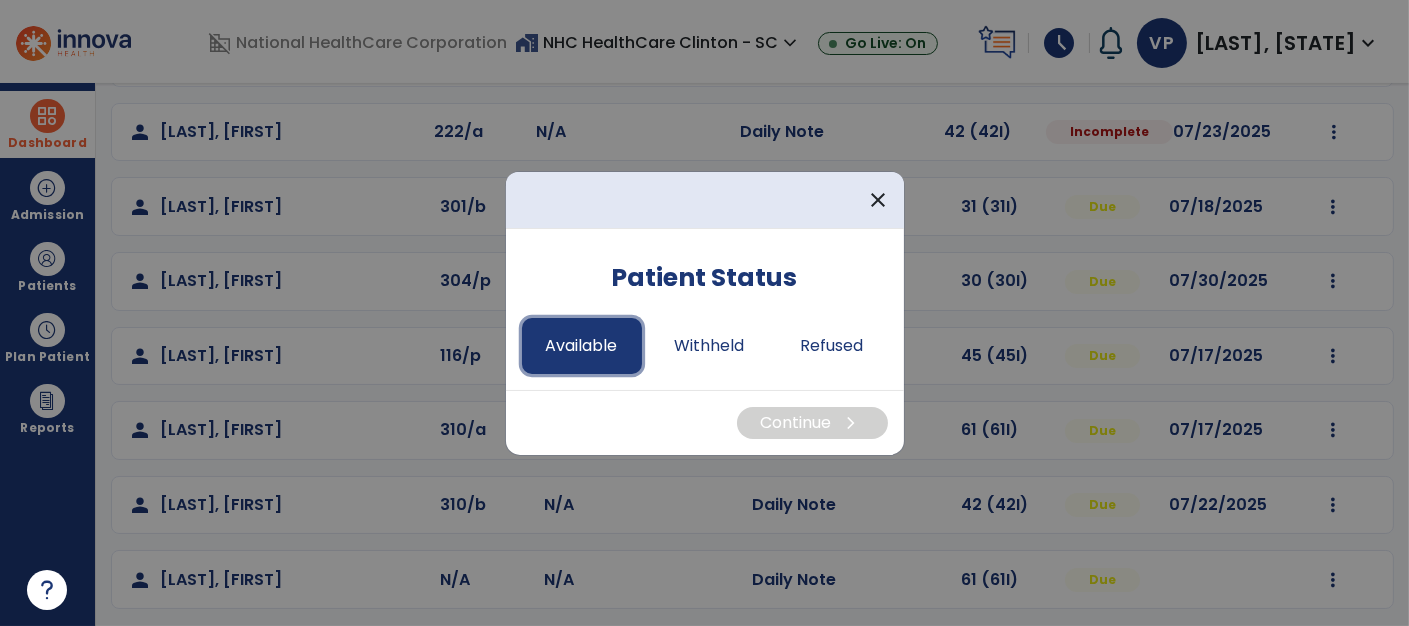 click on "Available" at bounding box center [582, 346] 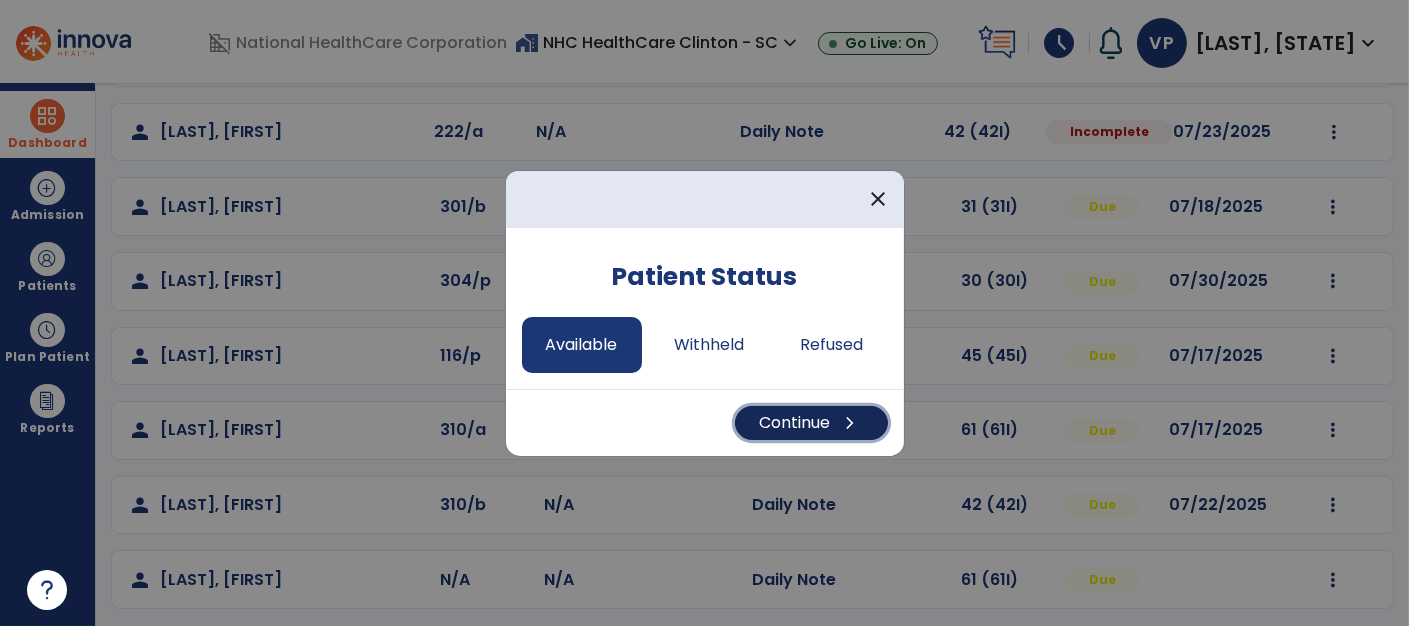 click on "Continue   chevron_right" at bounding box center [811, 423] 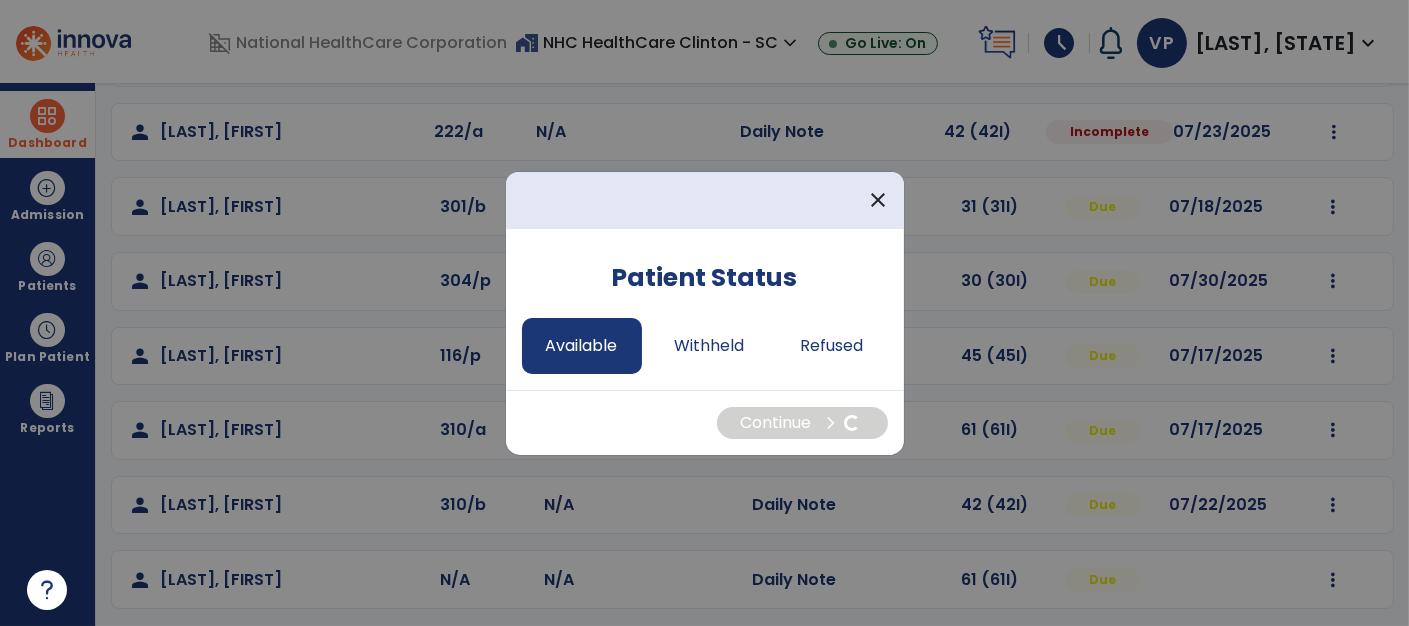 select on "*" 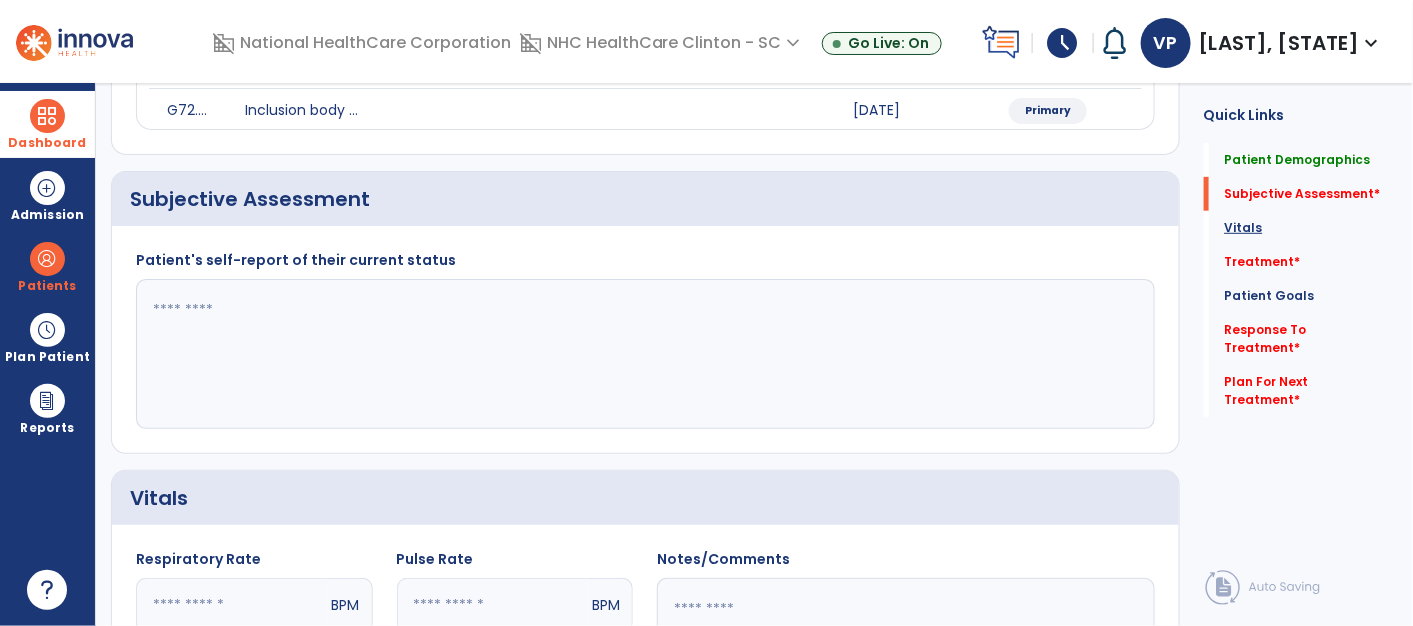 click on "Vitals" 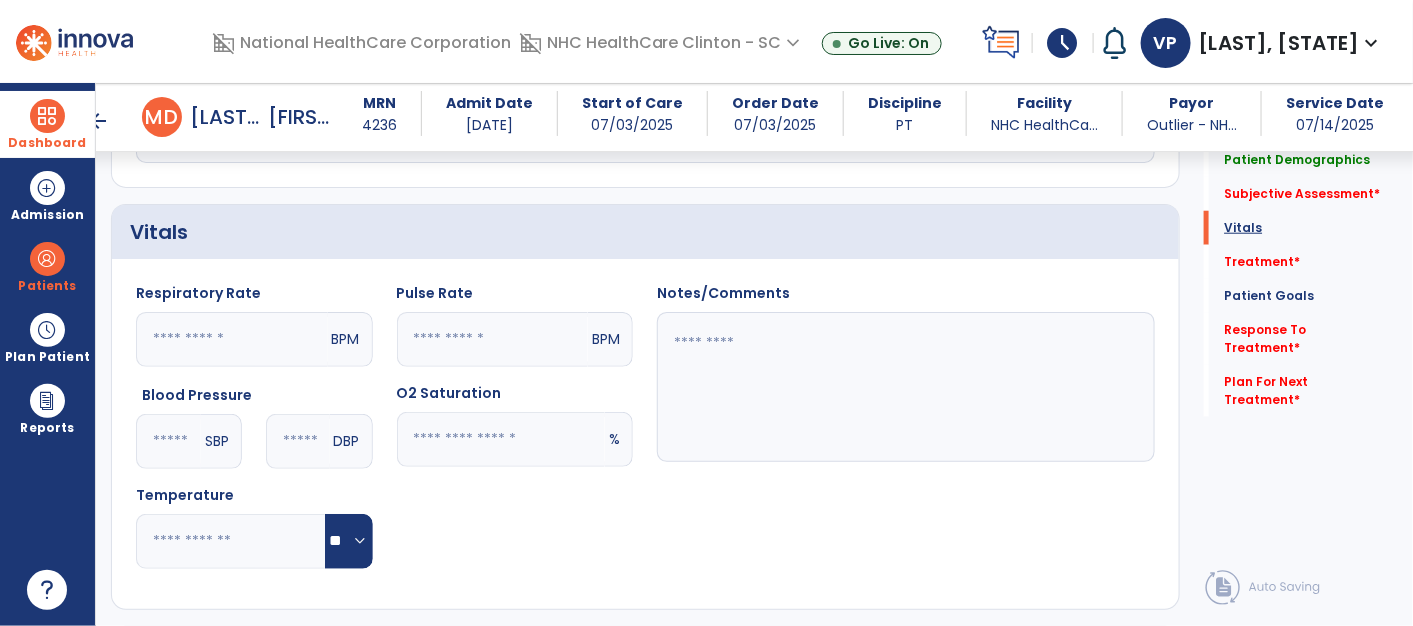 scroll, scrollTop: 692, scrollLeft: 0, axis: vertical 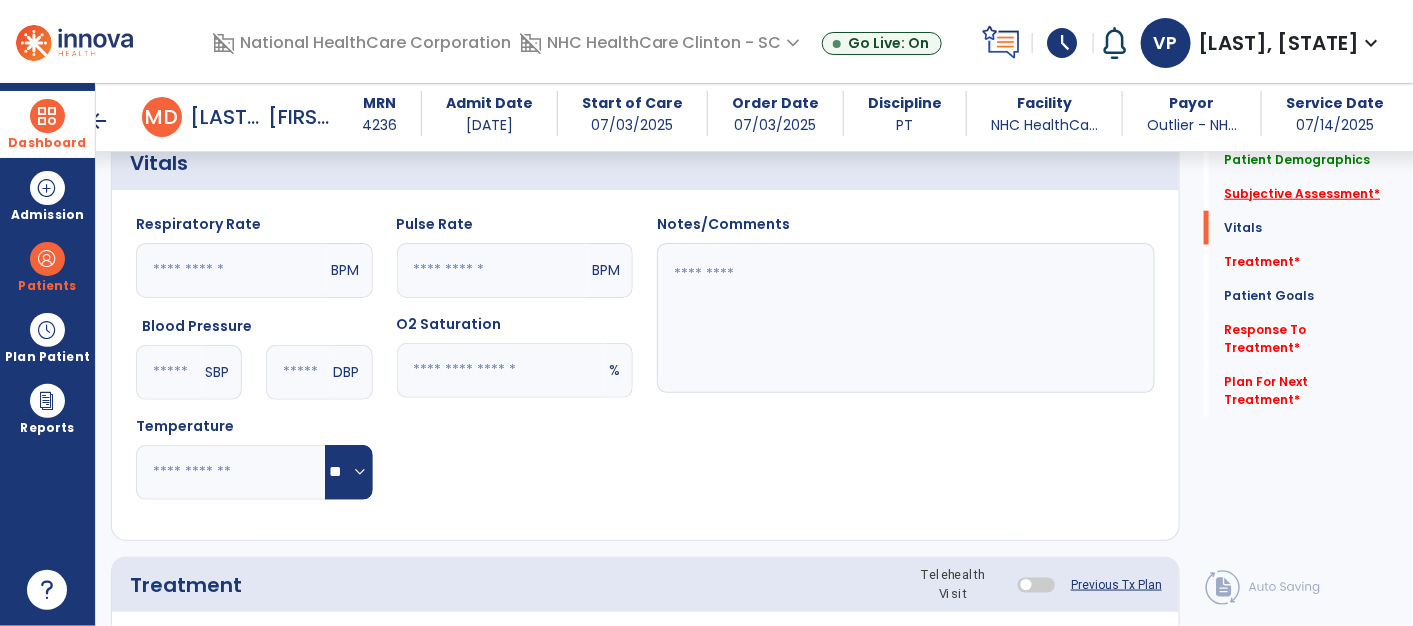 click on "Subjective Assessment   *" 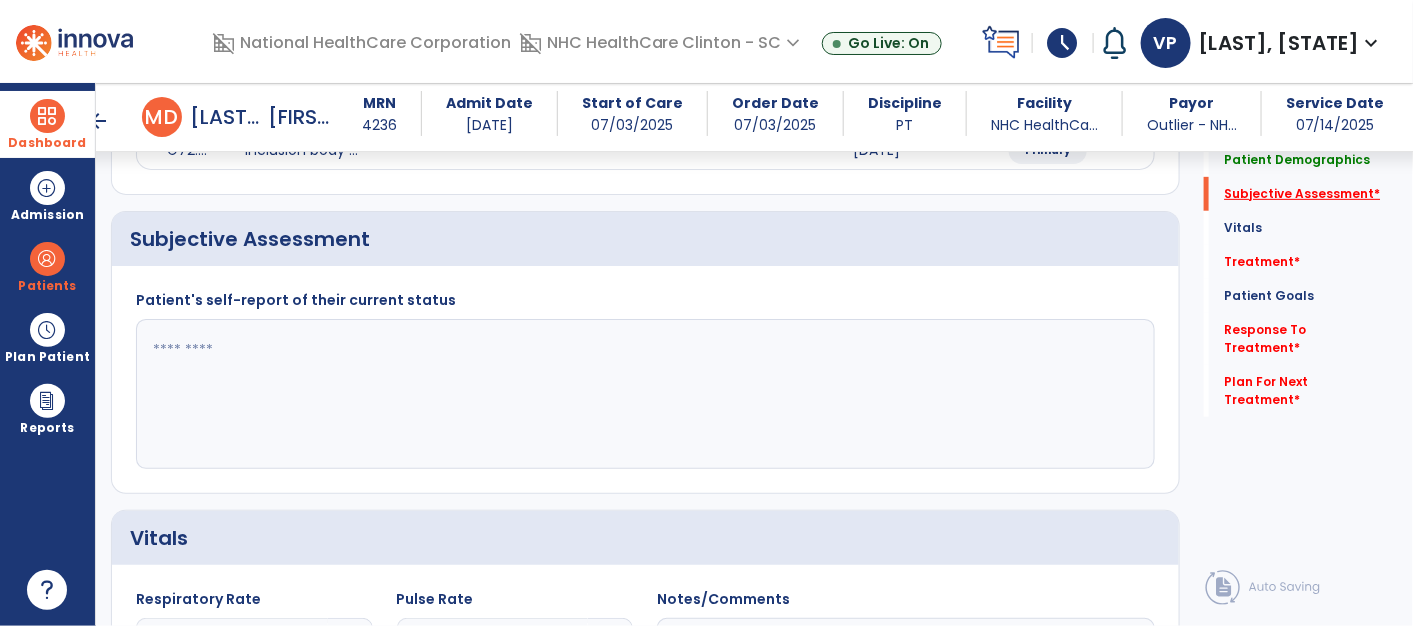 scroll, scrollTop: 312, scrollLeft: 0, axis: vertical 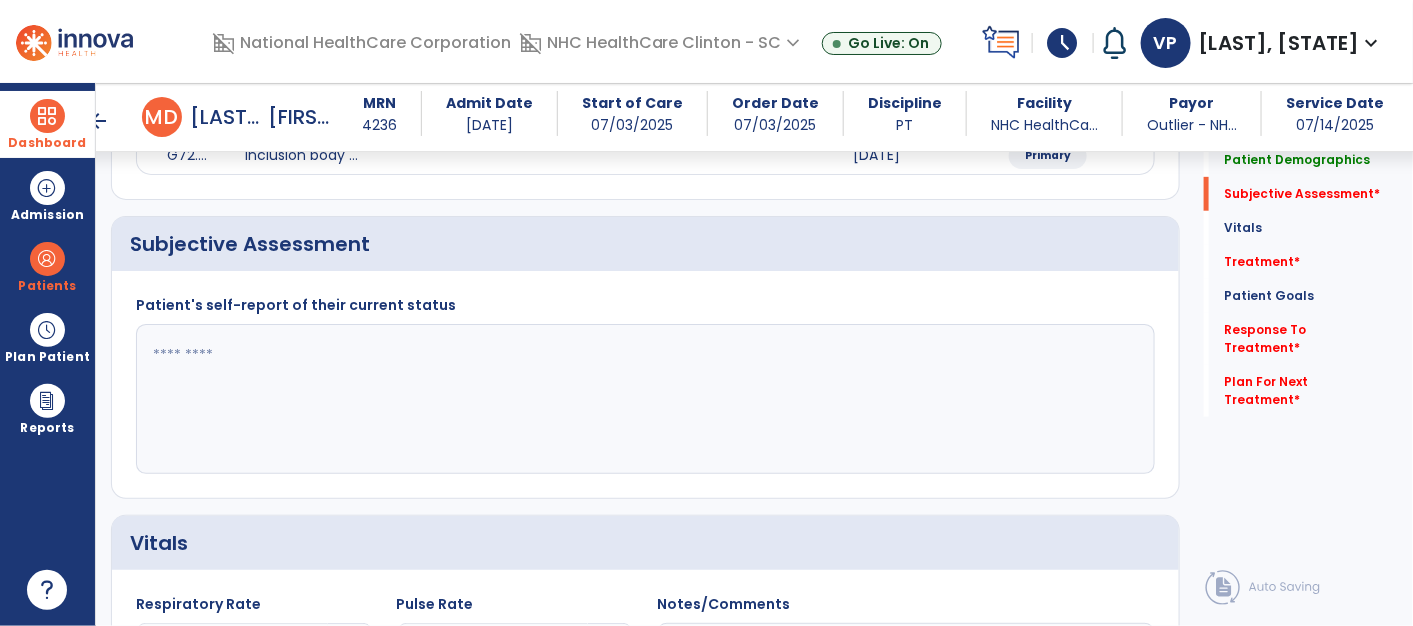 click 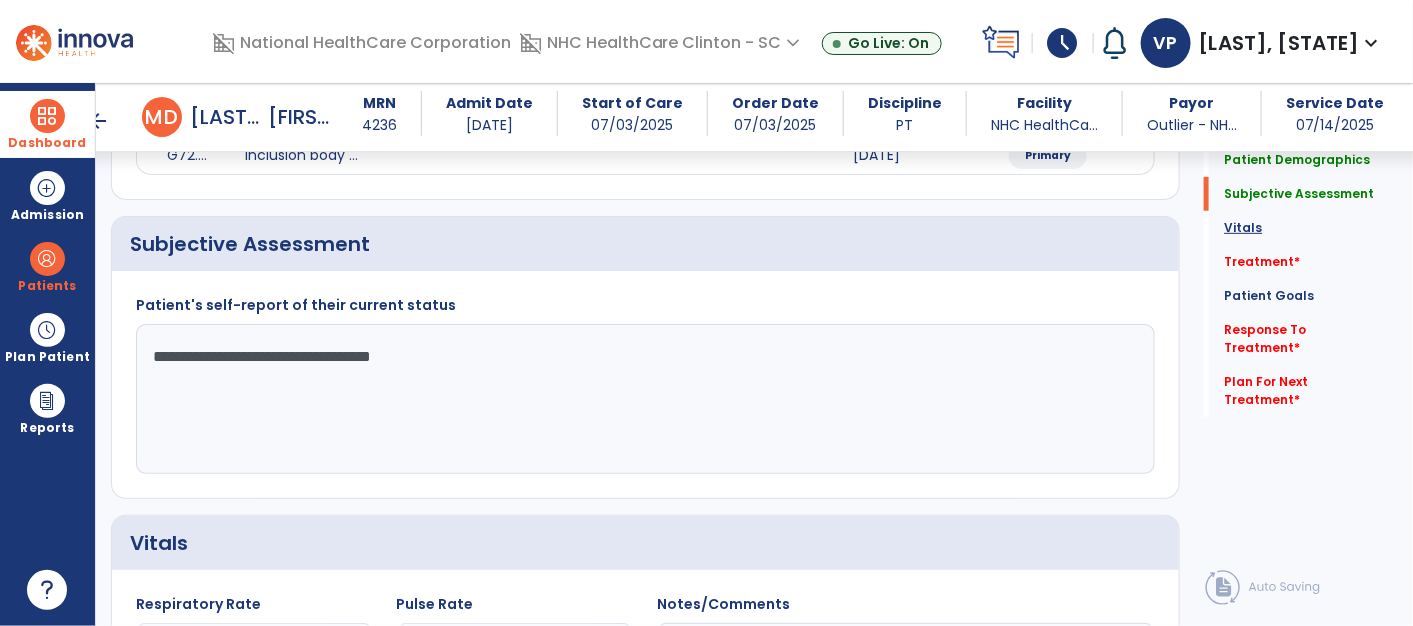 type on "**********" 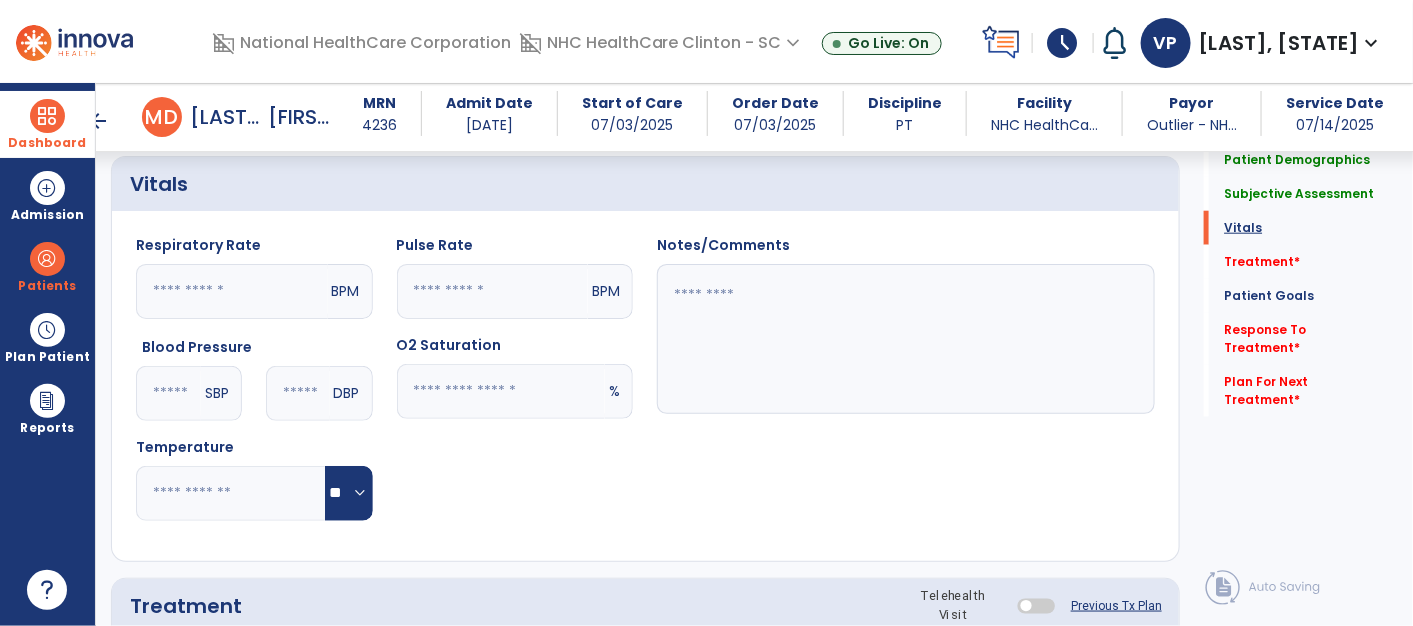 scroll, scrollTop: 673, scrollLeft: 0, axis: vertical 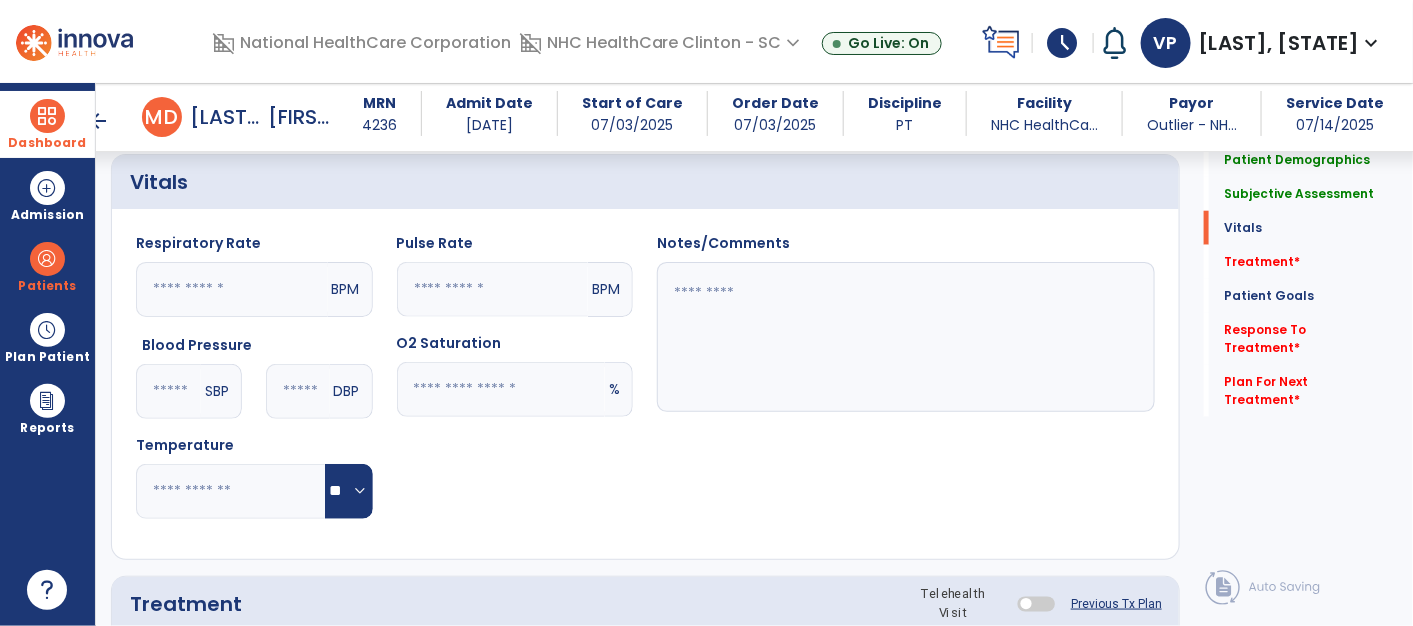 click 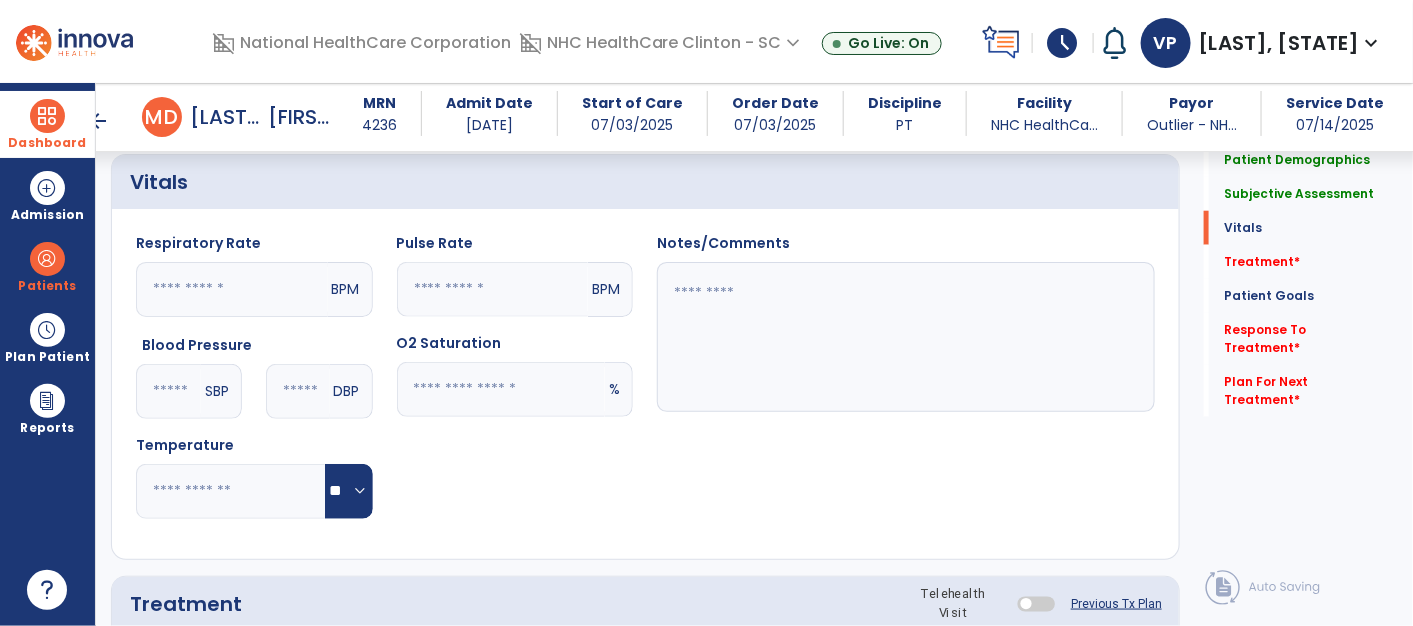 type on "**" 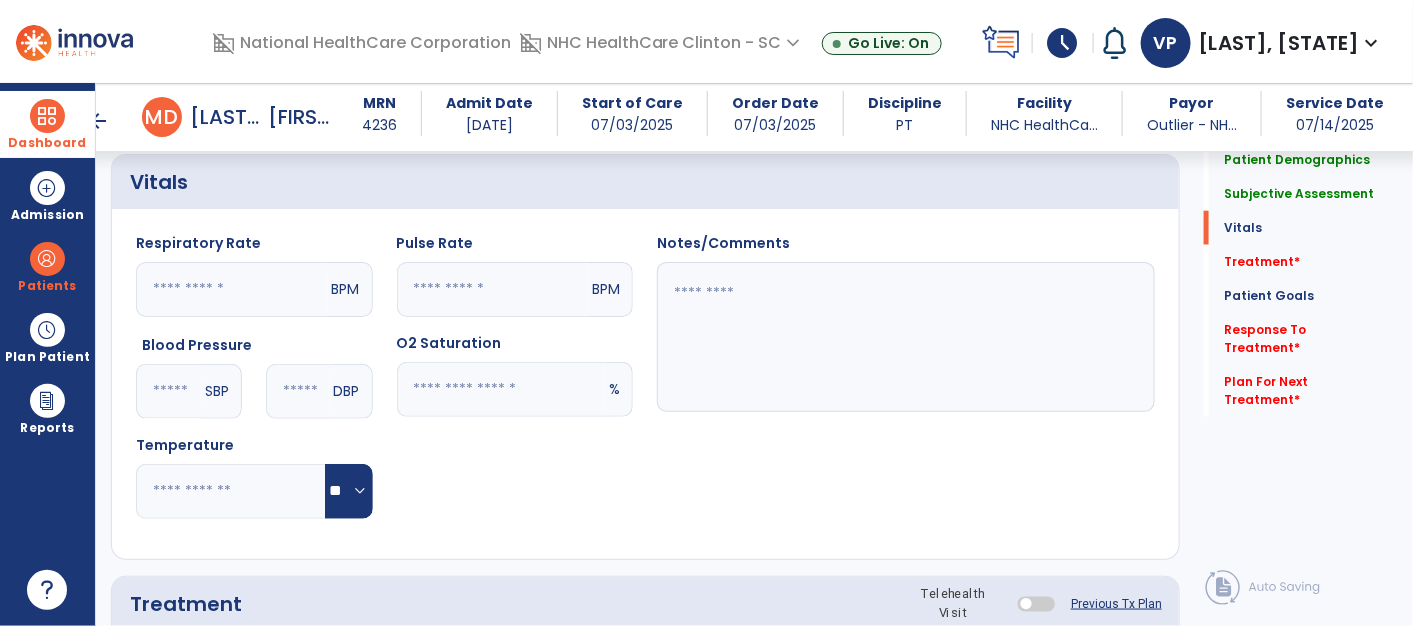 click 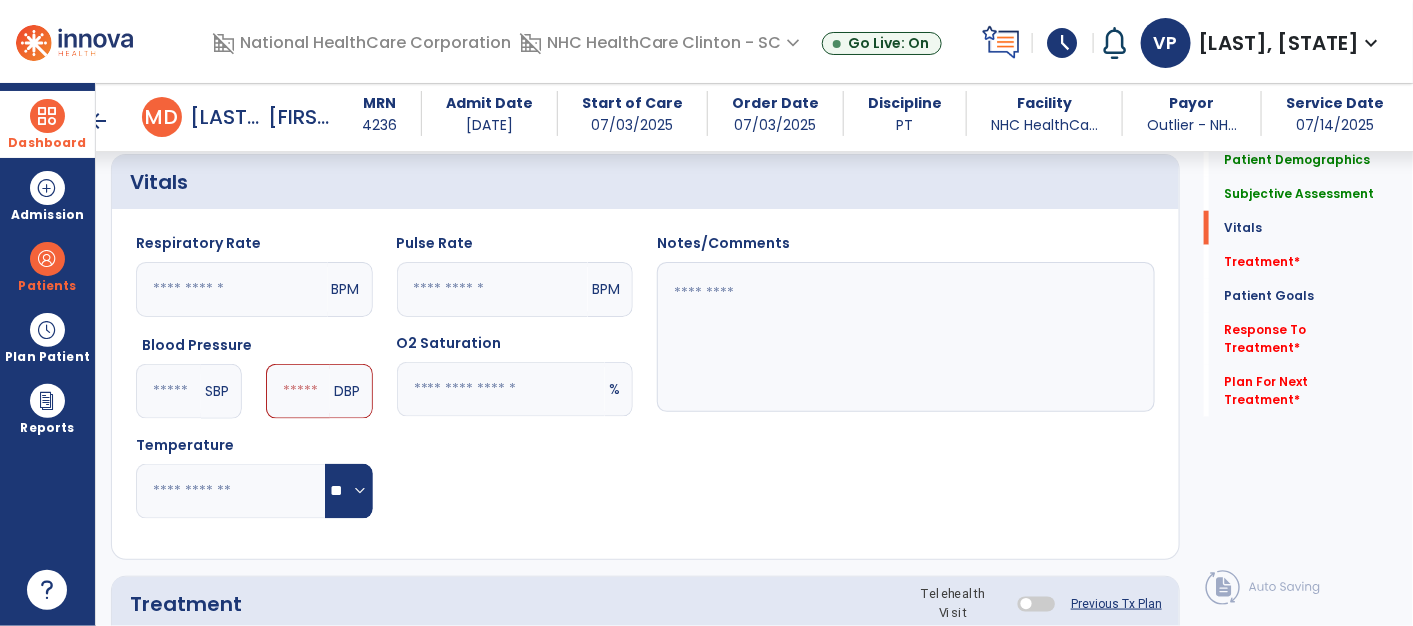 type on "***" 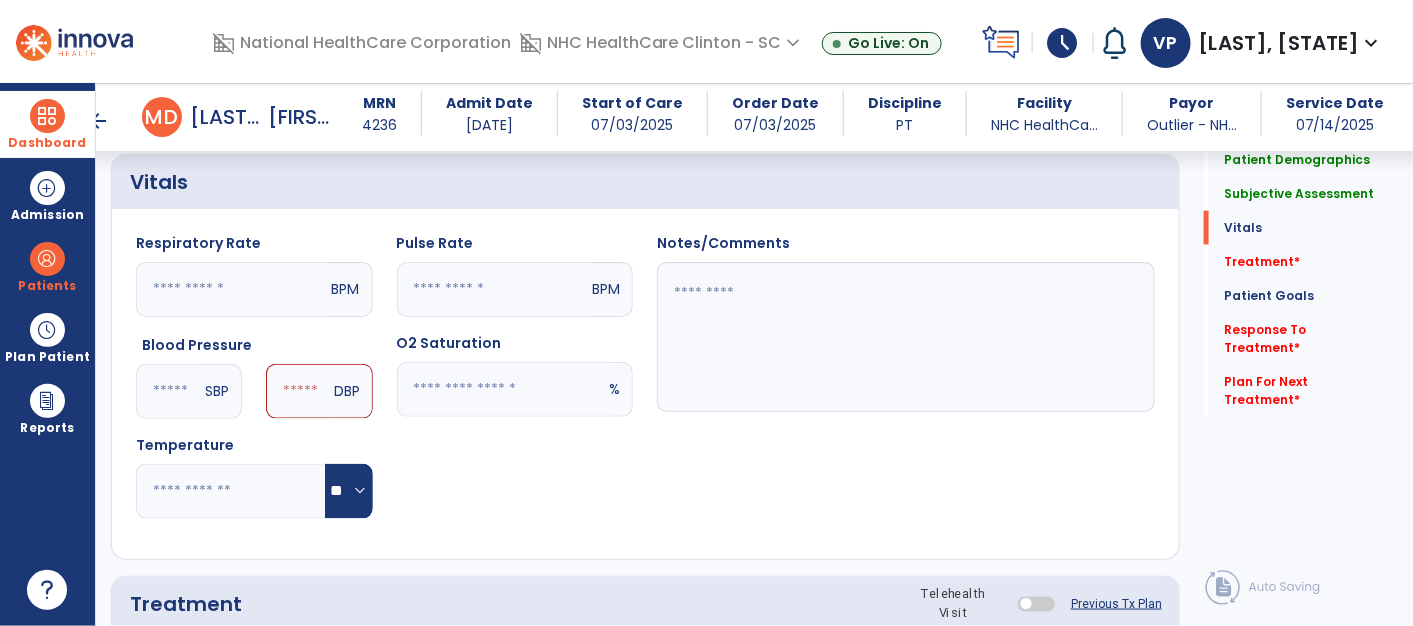 click 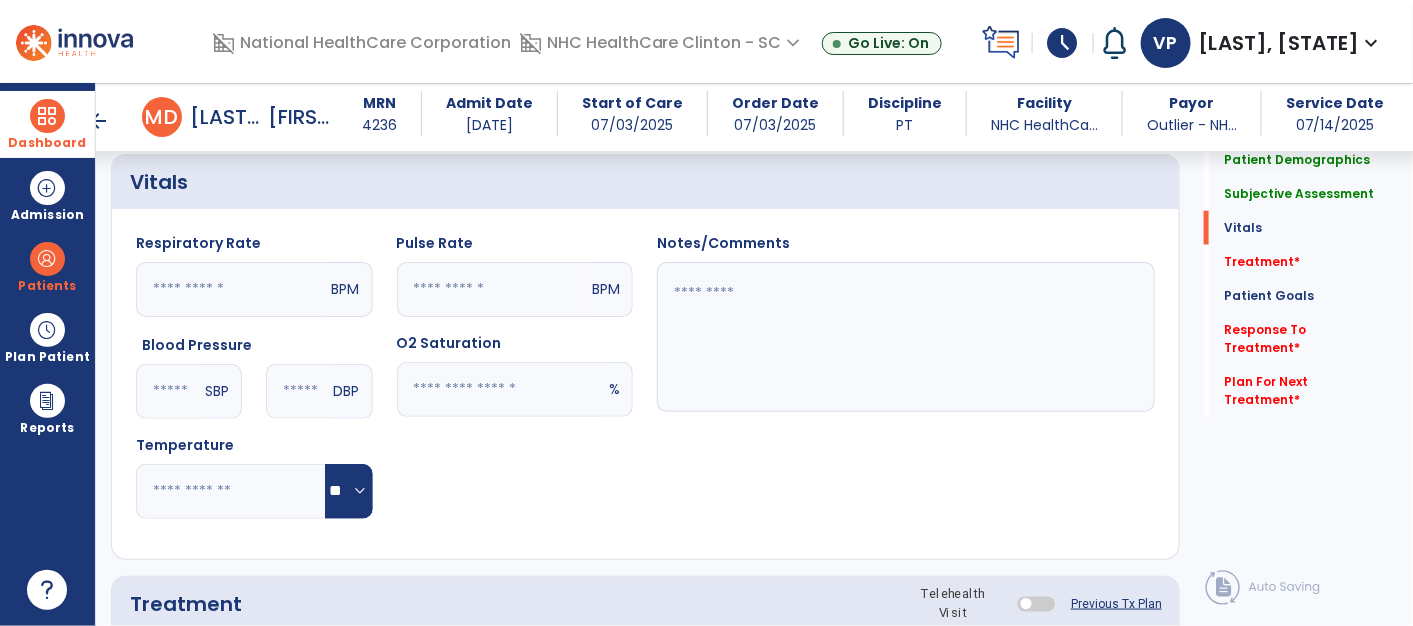 type on "**" 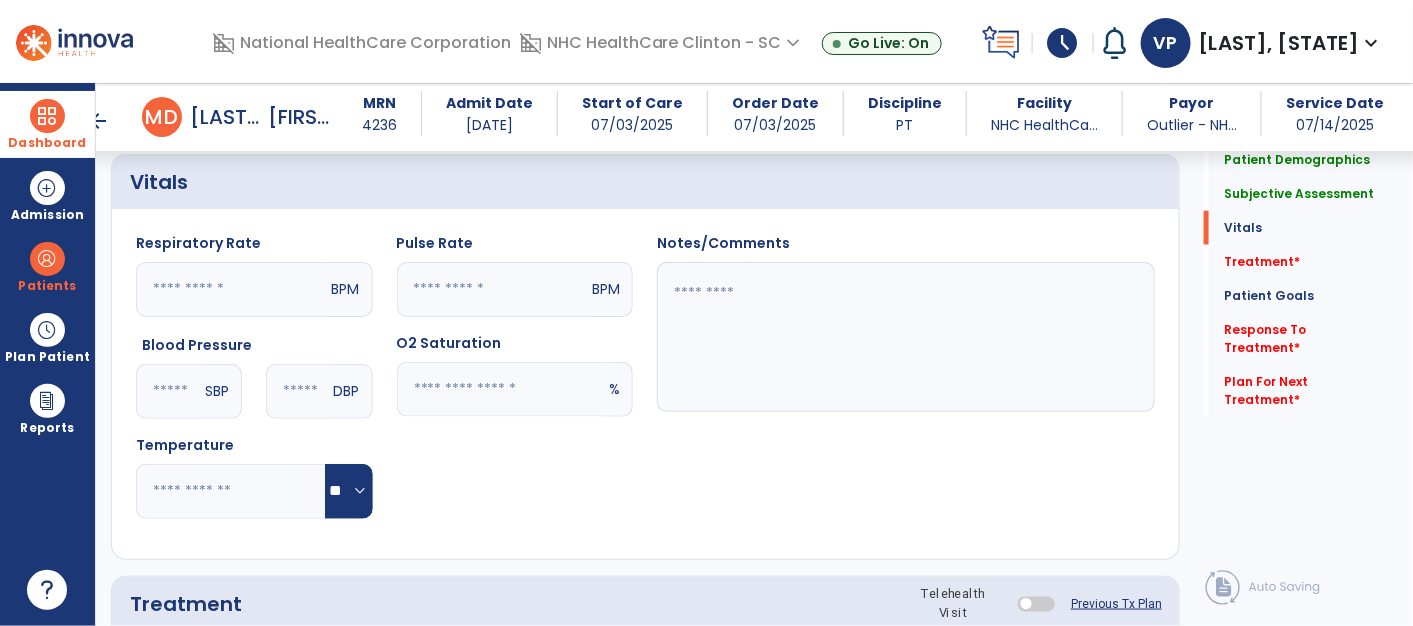 click 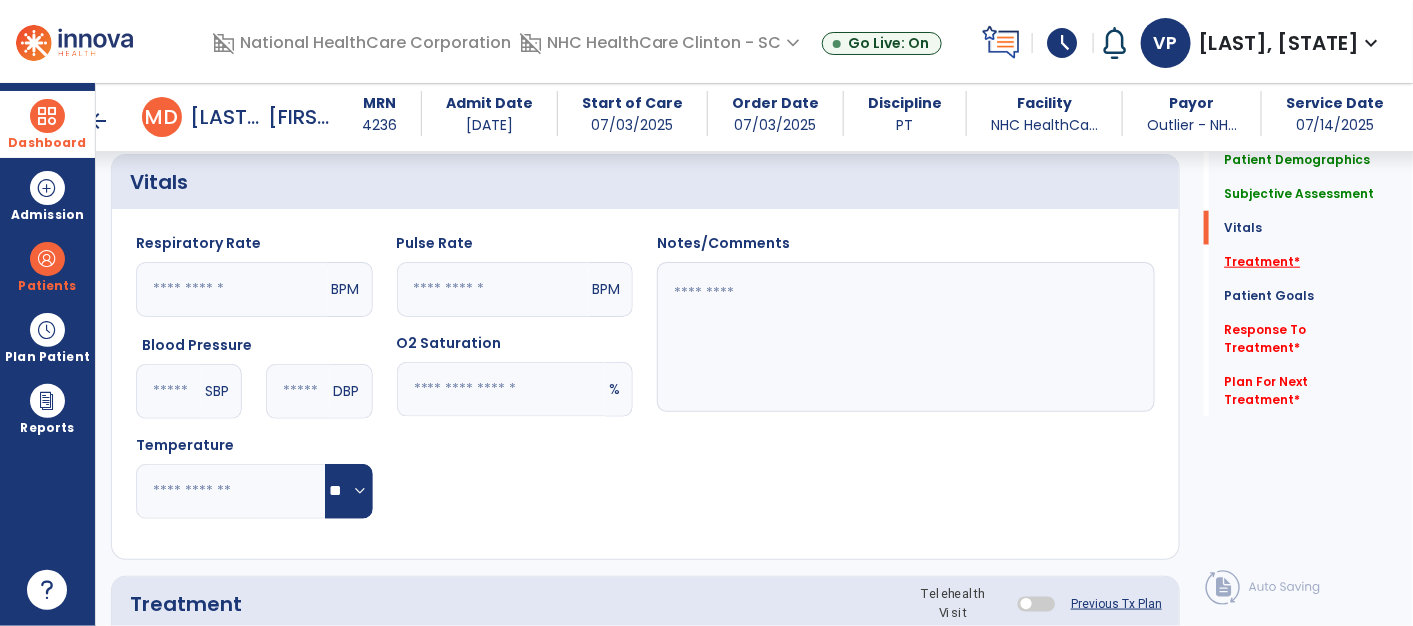 type on "**" 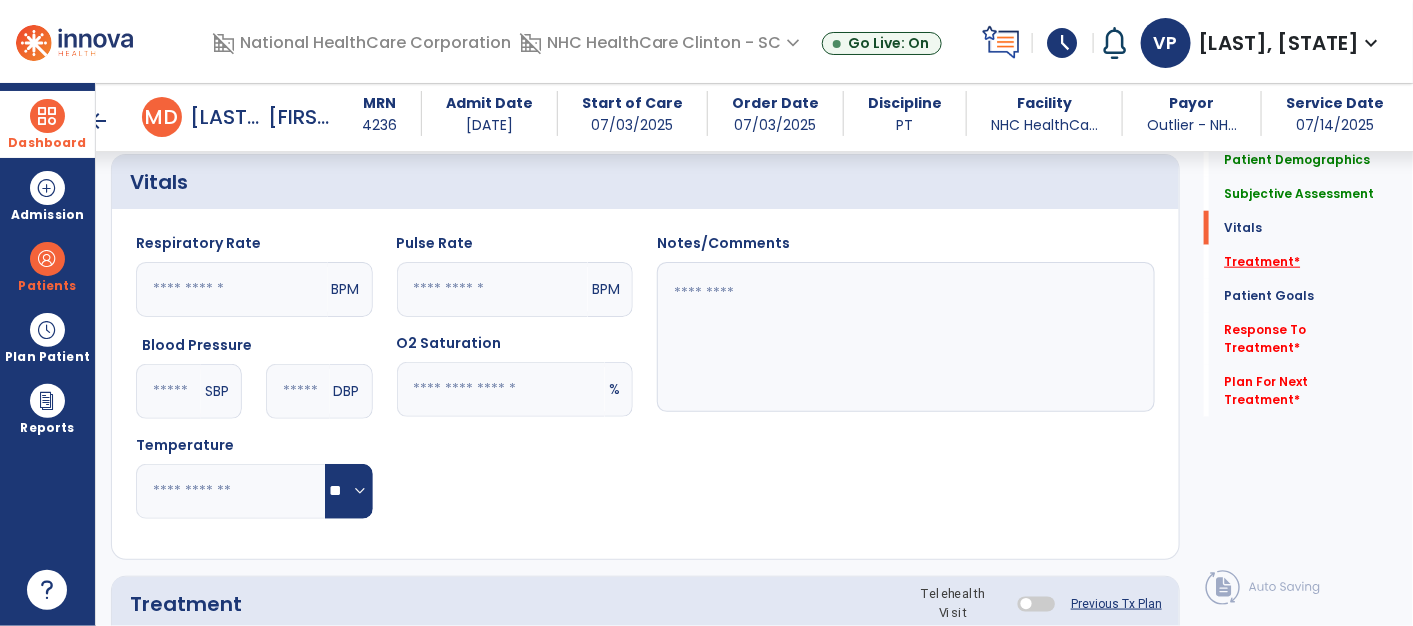 click on "Treatment   *" 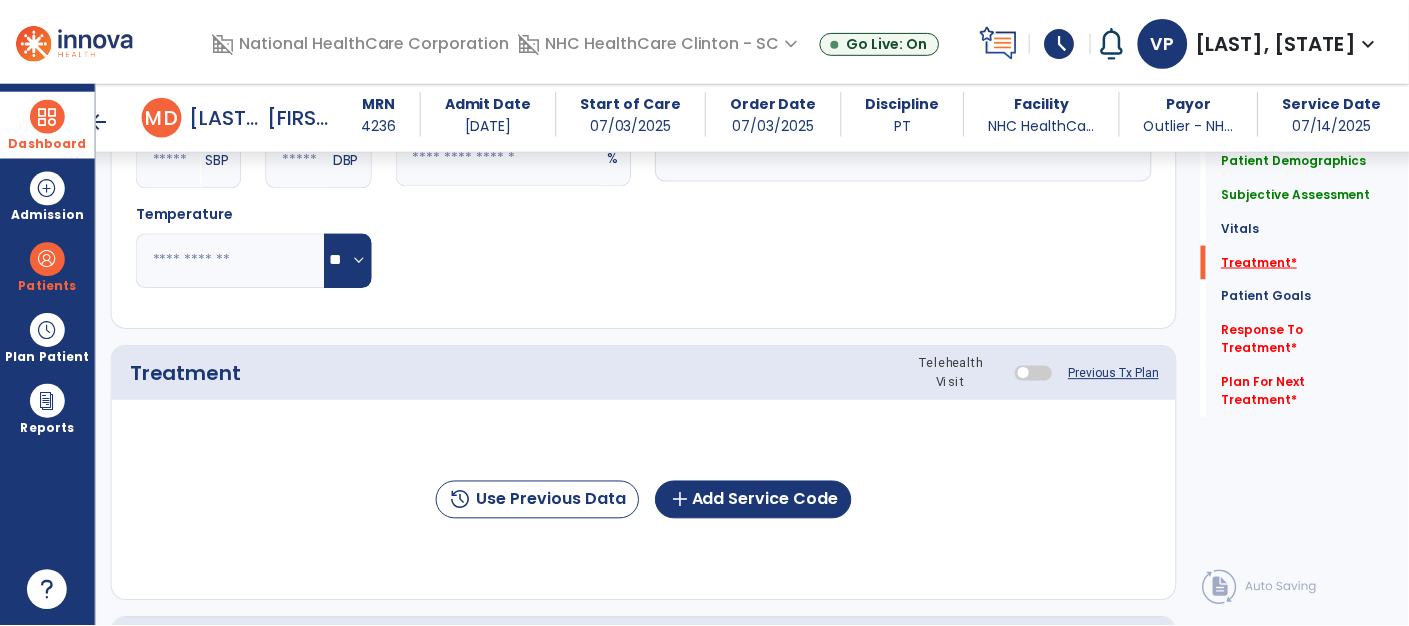 scroll, scrollTop: 1020, scrollLeft: 0, axis: vertical 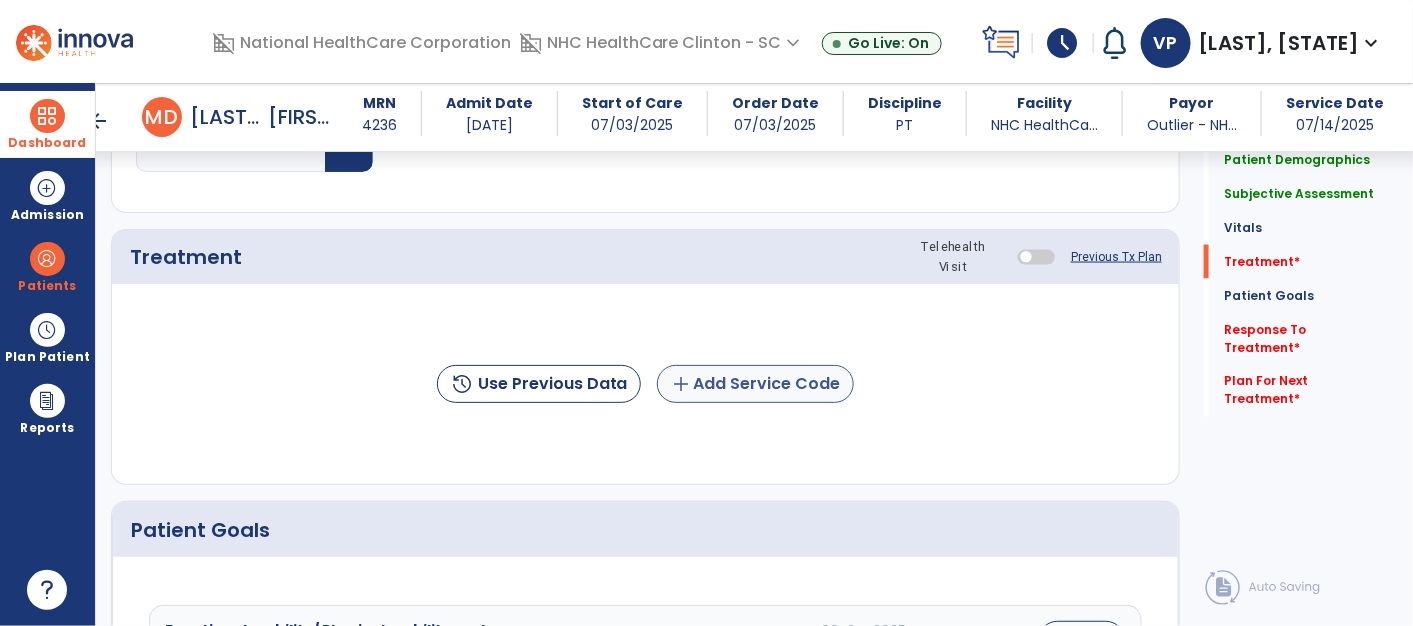 click on "add  Add Service Code" 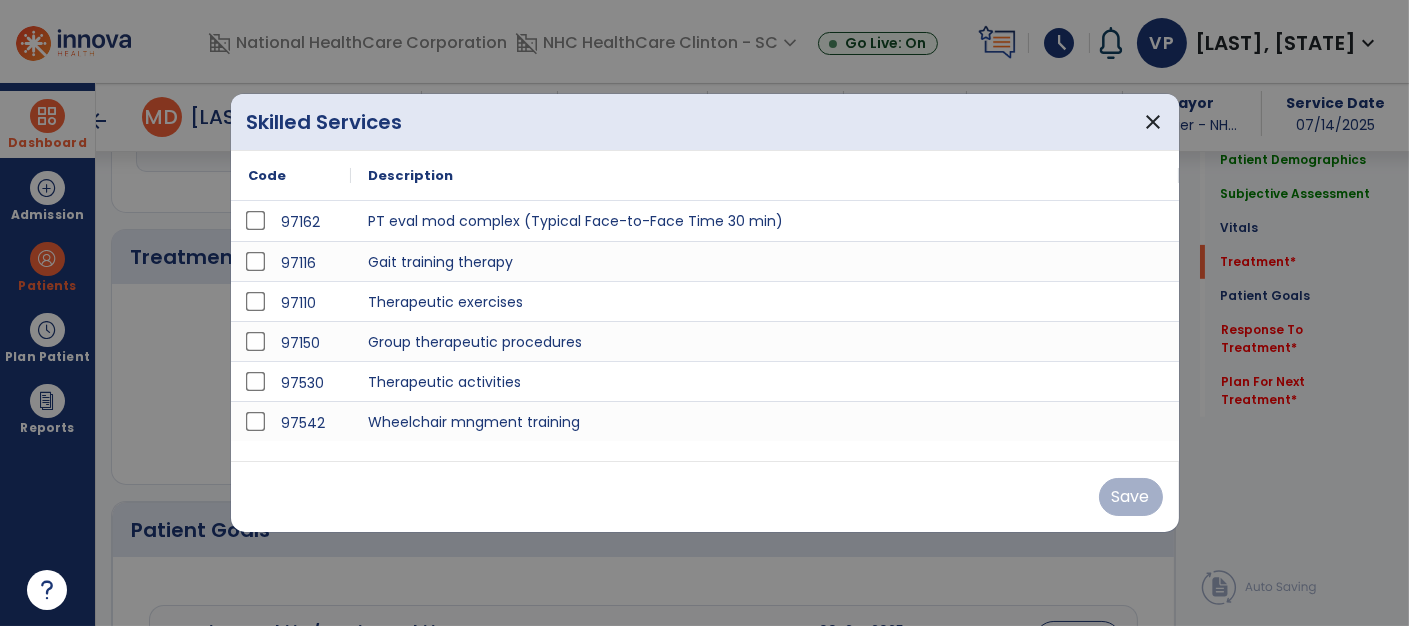 scroll, scrollTop: 1020, scrollLeft: 0, axis: vertical 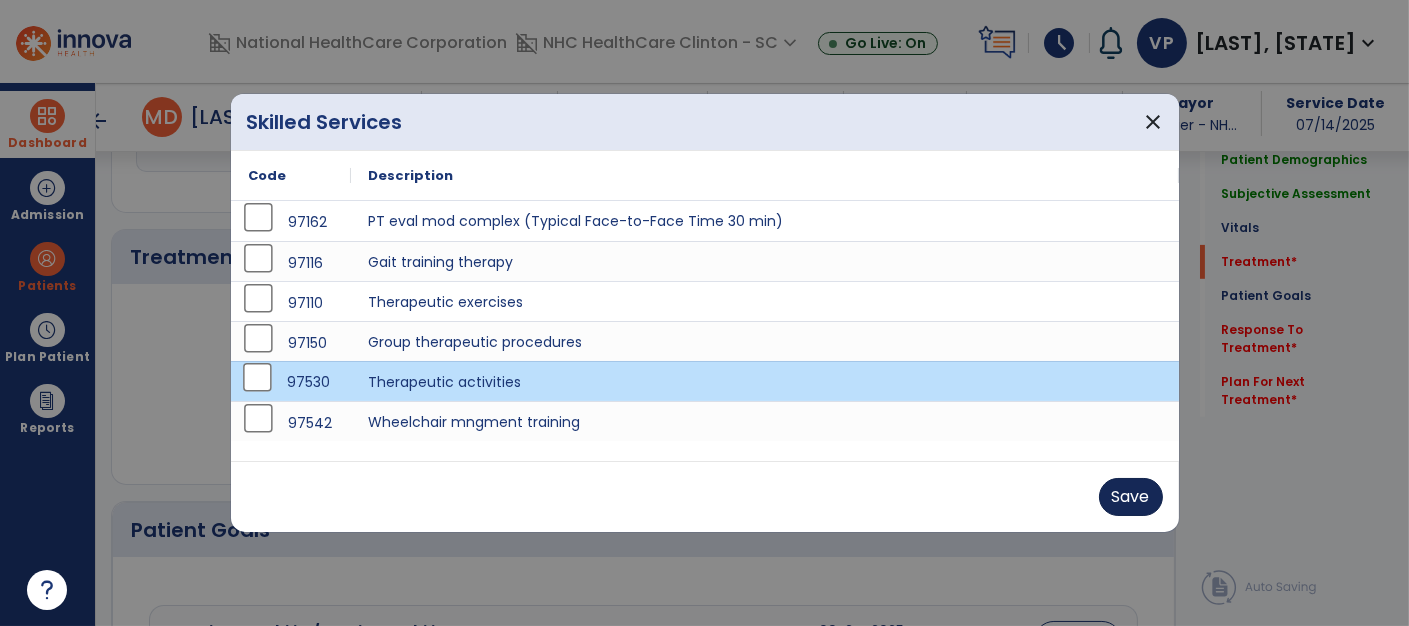 click on "Save" at bounding box center (1131, 497) 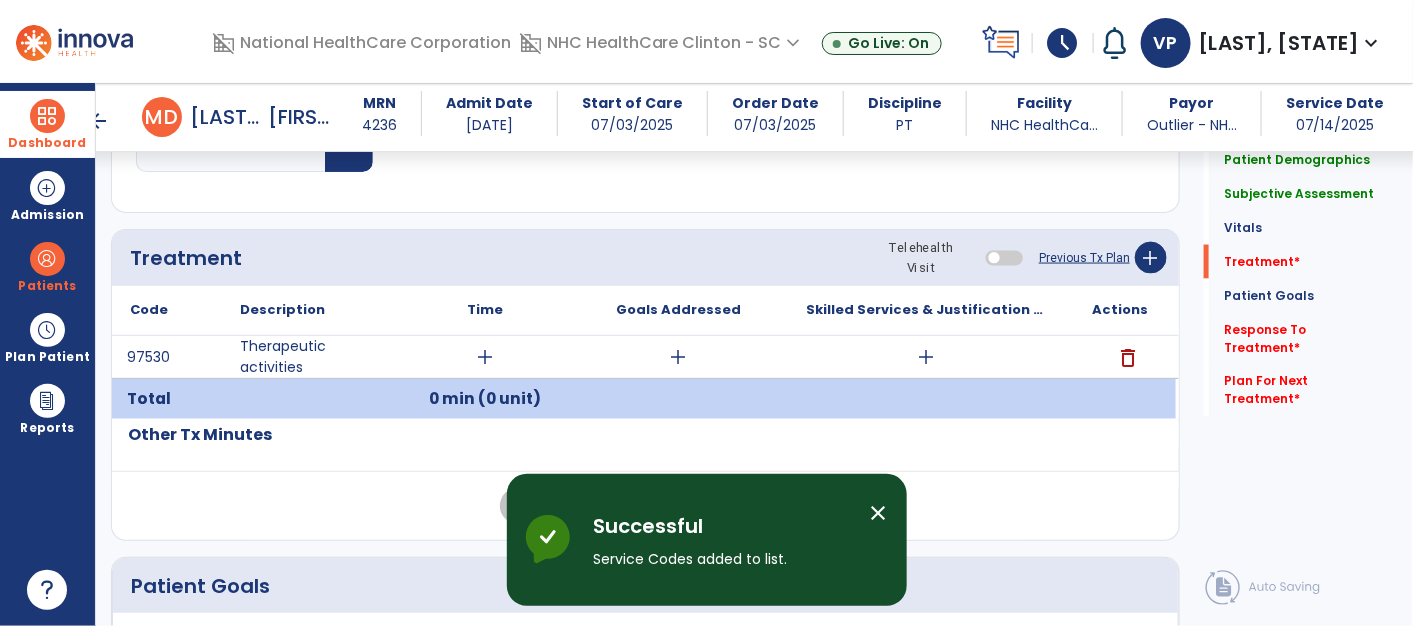 click on "add" at bounding box center [485, 357] 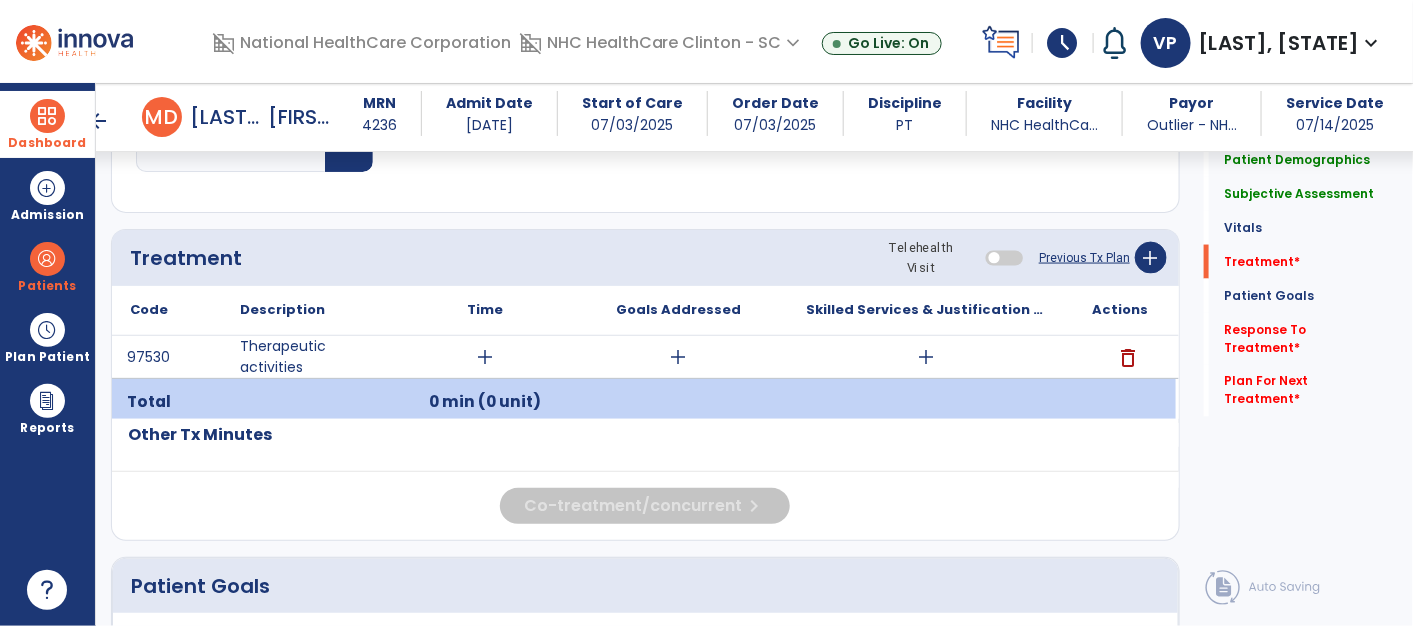 click on "delete" at bounding box center (1128, 358) 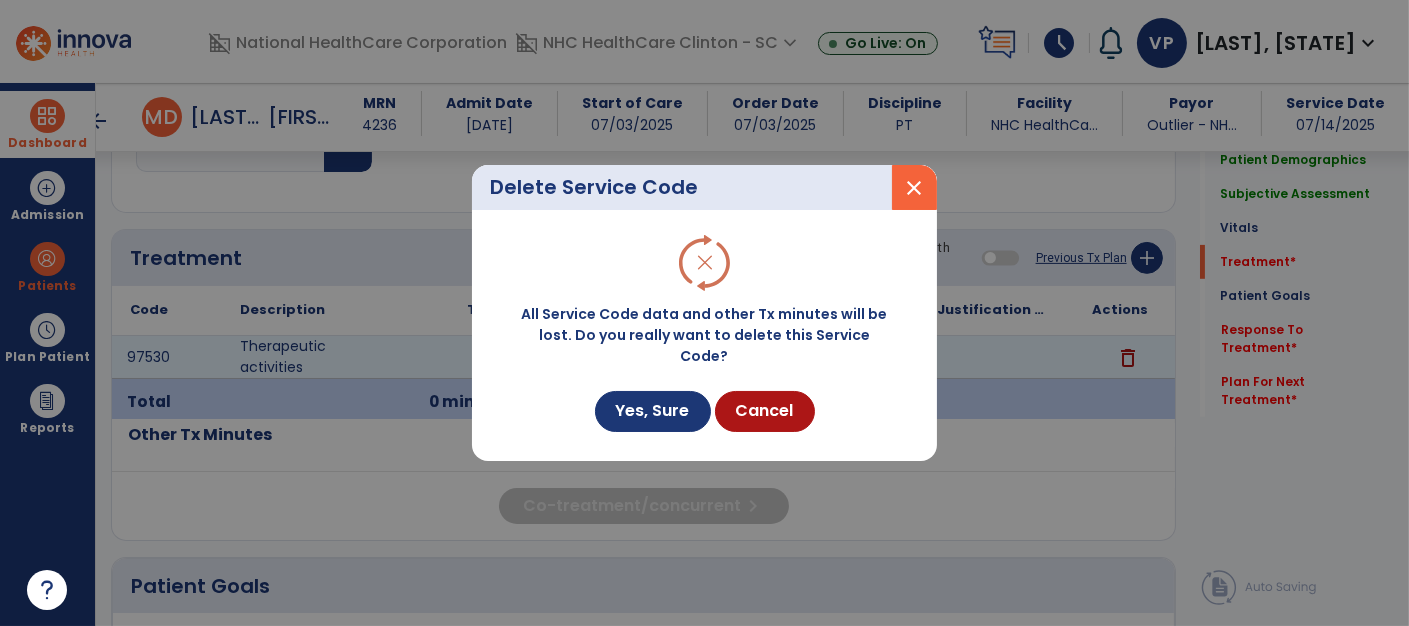 scroll, scrollTop: 1020, scrollLeft: 0, axis: vertical 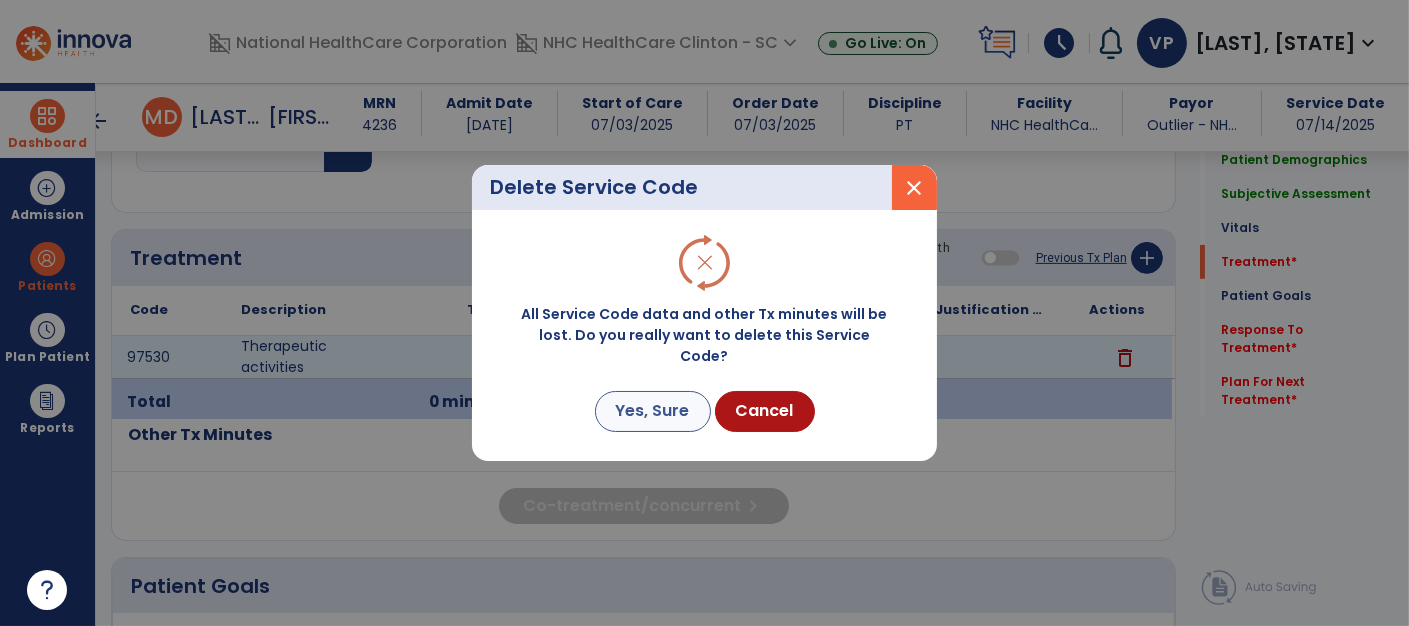 click on "Yes, Sure" at bounding box center [653, 411] 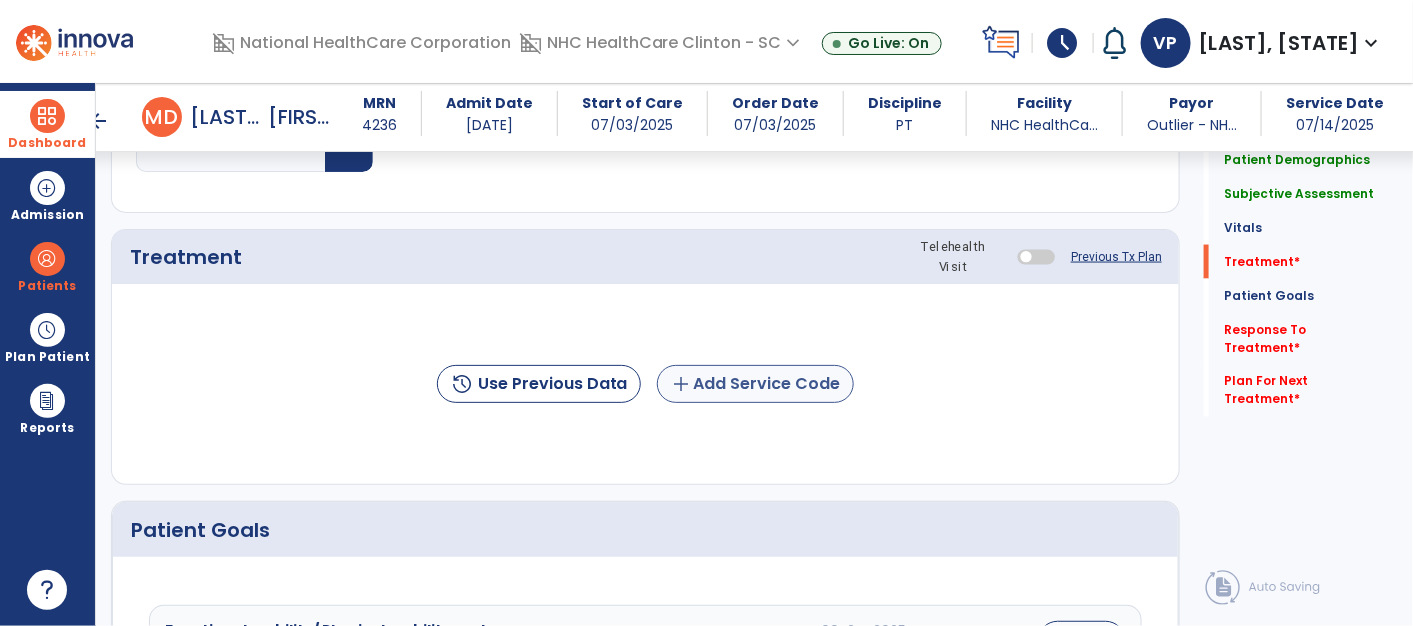 click on "add  Add Service Code" 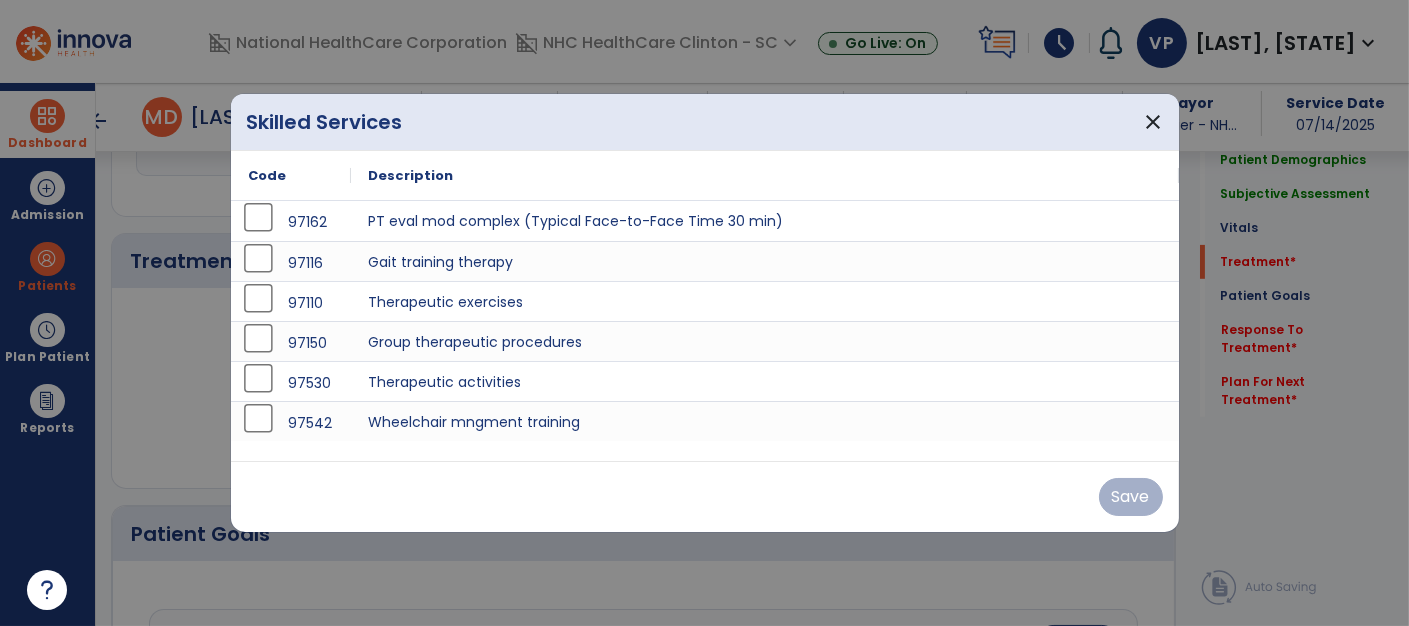 scroll, scrollTop: 1020, scrollLeft: 0, axis: vertical 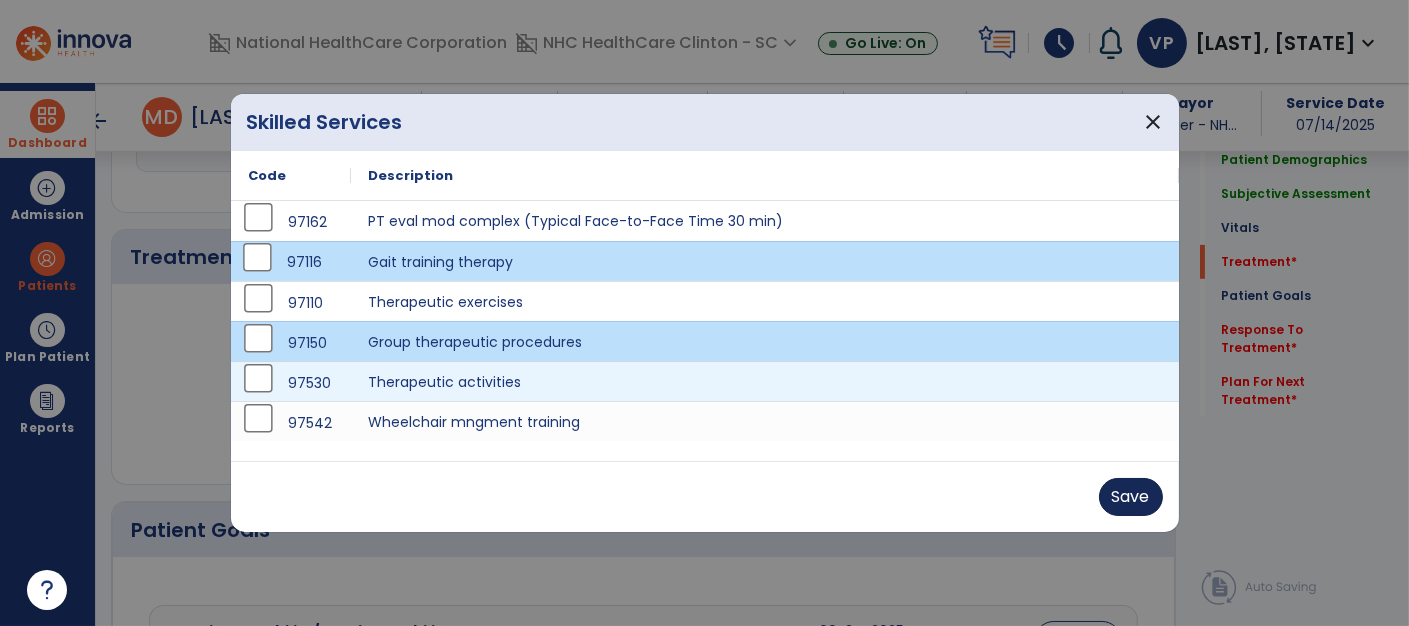 click on "Save" at bounding box center (1131, 497) 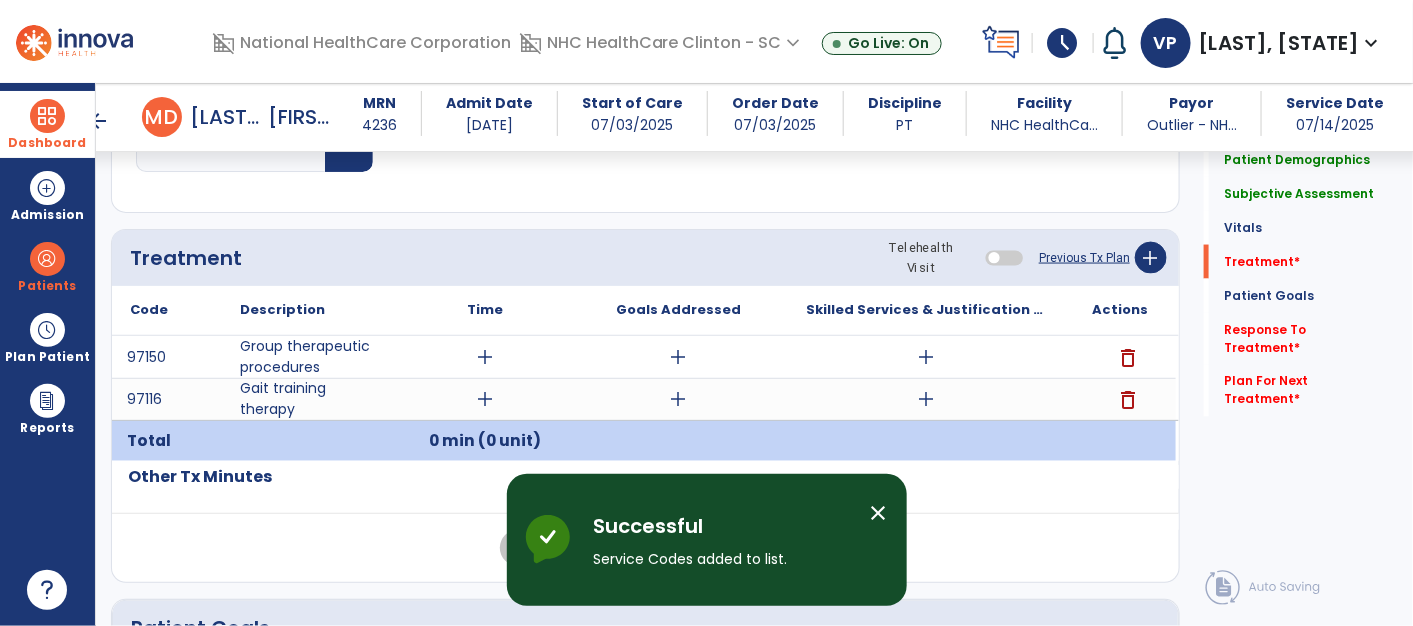 click on "add" at bounding box center [485, 357] 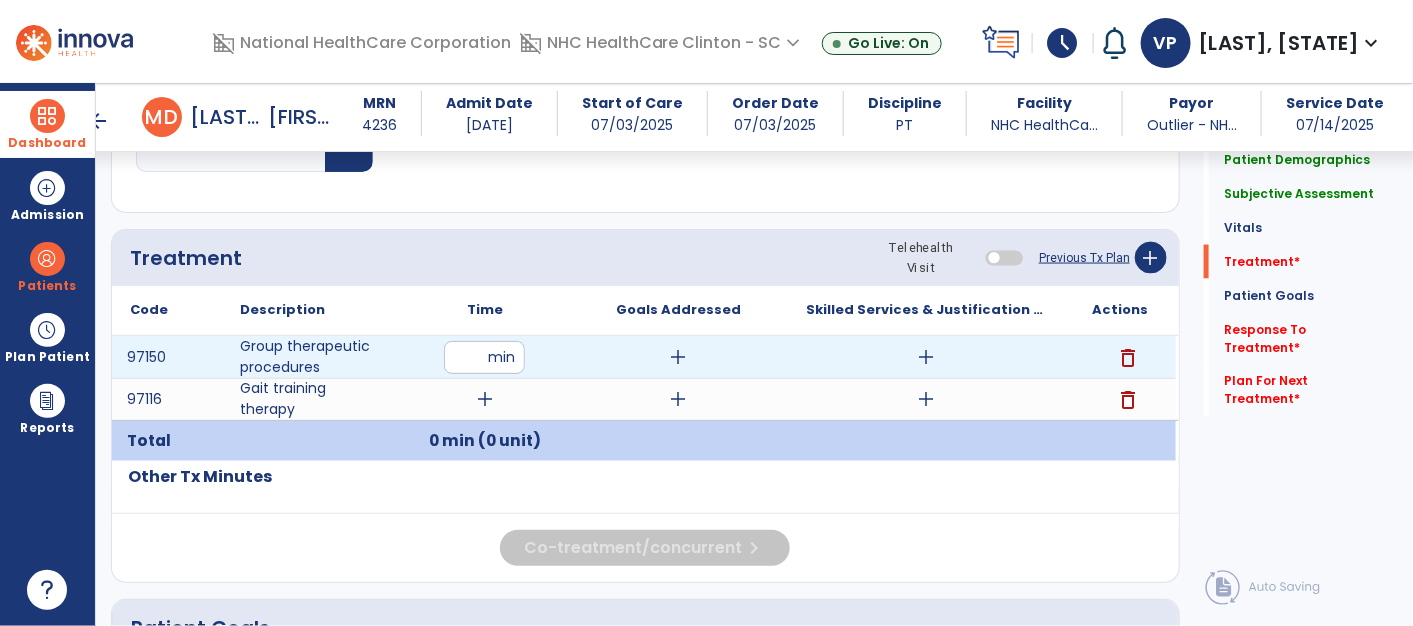 type on "**" 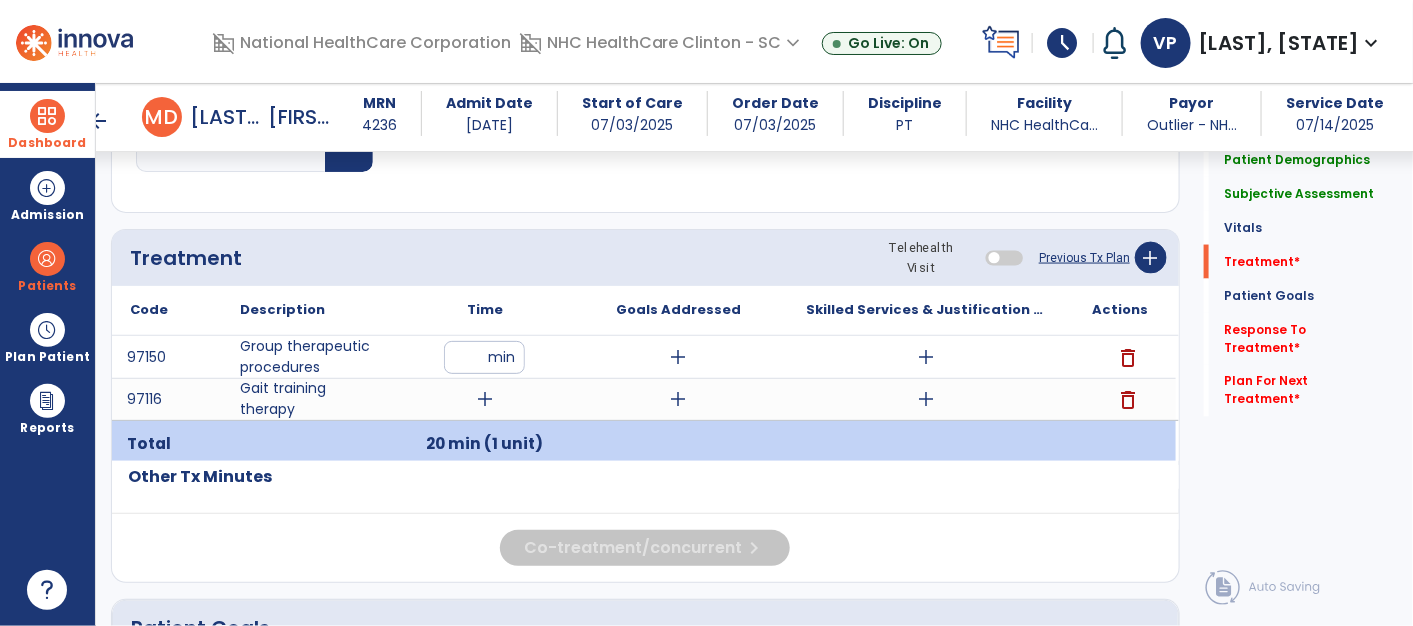 click on "add" at bounding box center [678, 357] 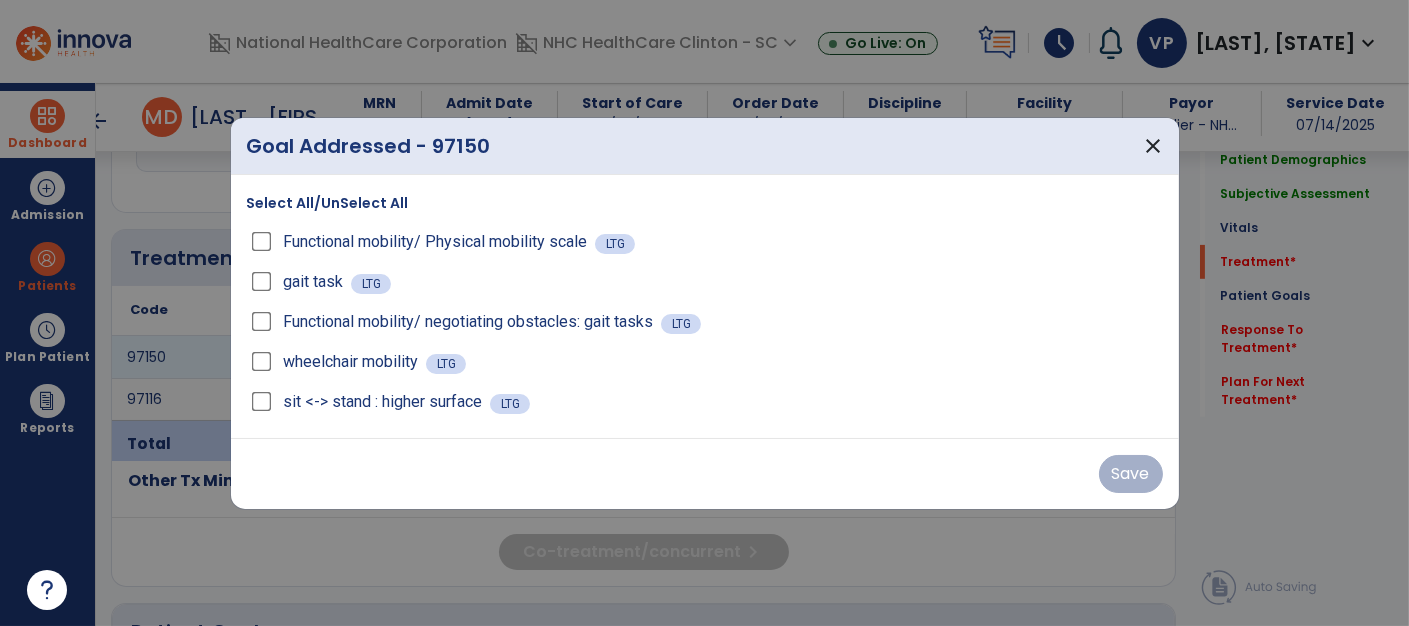 scroll, scrollTop: 1020, scrollLeft: 0, axis: vertical 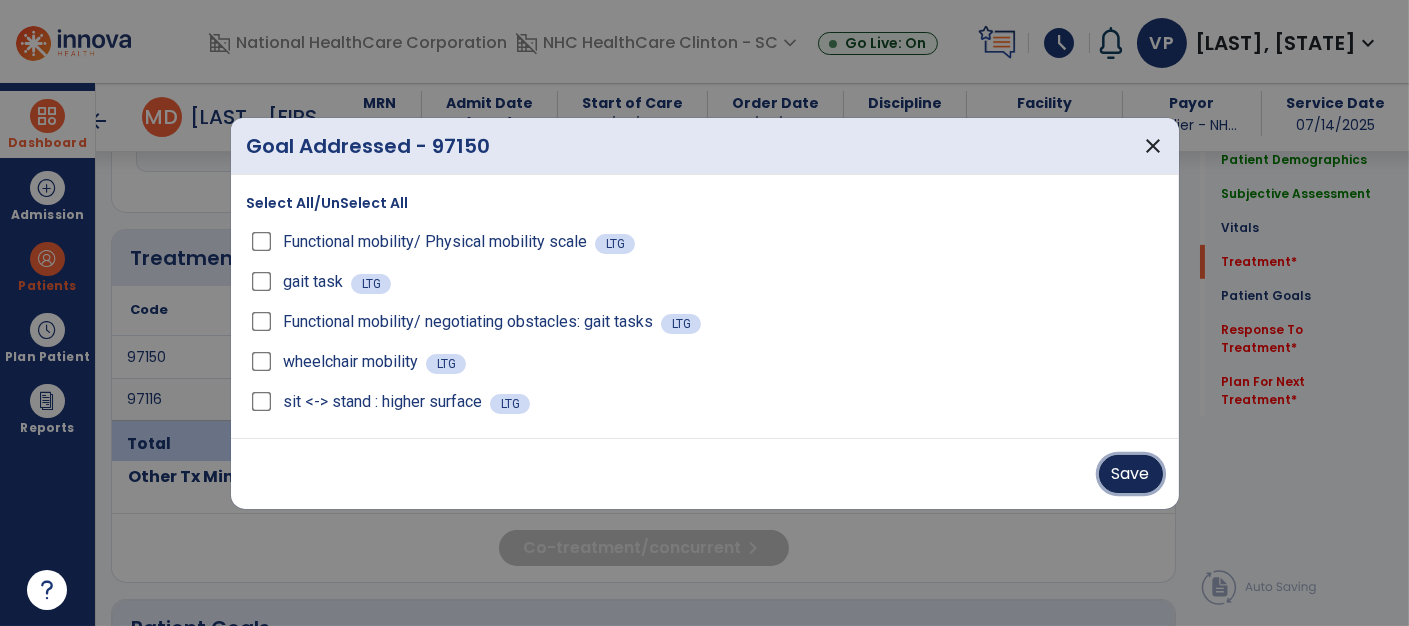 click on "Save" at bounding box center (1131, 474) 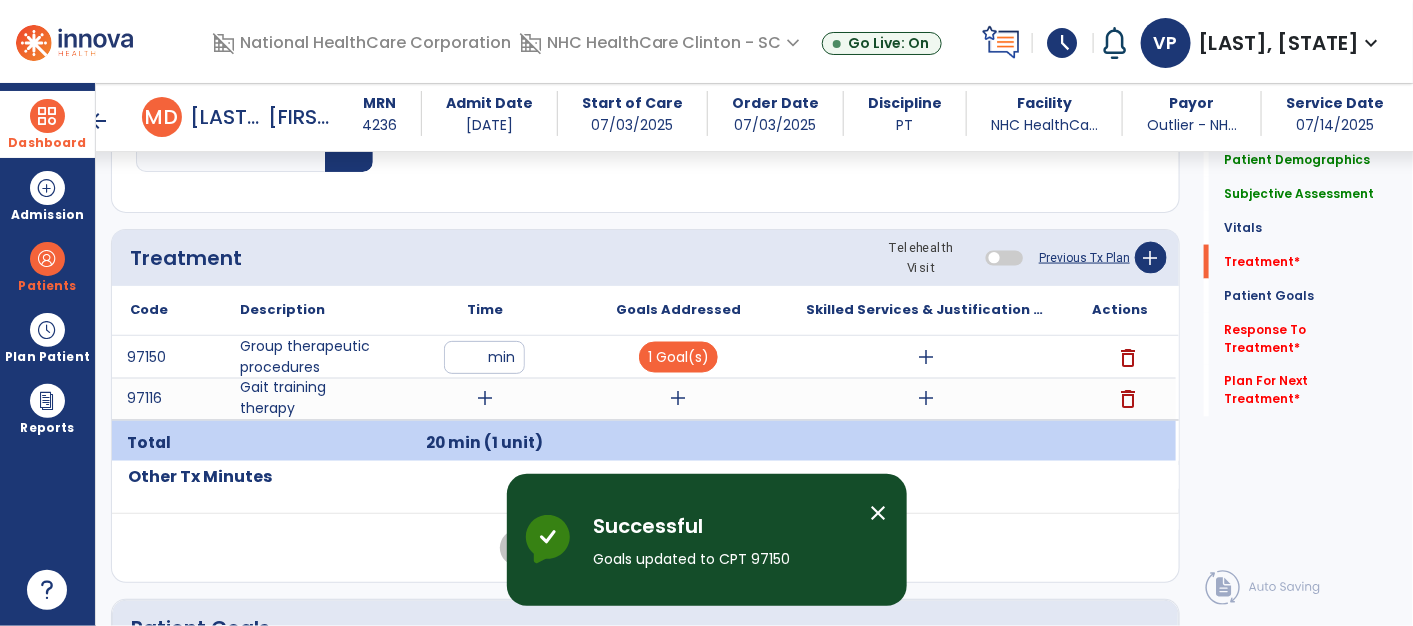 click on "add" at bounding box center (927, 357) 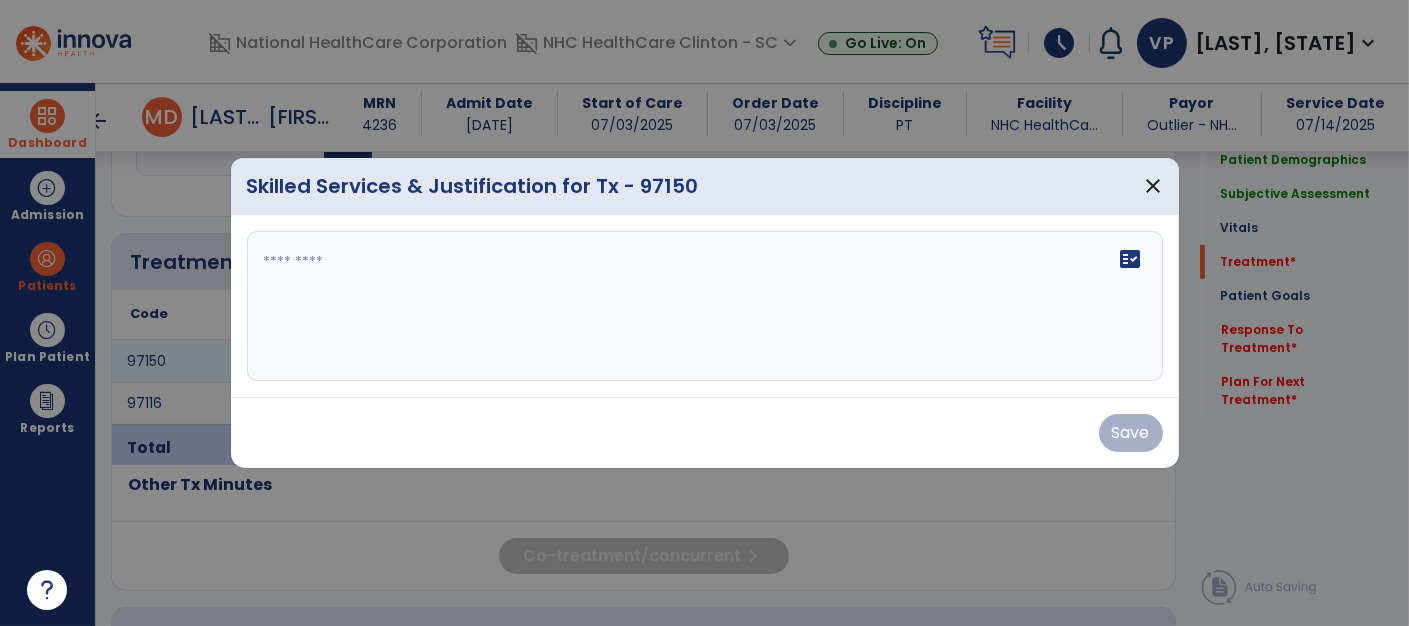 scroll, scrollTop: 1020, scrollLeft: 0, axis: vertical 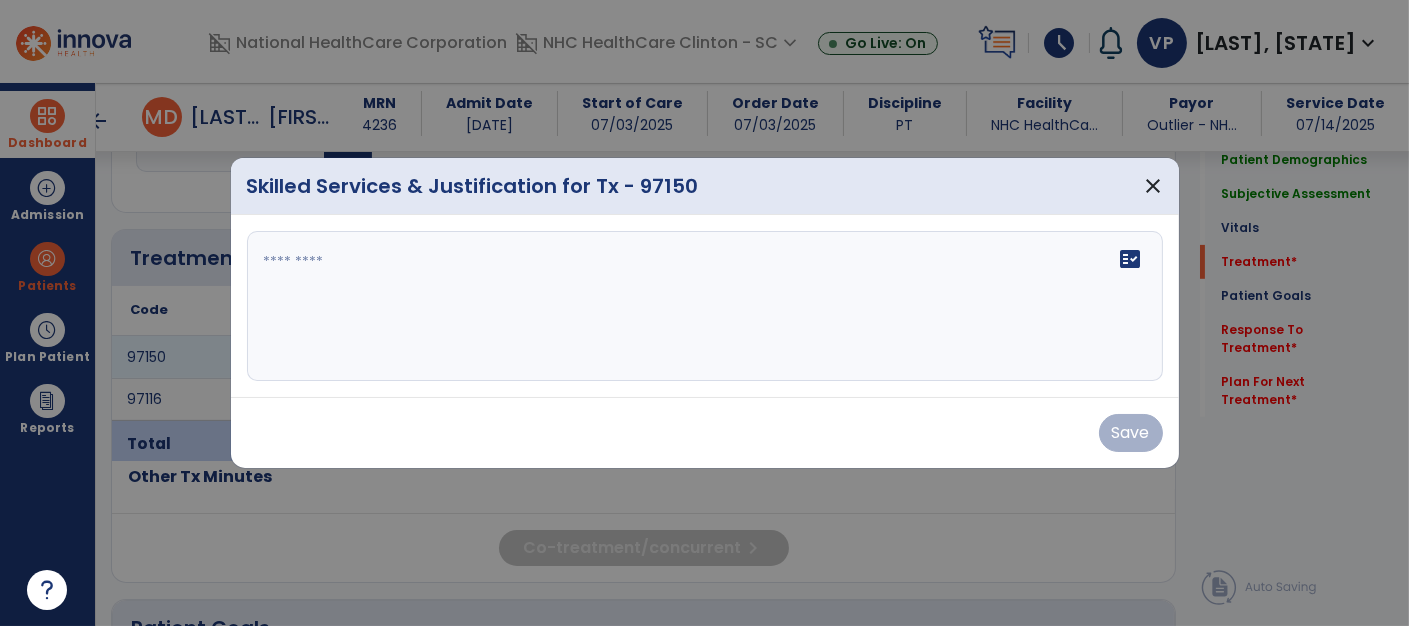 click at bounding box center (705, 306) 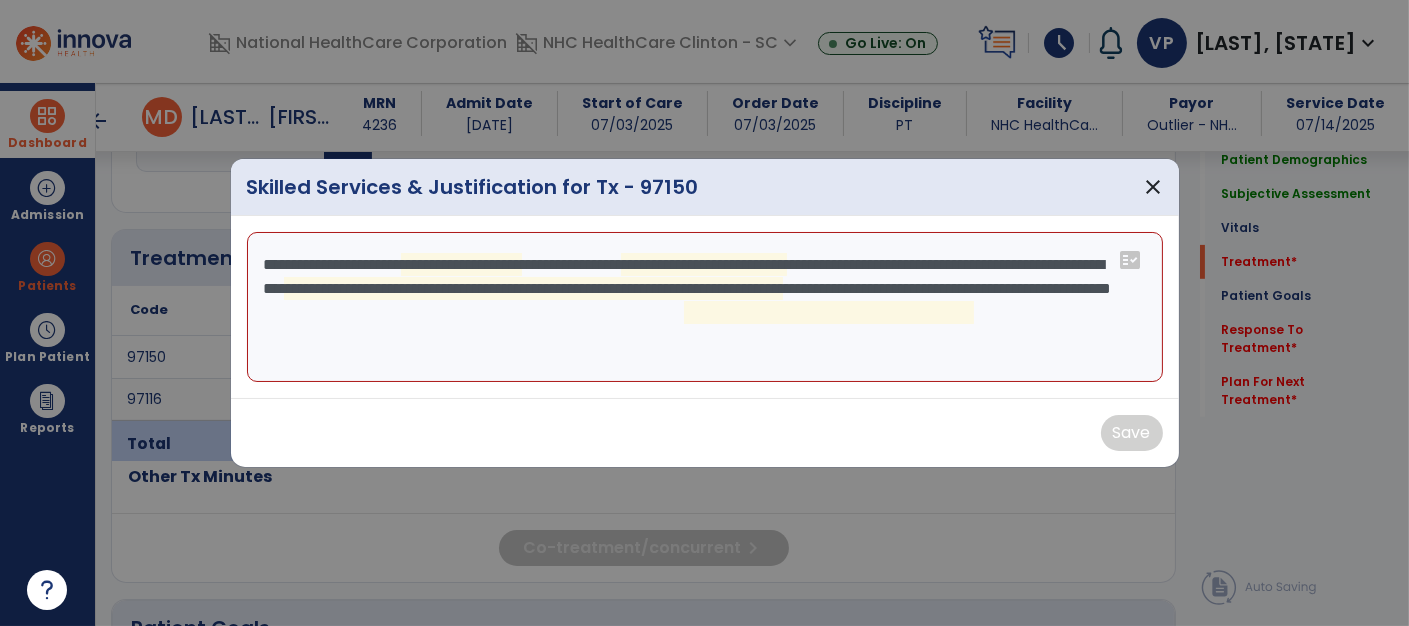 click on "**********" at bounding box center [705, 307] 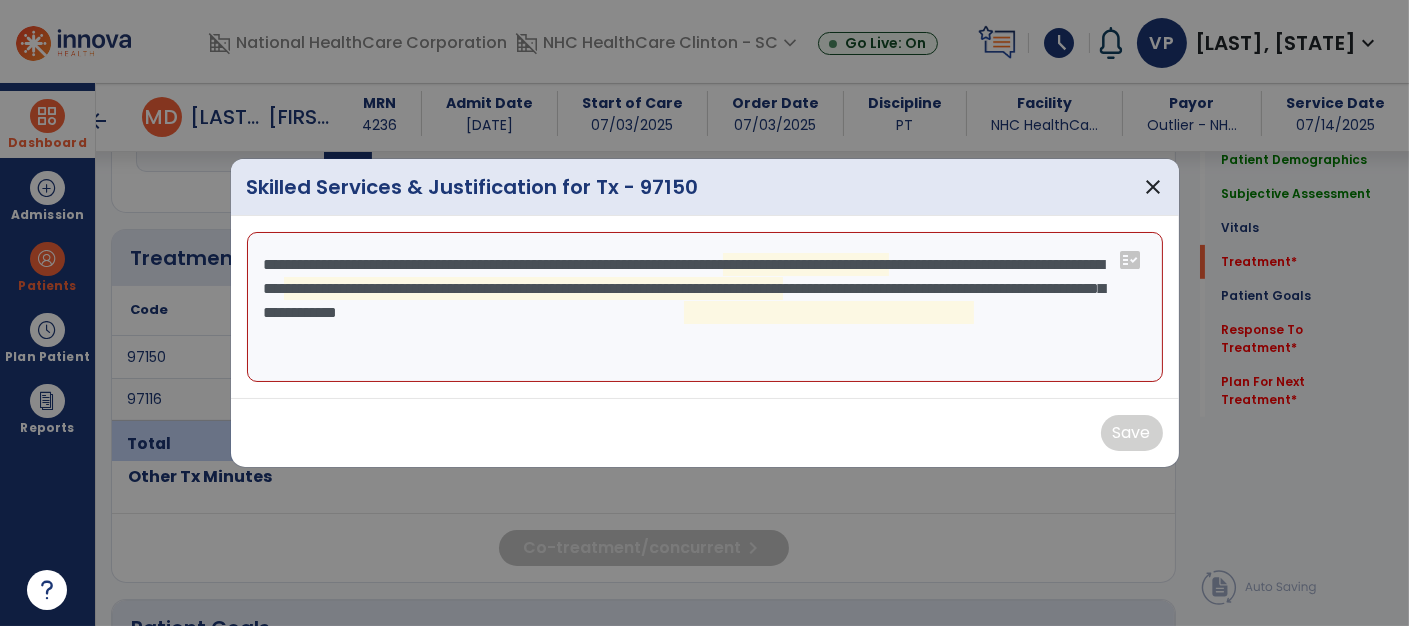 click on "**********" at bounding box center (705, 307) 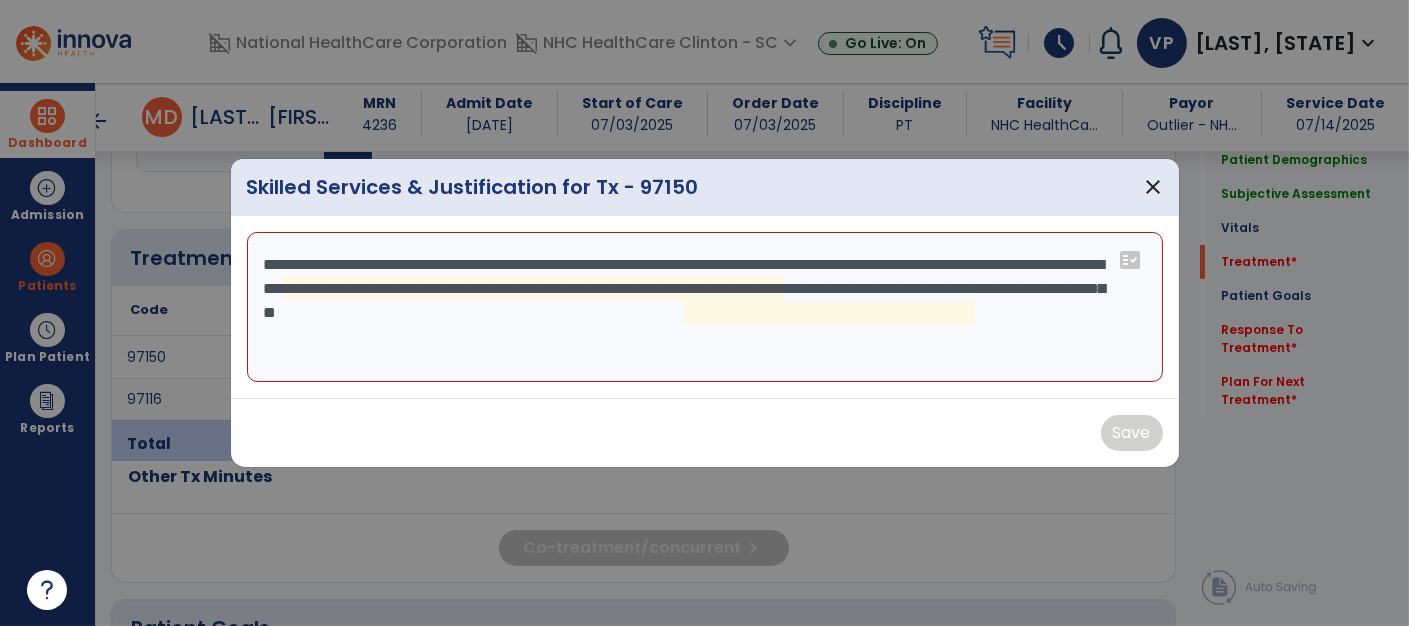 click on "**********" at bounding box center [705, 307] 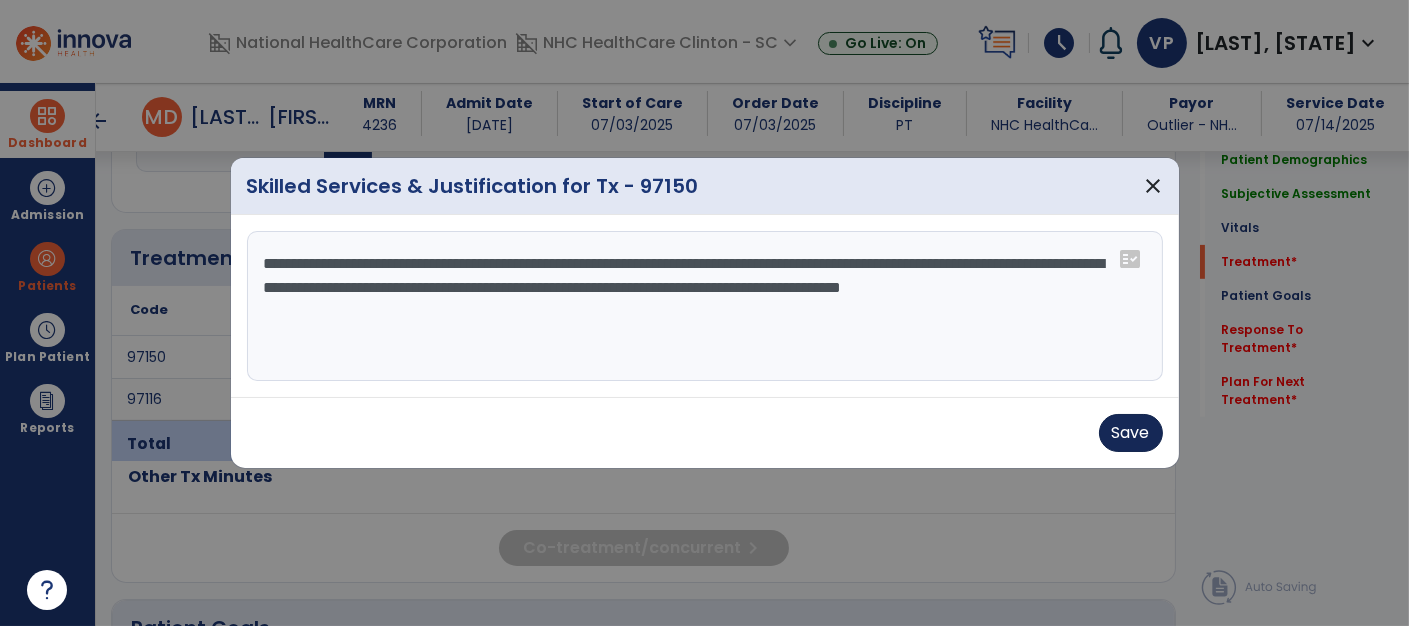 type on "**********" 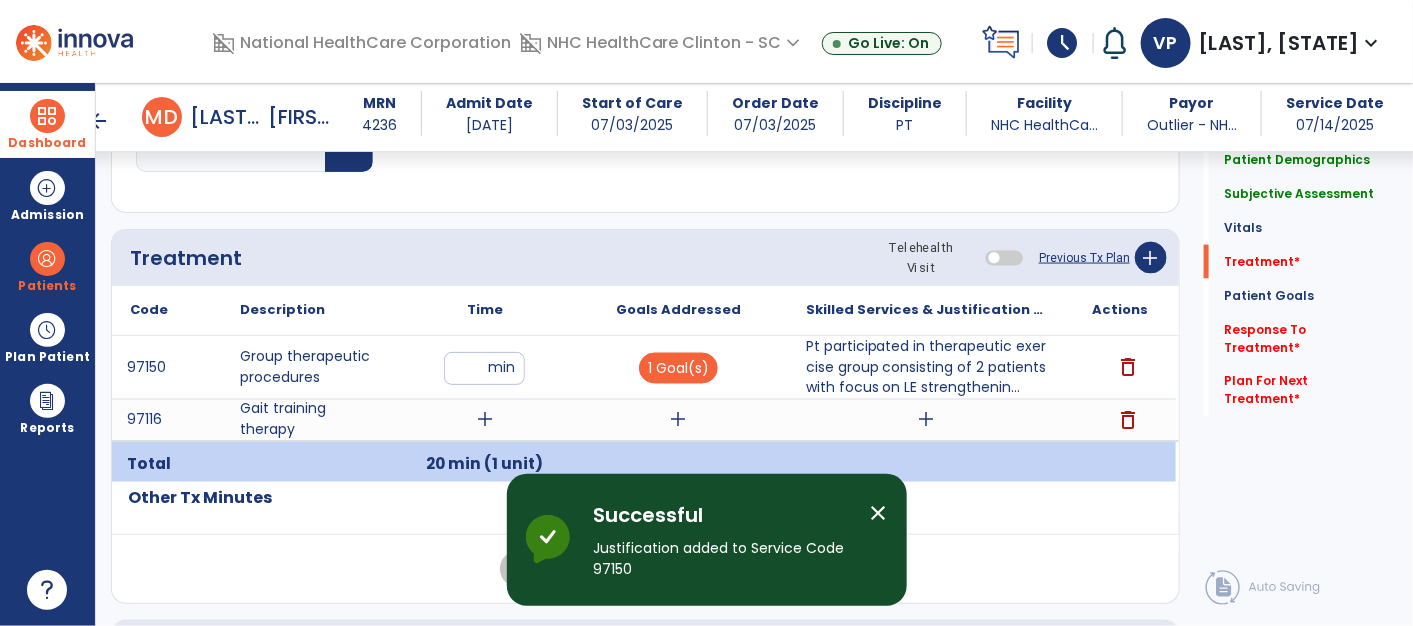 click on "add" at bounding box center [485, 420] 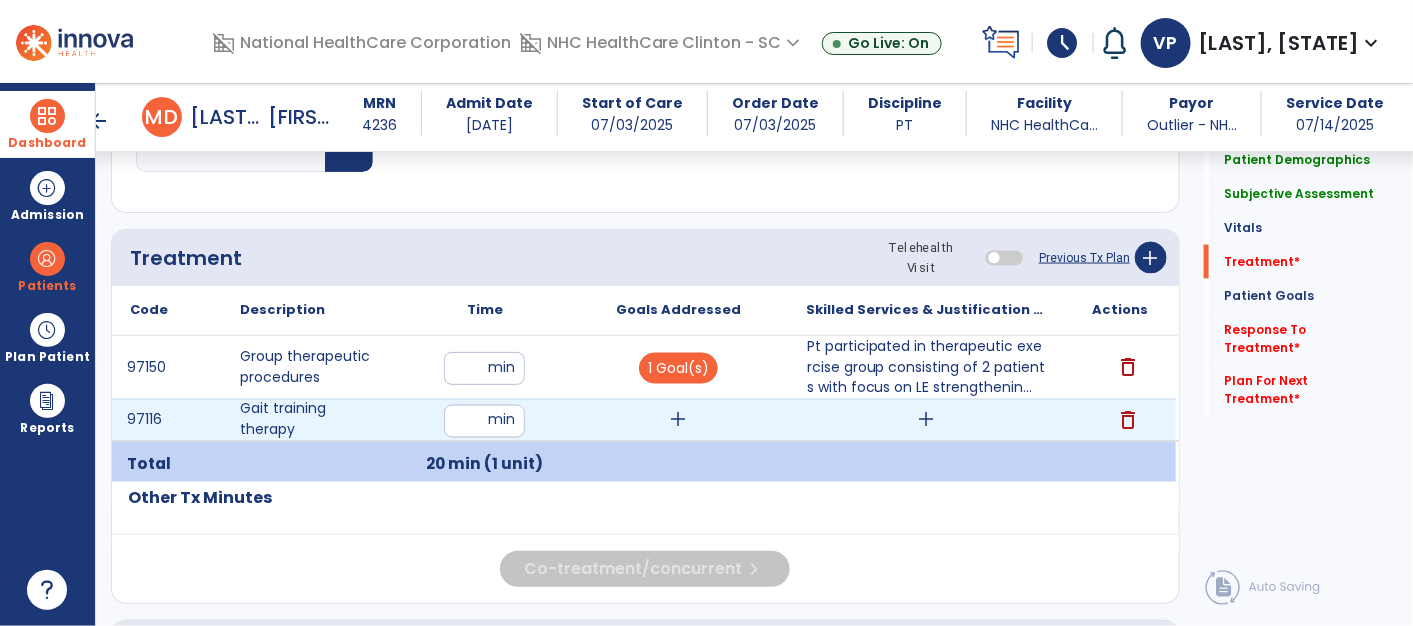 type on "**" 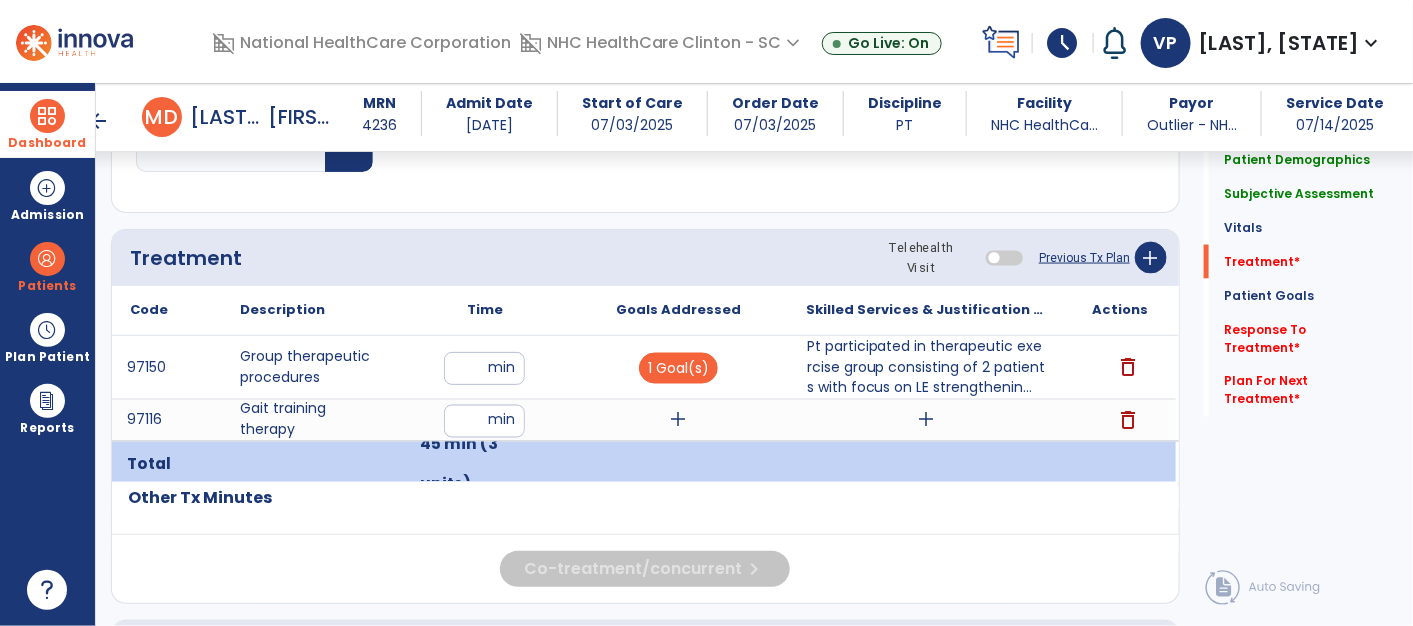 click on "add" at bounding box center [678, 420] 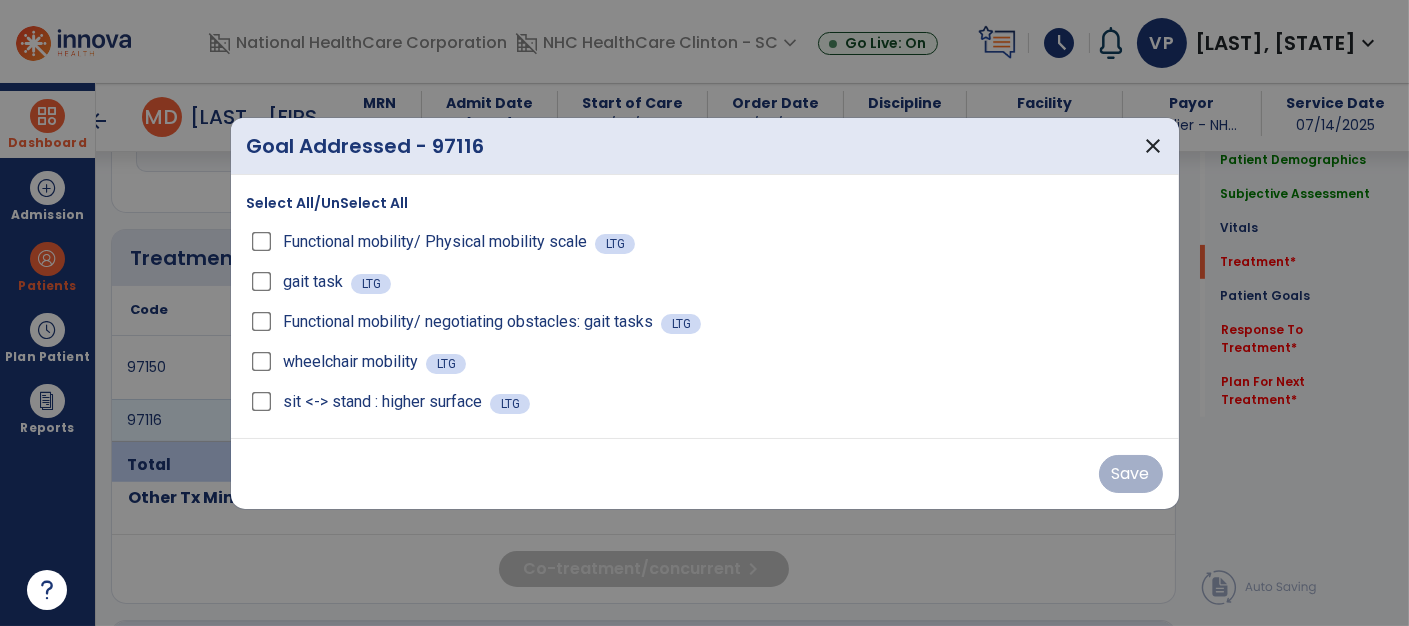 scroll, scrollTop: 1020, scrollLeft: 0, axis: vertical 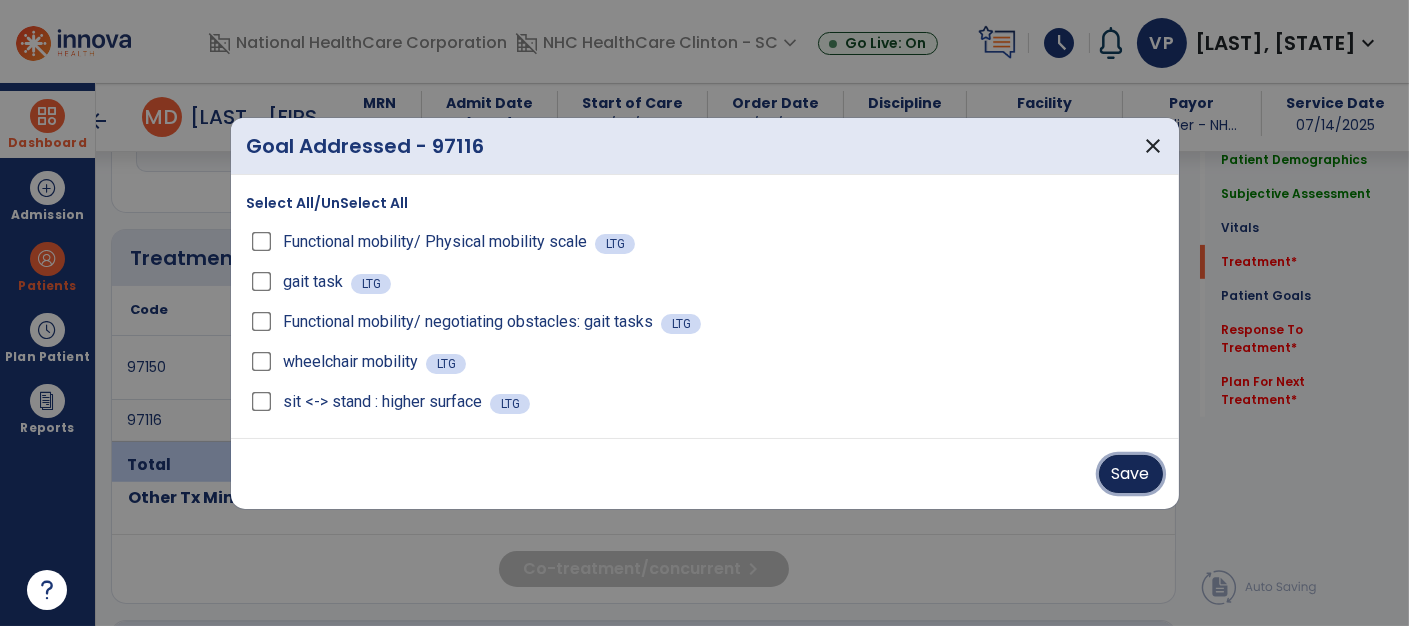 click on "Save" at bounding box center (1131, 474) 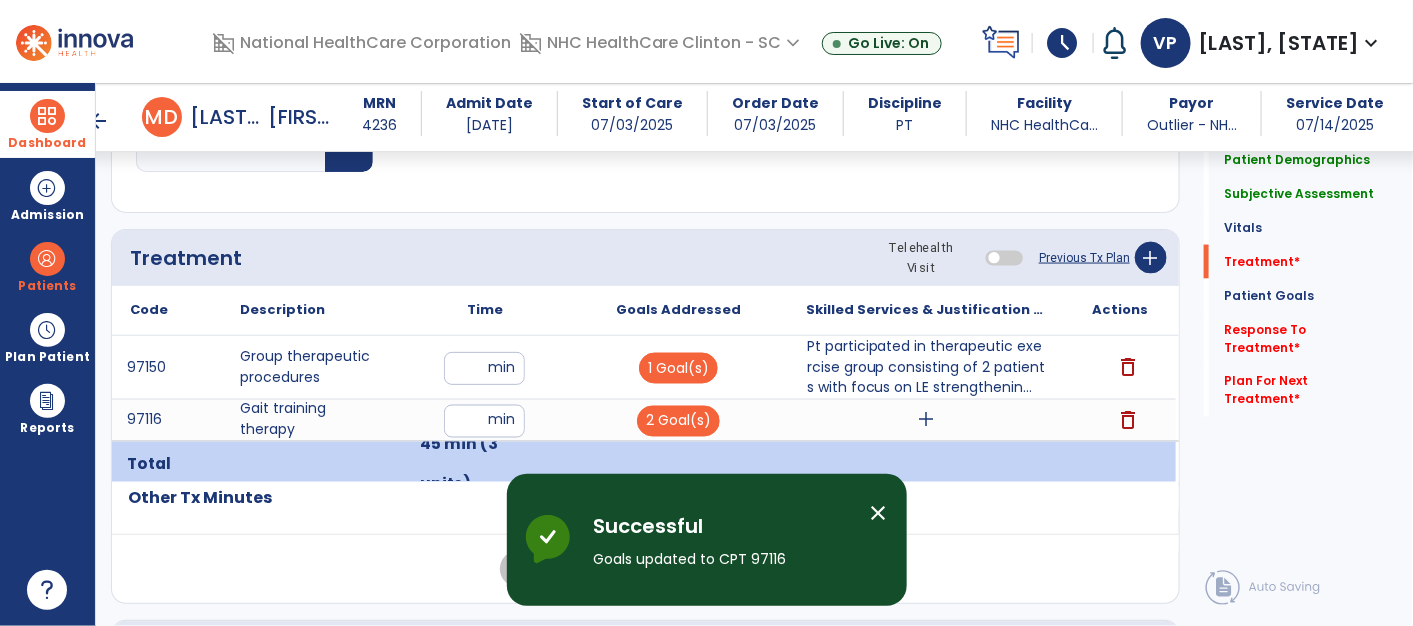 click on "add" at bounding box center [927, 420] 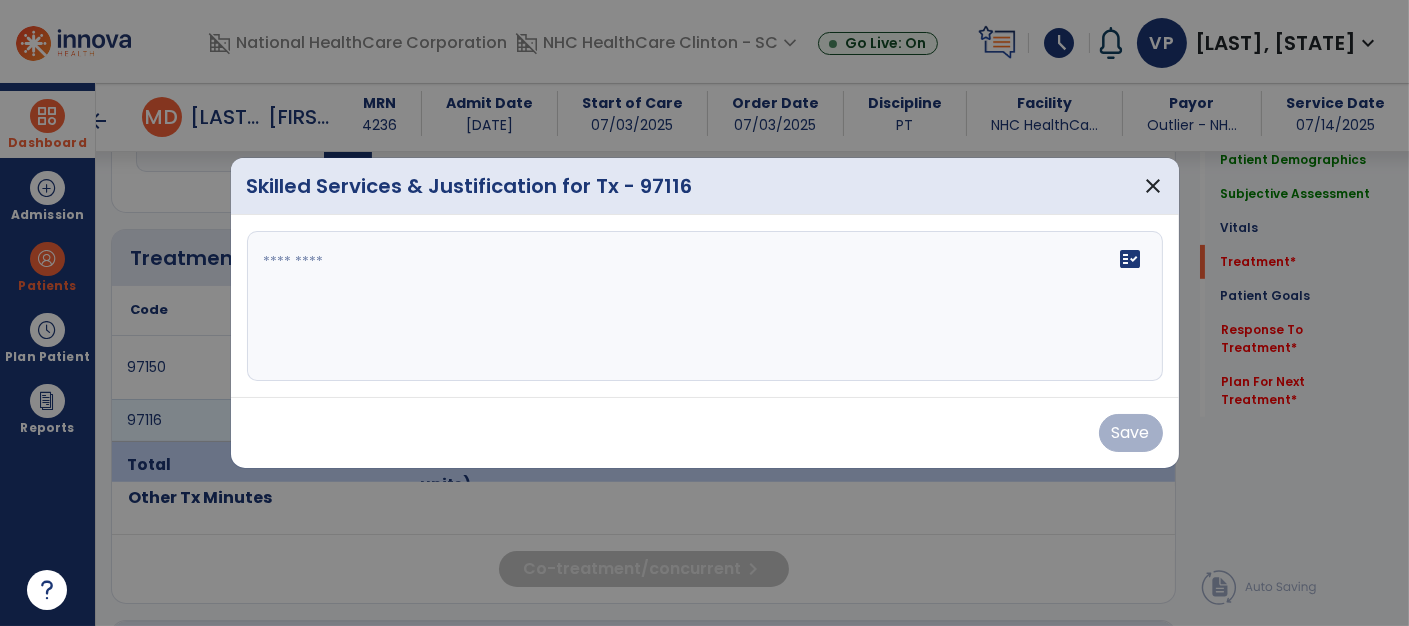scroll, scrollTop: 1020, scrollLeft: 0, axis: vertical 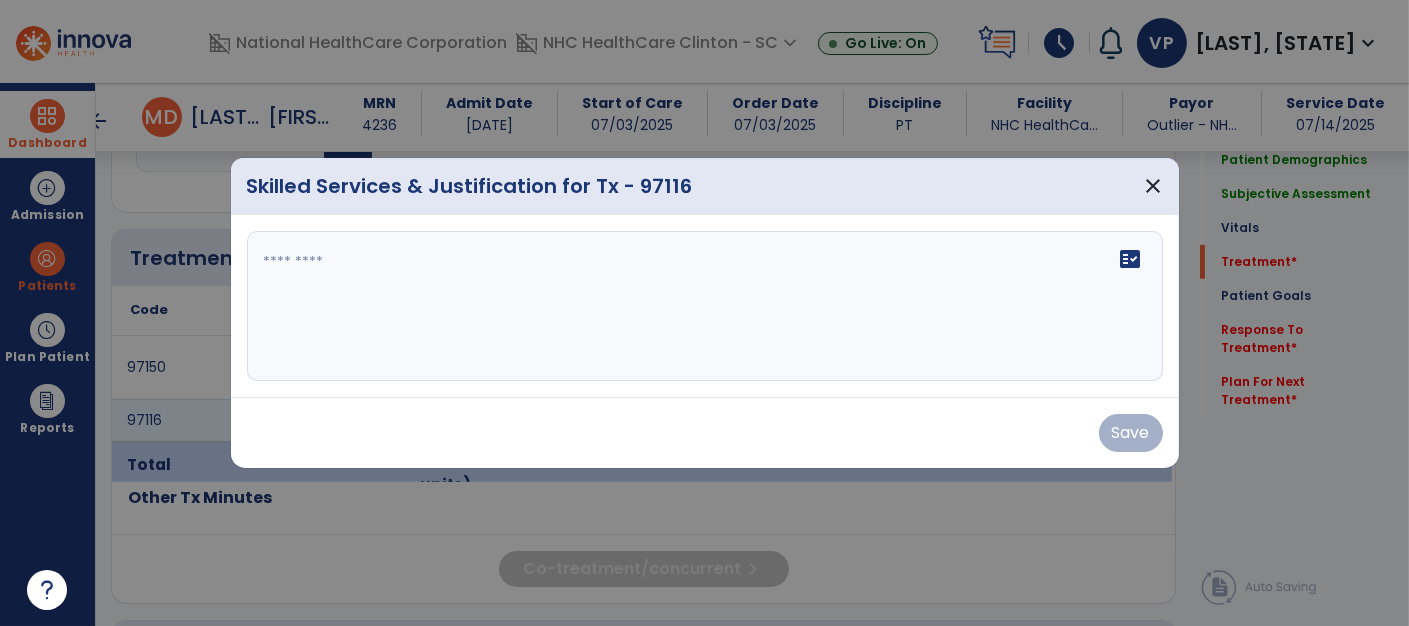 click at bounding box center [705, 306] 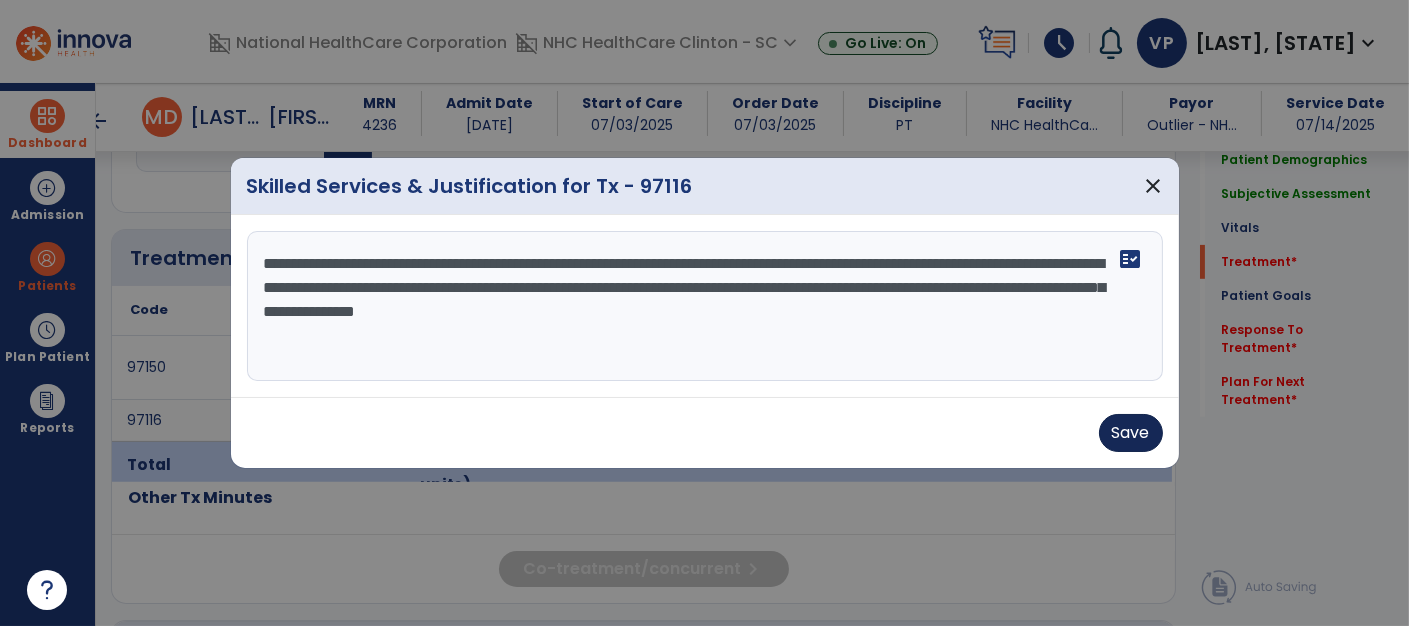 type on "**********" 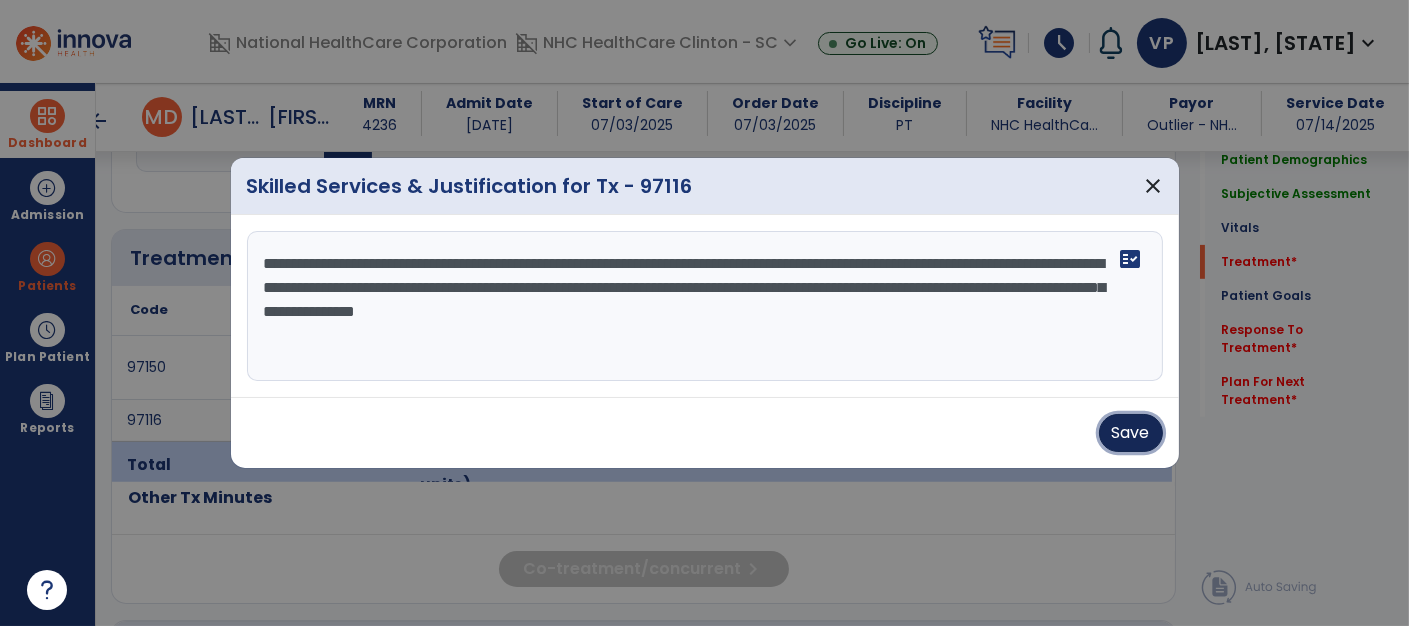 click on "Save" at bounding box center (1131, 433) 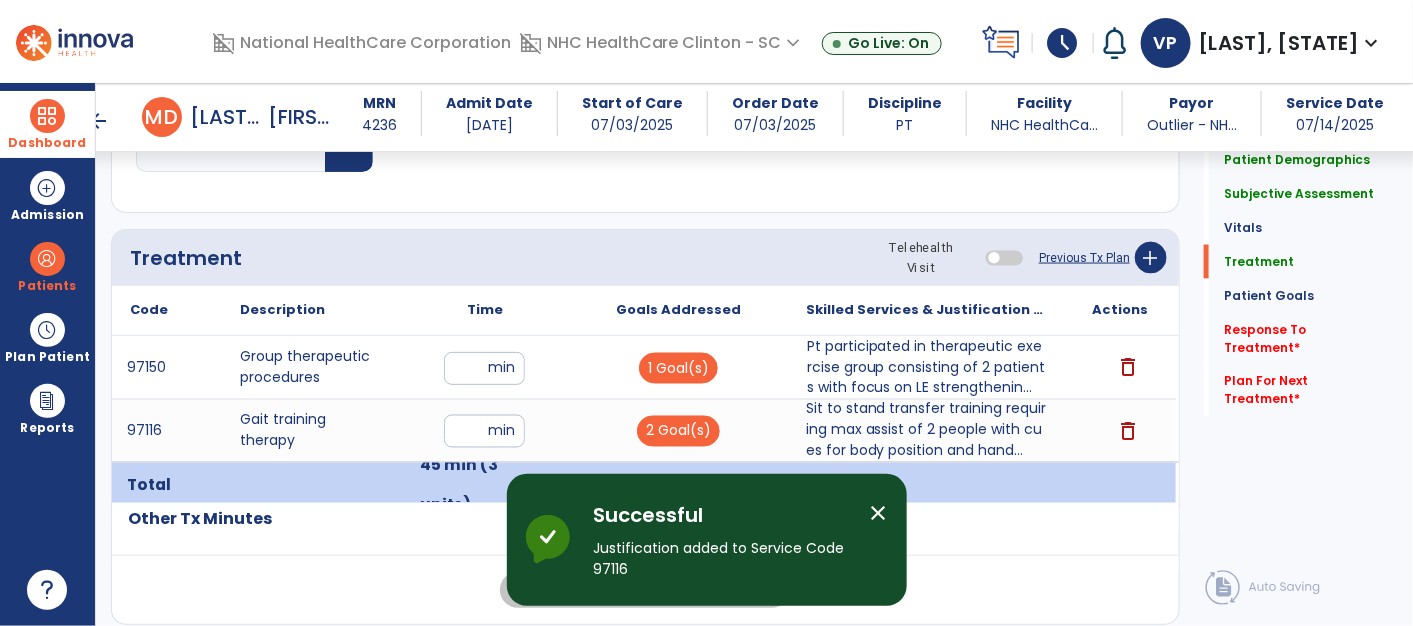 click on "Sit to stand transfer training requiring max assist of 2 people with cues for body position and hand..." at bounding box center (927, 430) 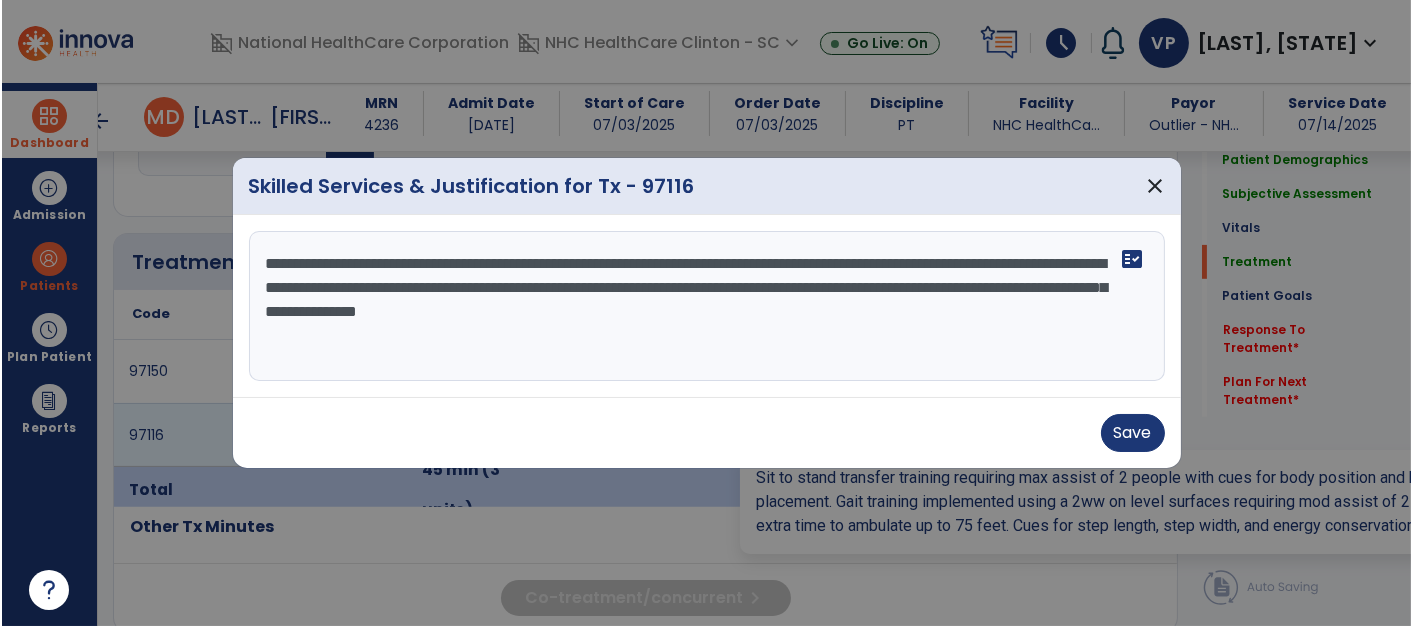 scroll, scrollTop: 1020, scrollLeft: 0, axis: vertical 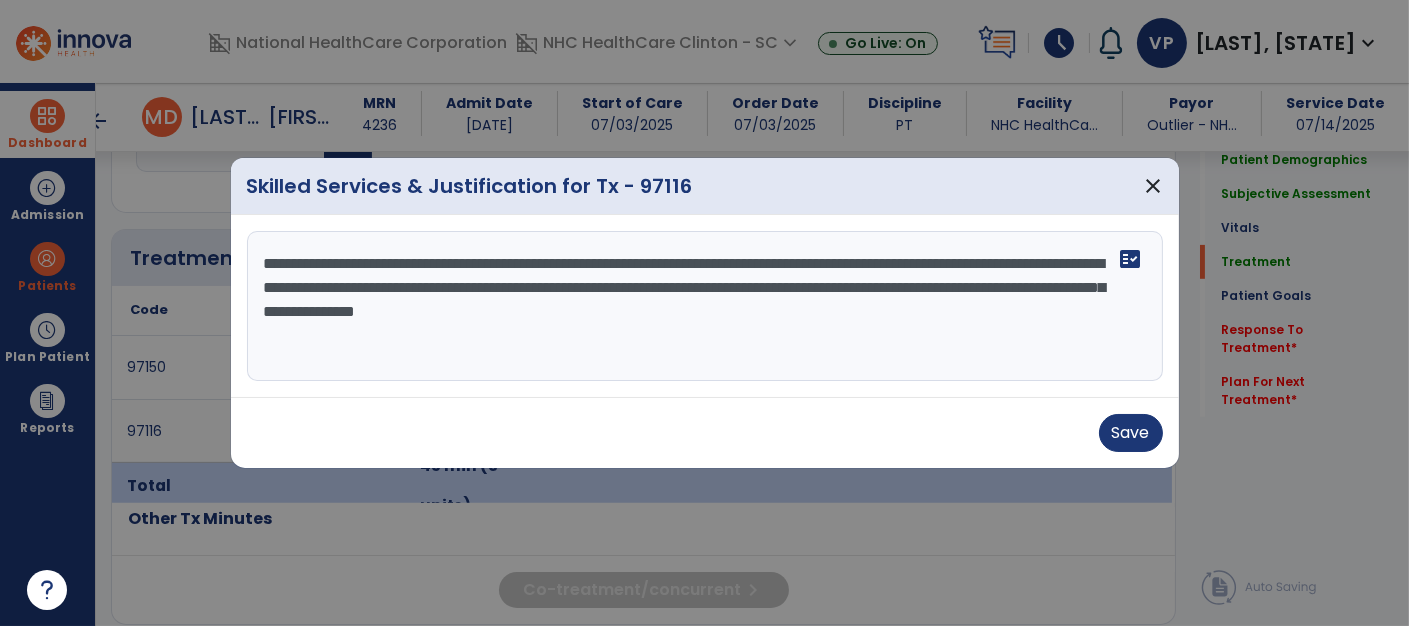 drag, startPoint x: 259, startPoint y: 264, endPoint x: 621, endPoint y: 346, distance: 371.1711 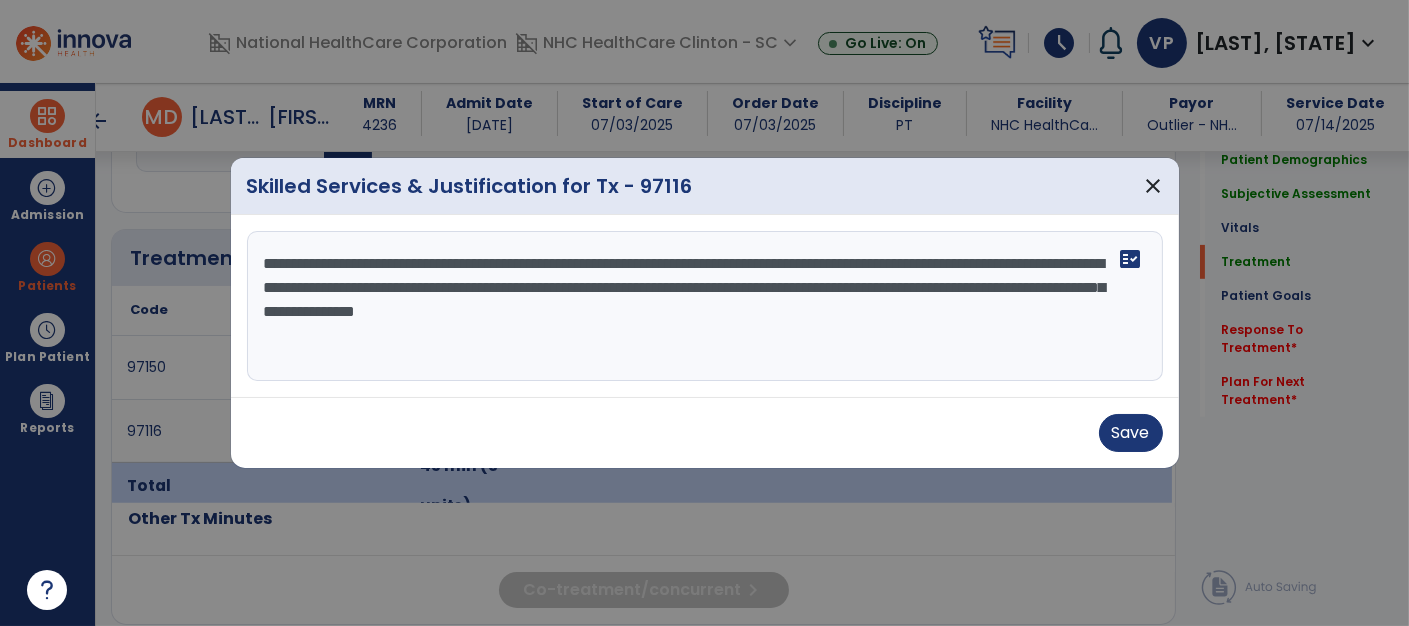 click on "**********" at bounding box center (705, 306) 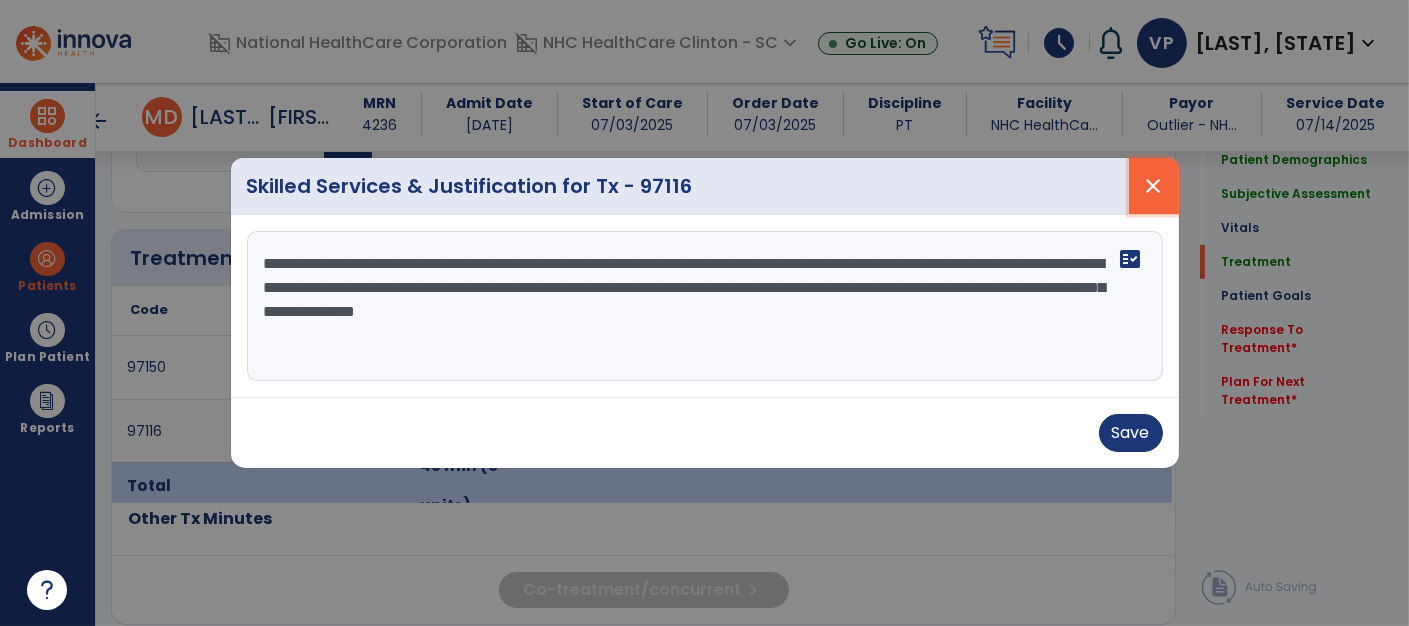 click on "close" at bounding box center [1154, 186] 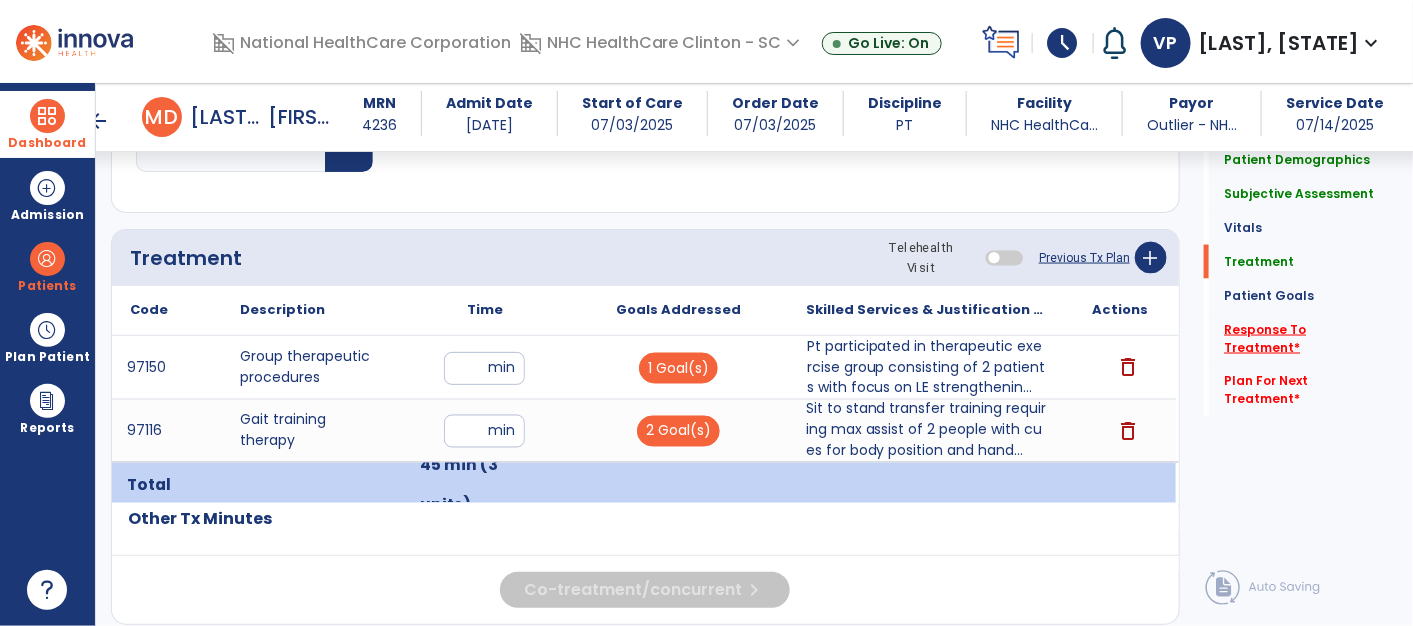 click on "Response To Treatment   *" 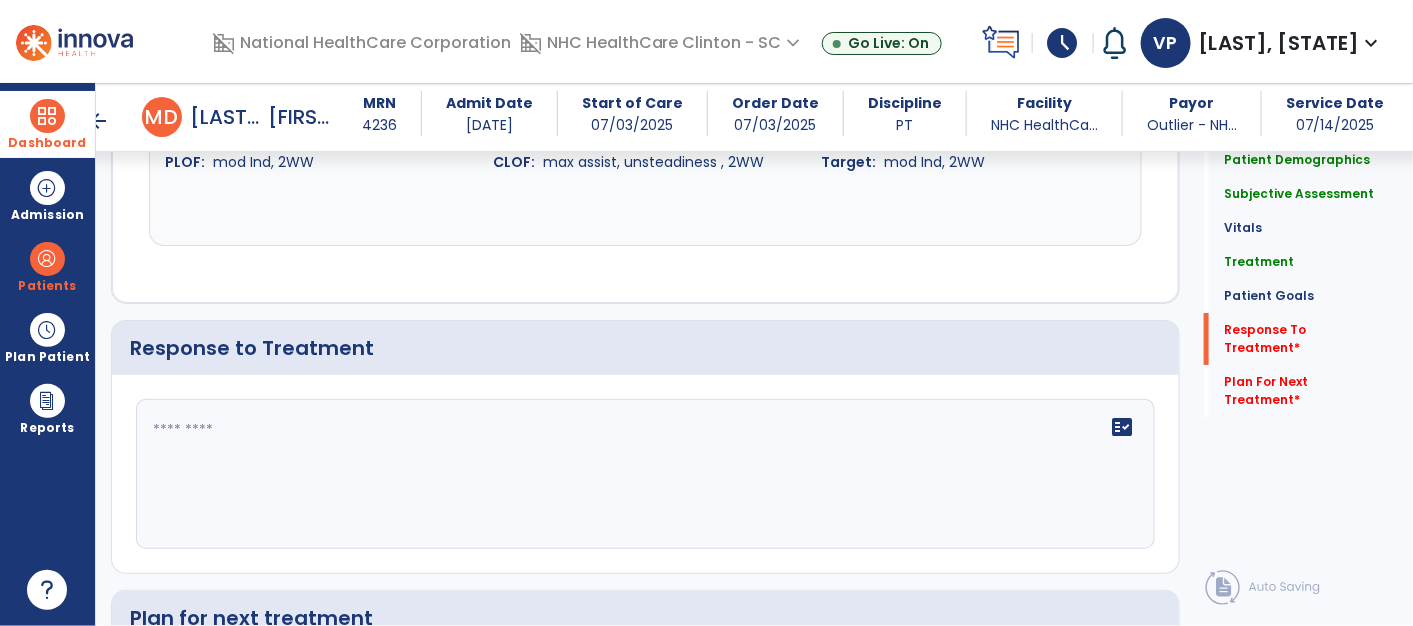 scroll, scrollTop: 2527, scrollLeft: 0, axis: vertical 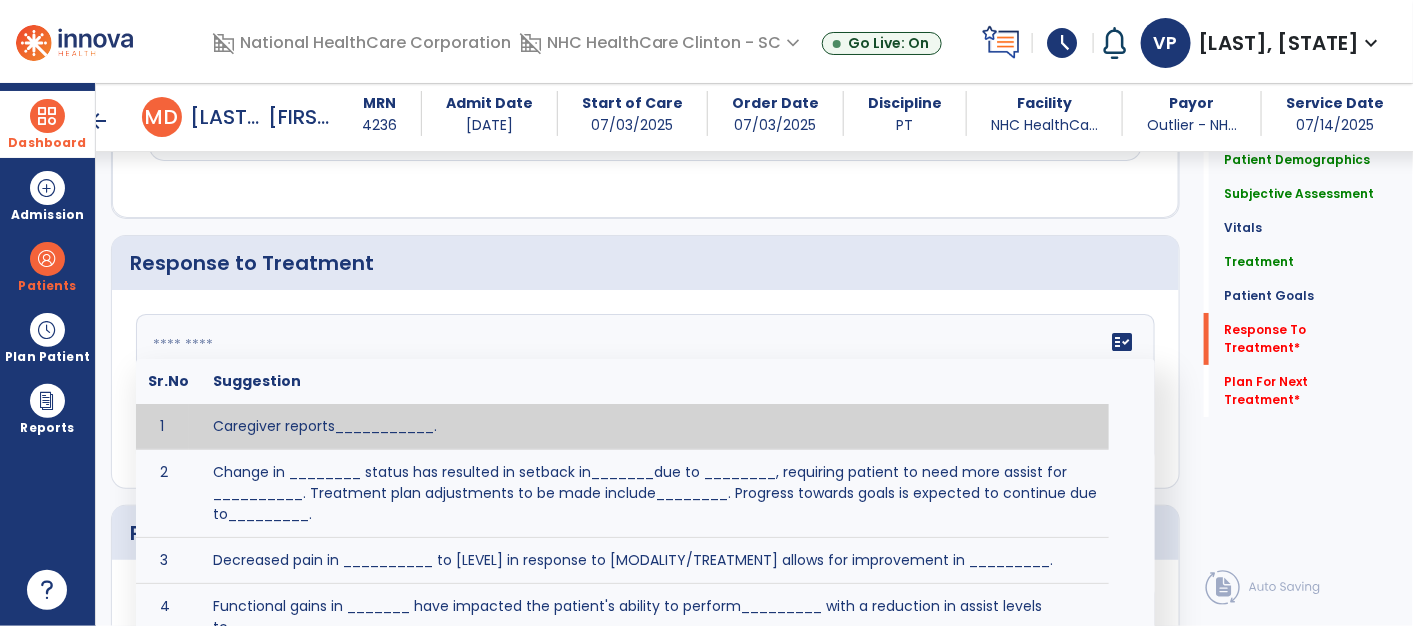 click 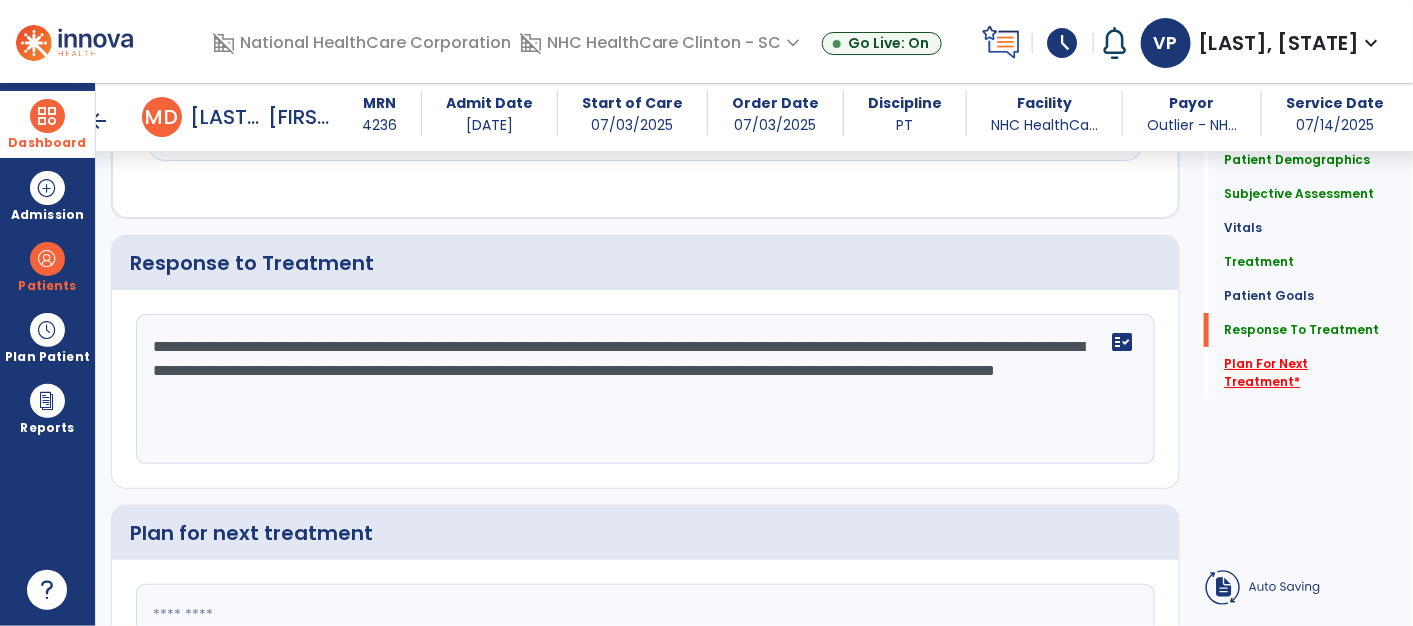 type on "**********" 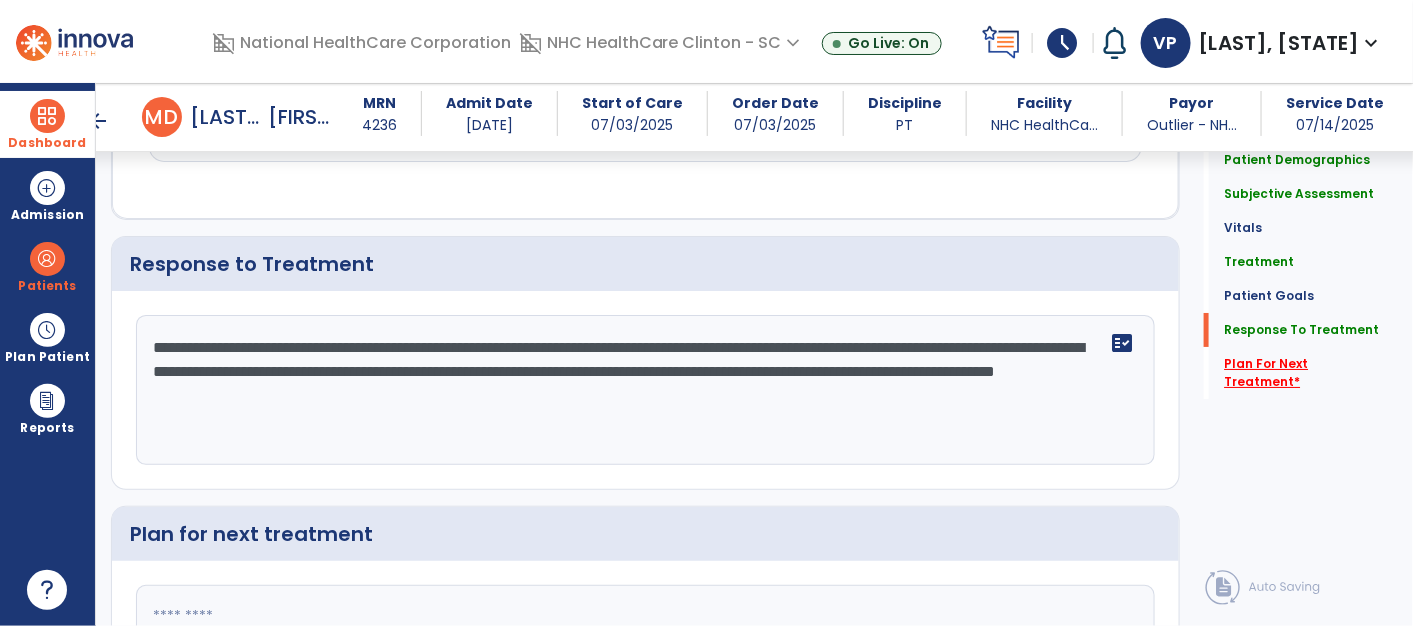 click on "Plan For Next Treatment   *" 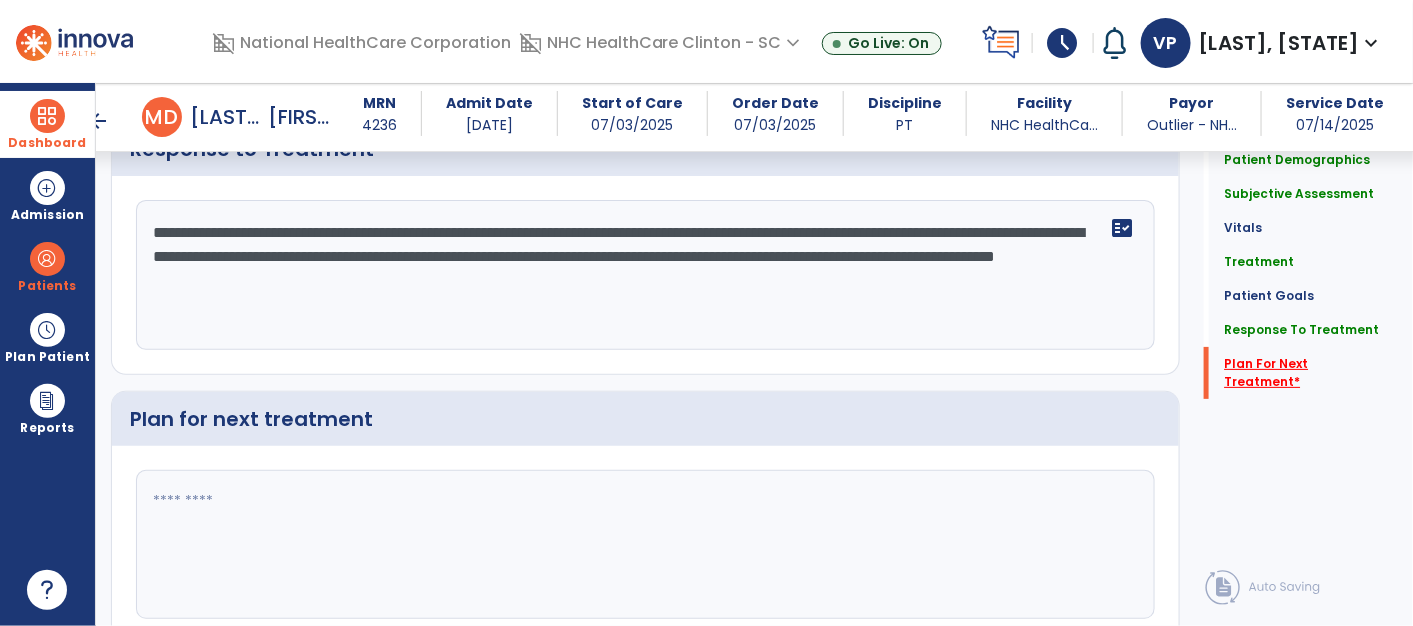 scroll, scrollTop: 2716, scrollLeft: 0, axis: vertical 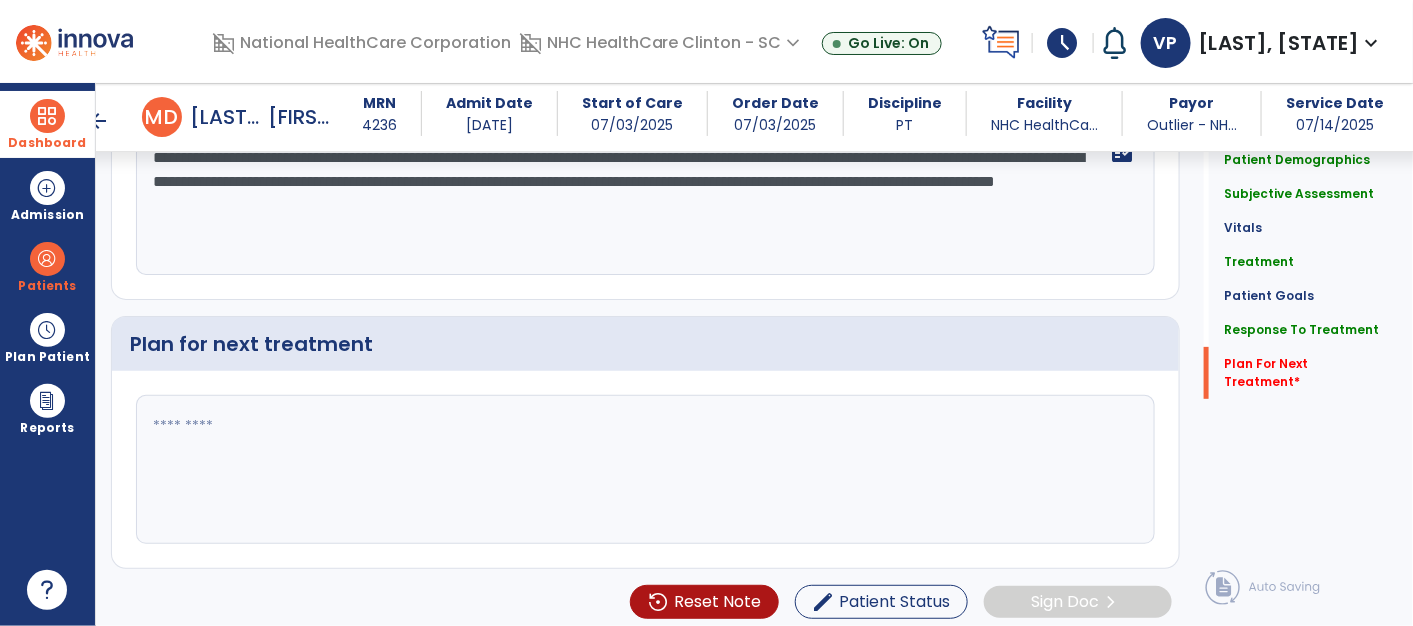 click 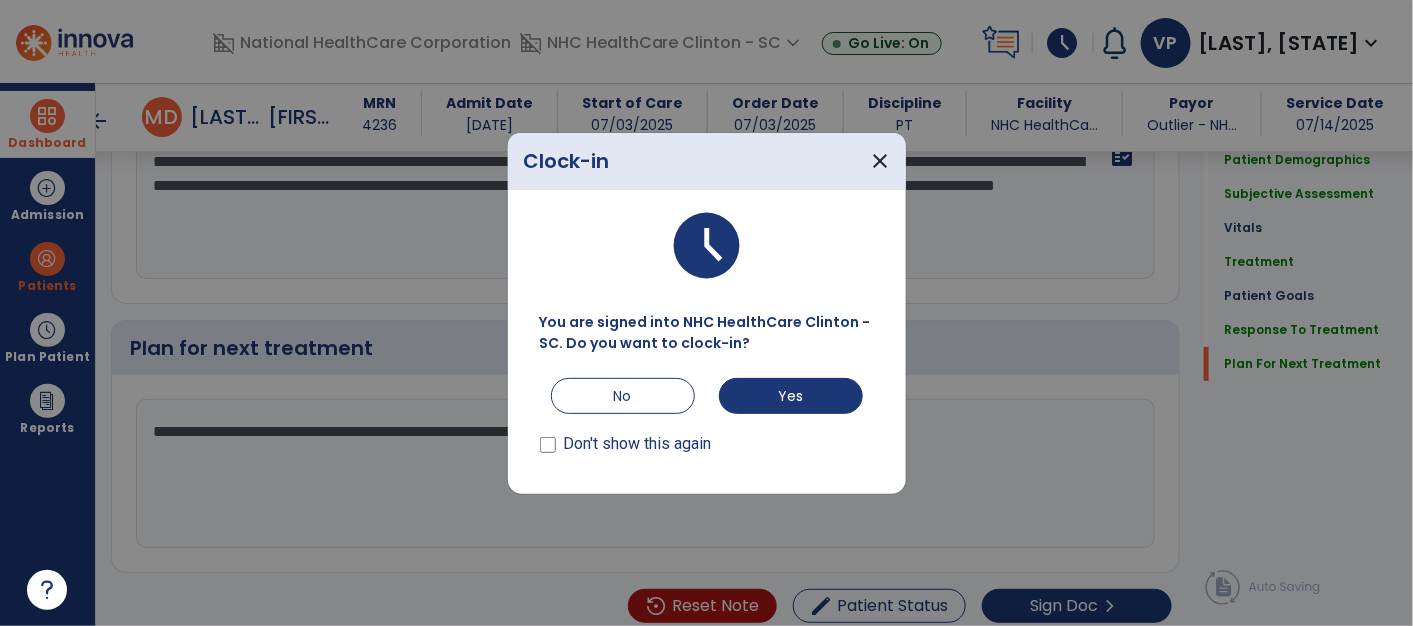 scroll, scrollTop: 2716, scrollLeft: 0, axis: vertical 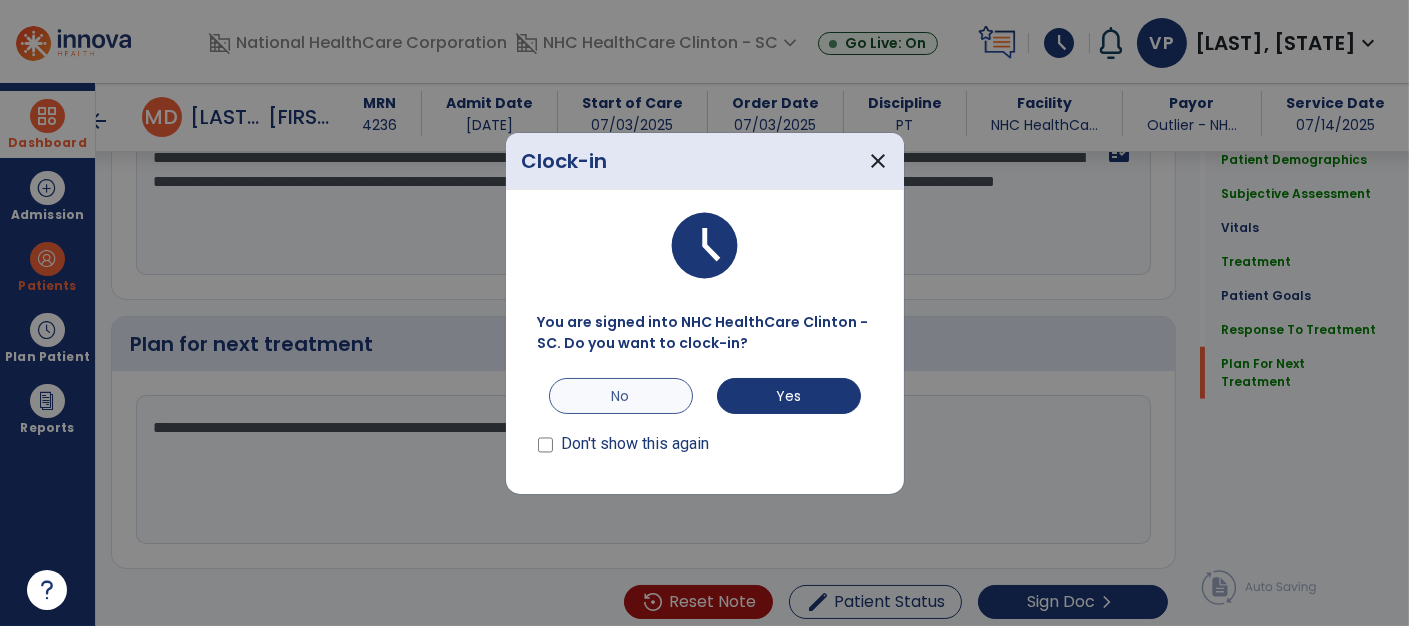 click on "No" at bounding box center [621, 396] 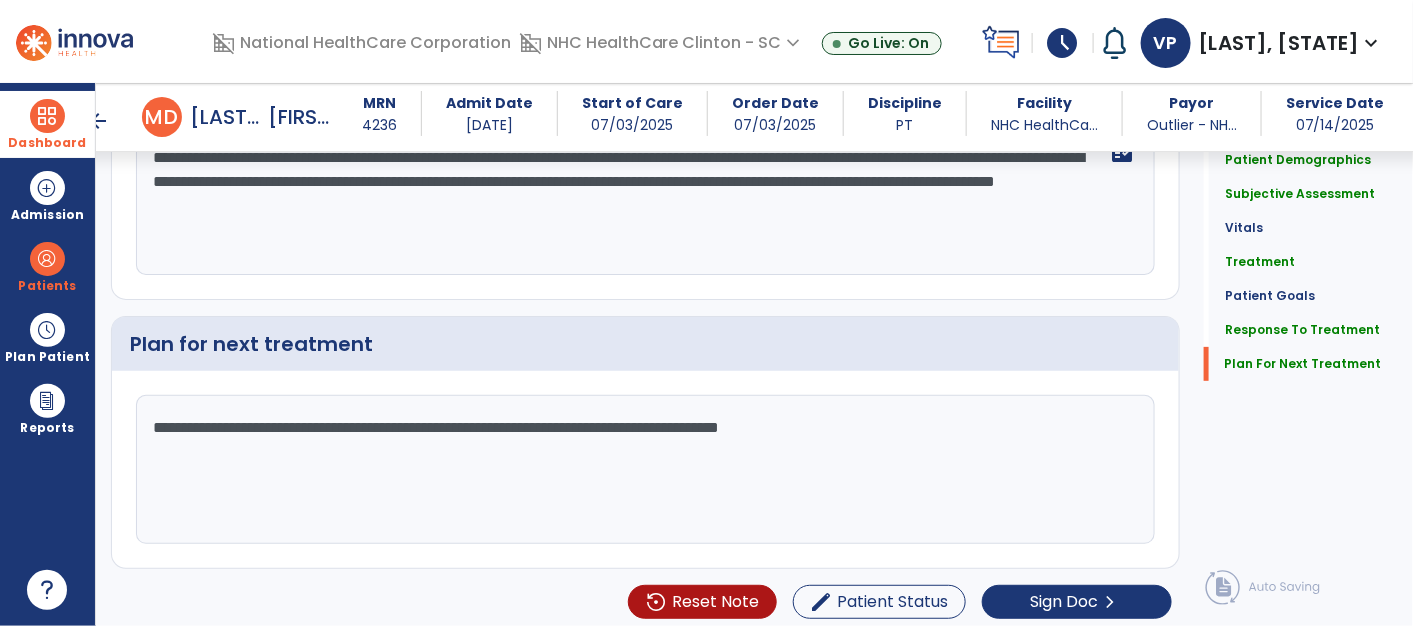 click on "**********" 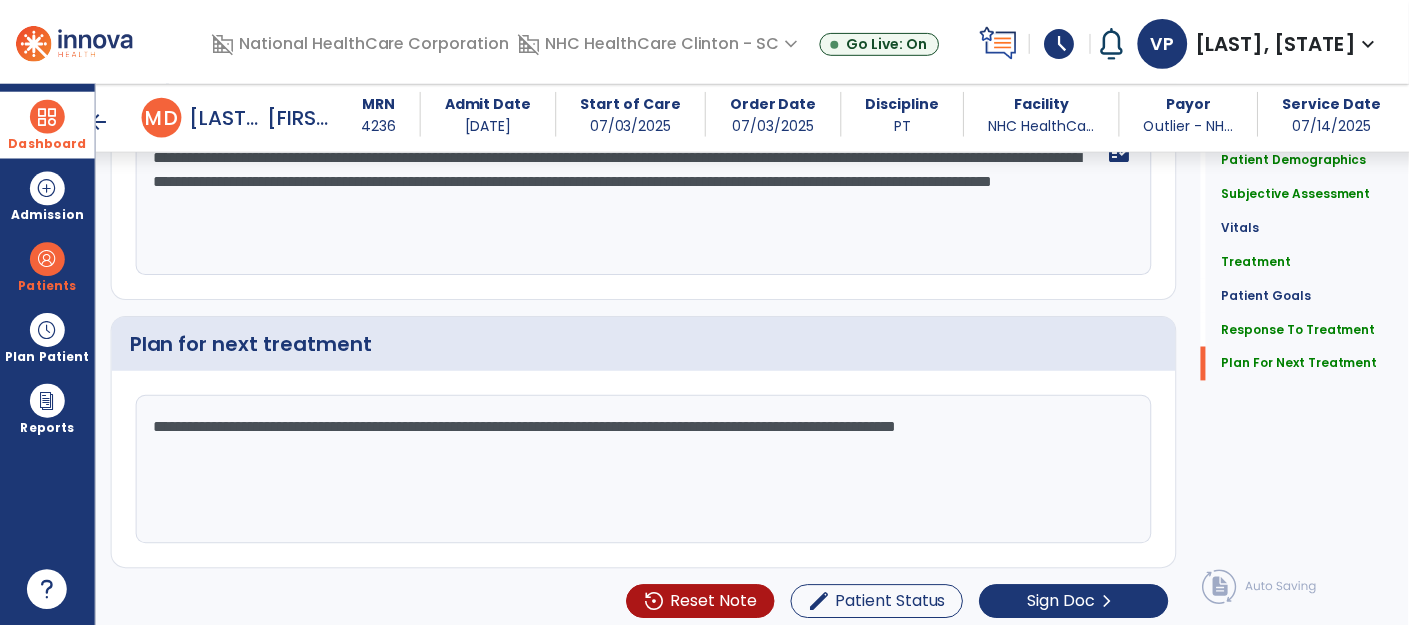 scroll, scrollTop: 2716, scrollLeft: 0, axis: vertical 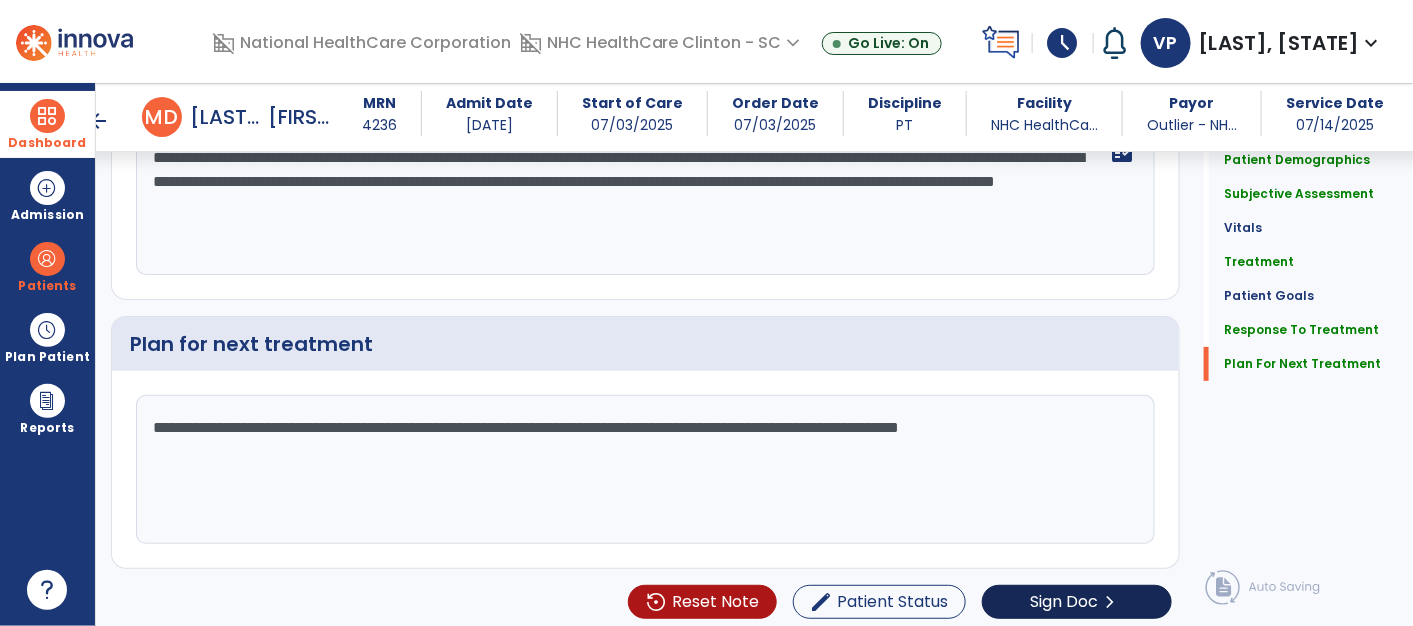 type on "**********" 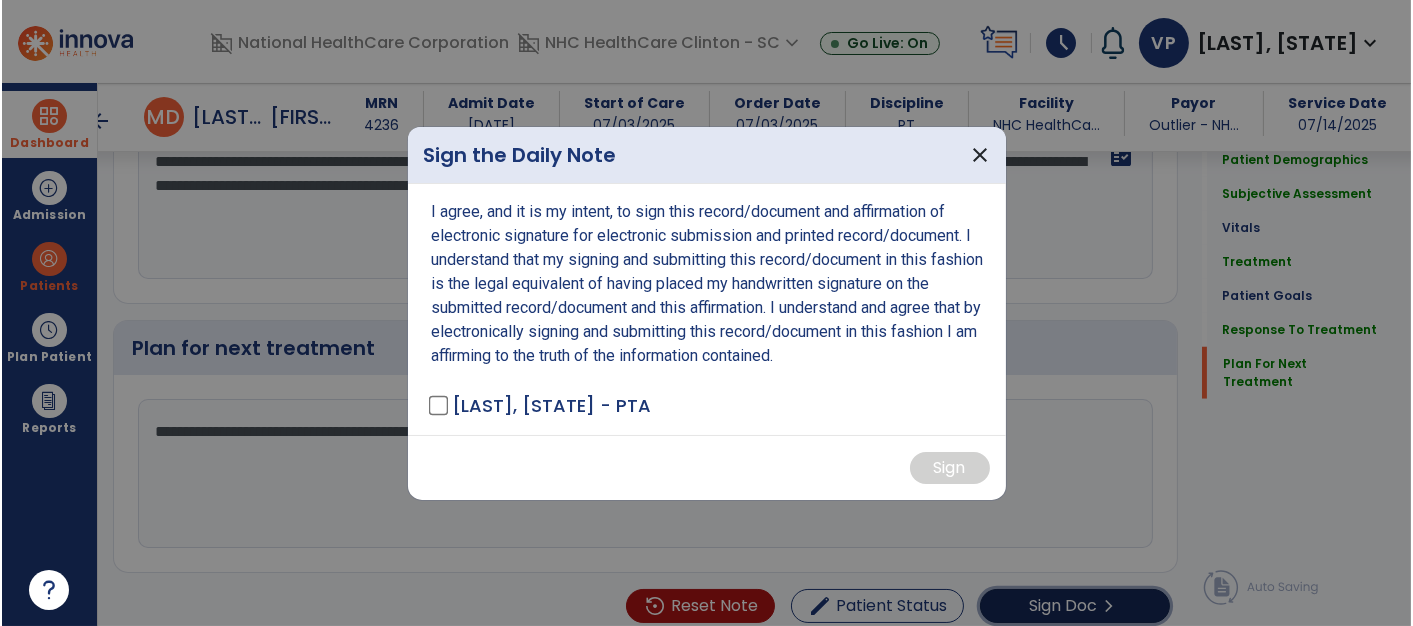 scroll, scrollTop: 2716, scrollLeft: 0, axis: vertical 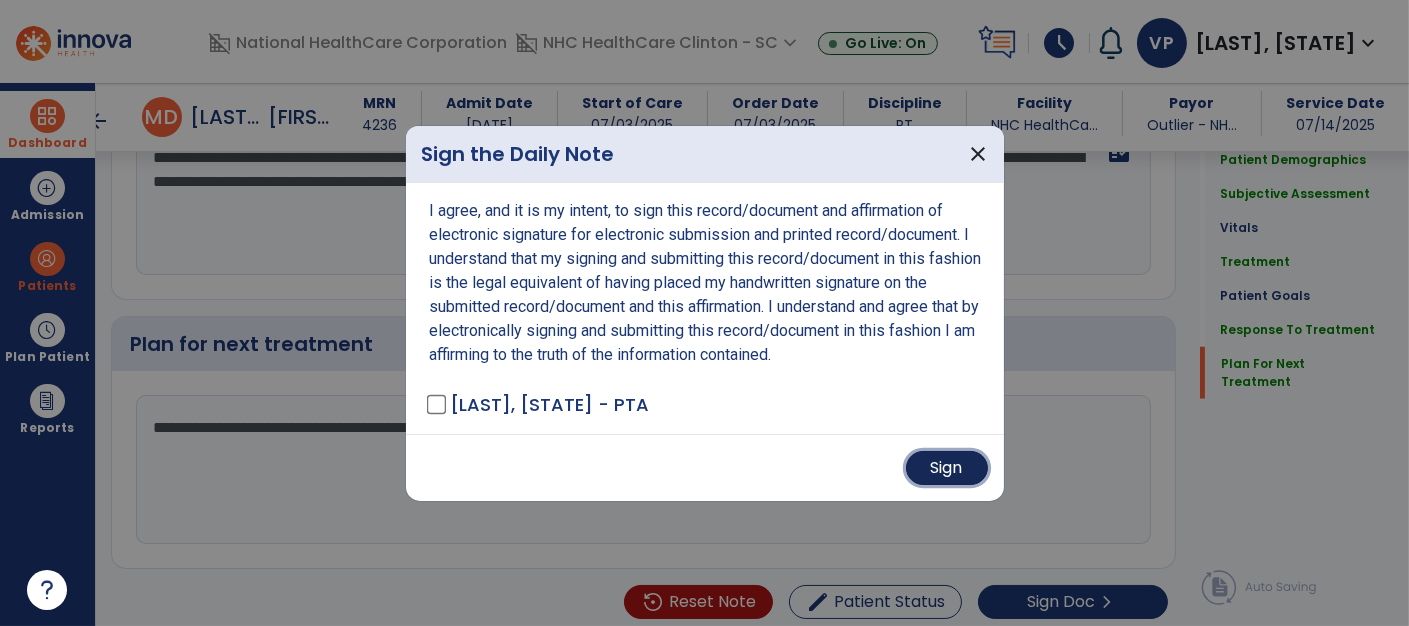 click on "Sign" at bounding box center (947, 468) 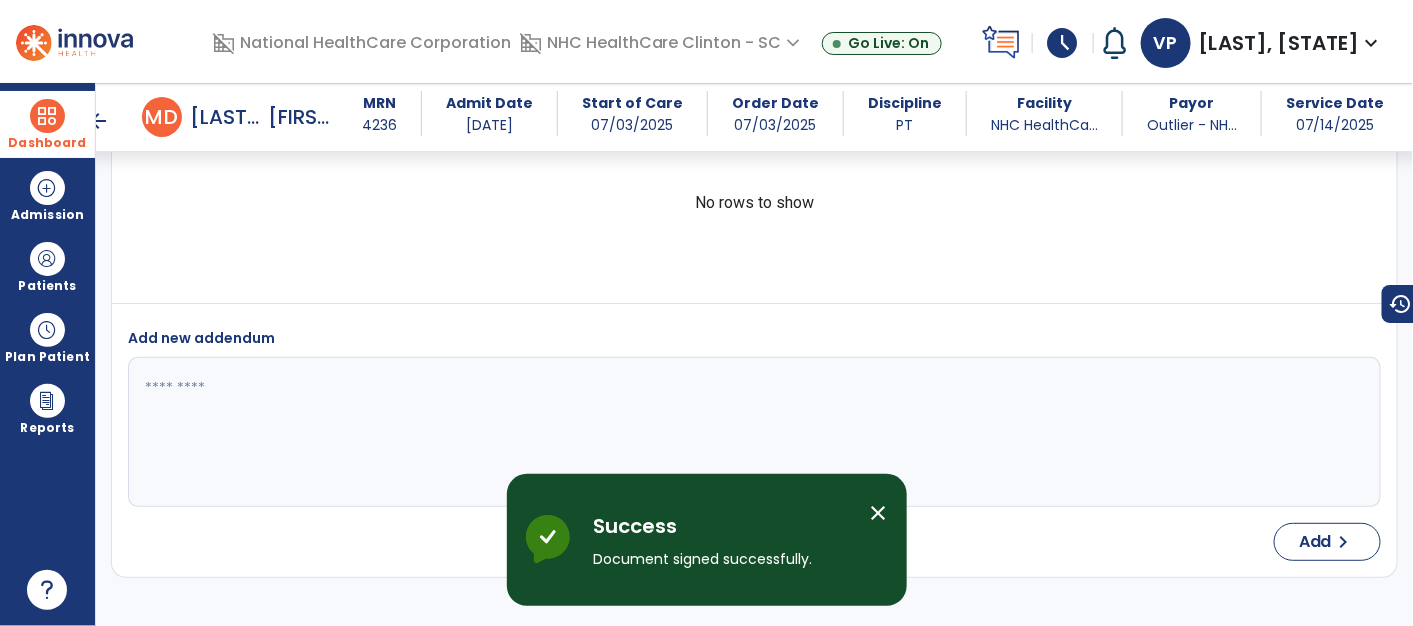scroll, scrollTop: 3654, scrollLeft: 0, axis: vertical 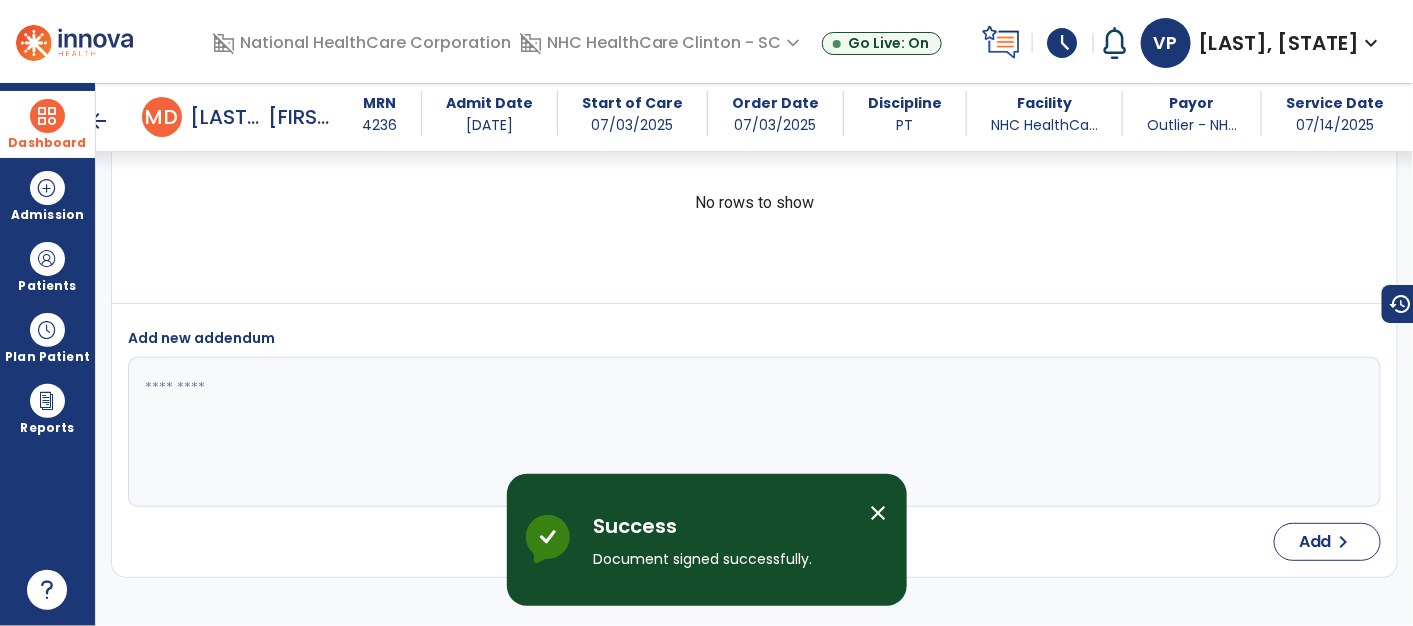 click on "close" at bounding box center [879, 513] 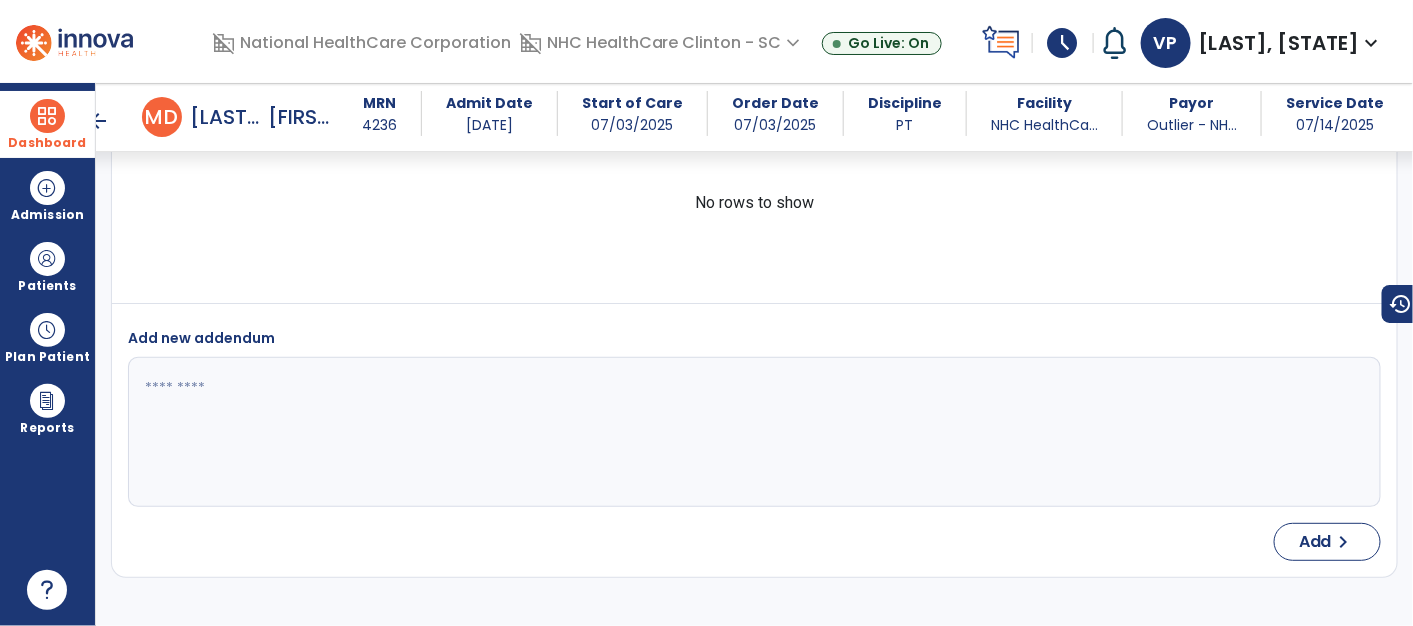 click on "Dashboard" at bounding box center (47, 124) 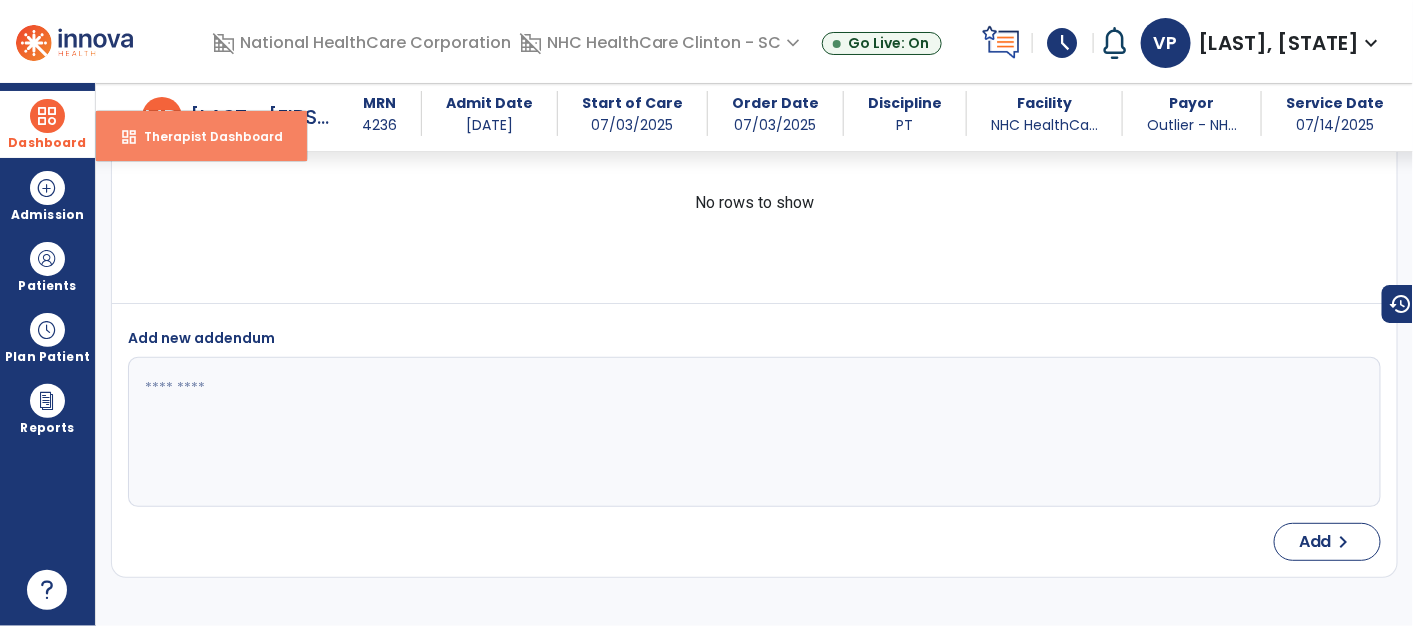 click on "dashboard  Therapist Dashboard" at bounding box center (201, 136) 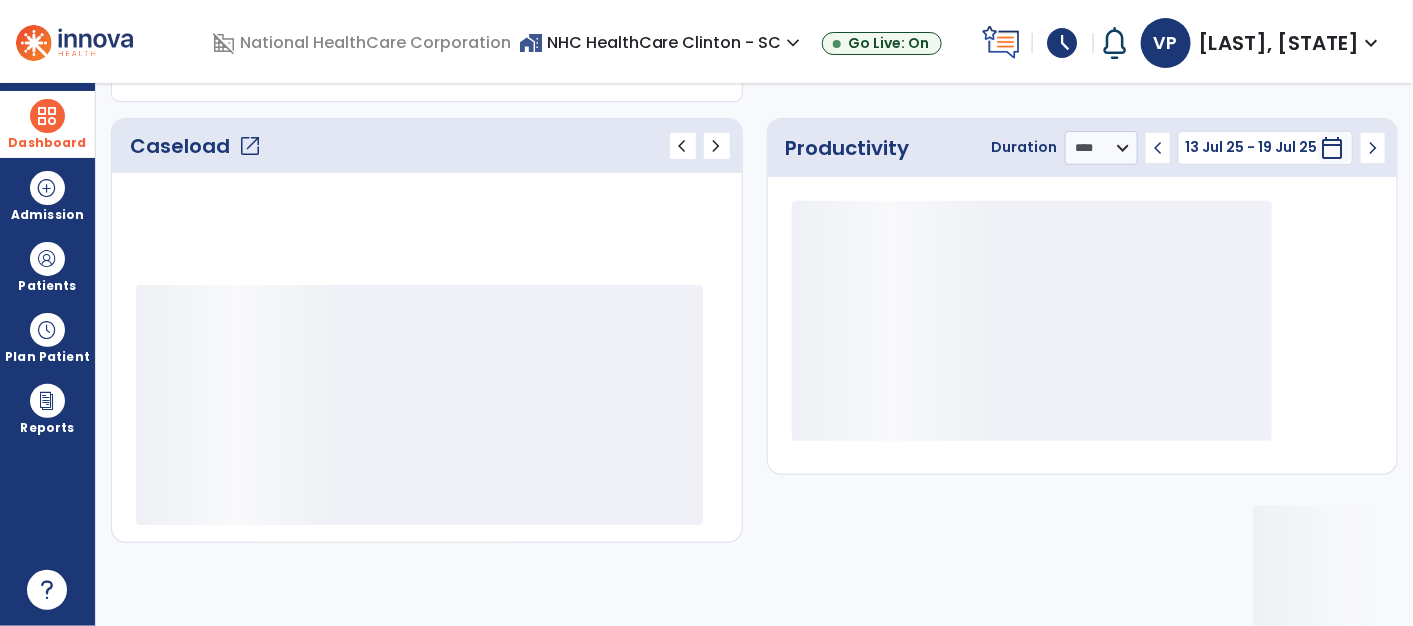 scroll, scrollTop: 245, scrollLeft: 0, axis: vertical 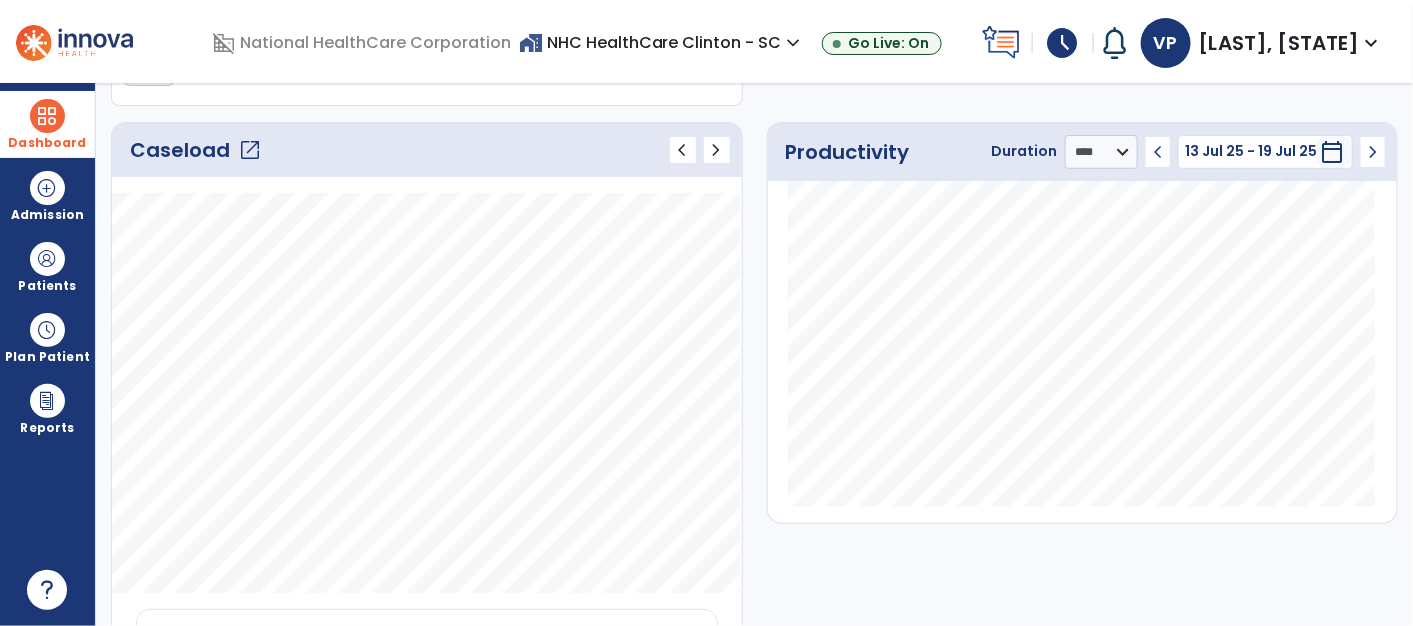 click on "open_in_new" 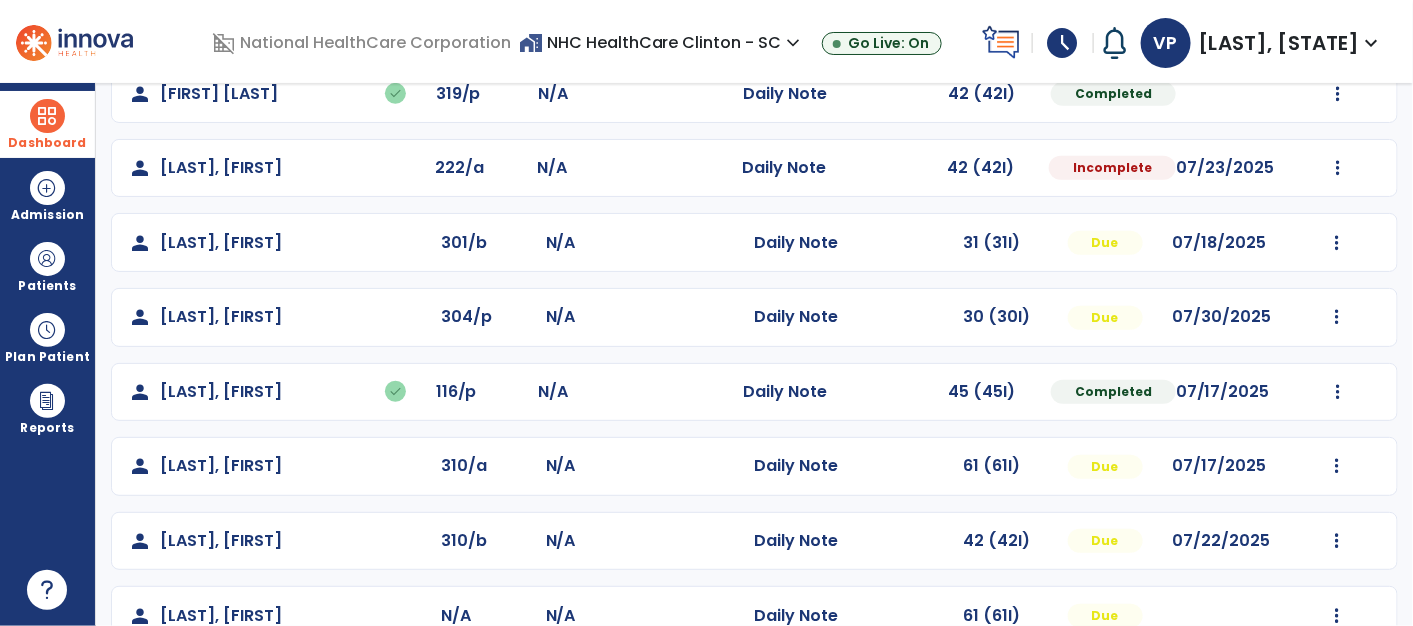 scroll, scrollTop: 376, scrollLeft: 0, axis: vertical 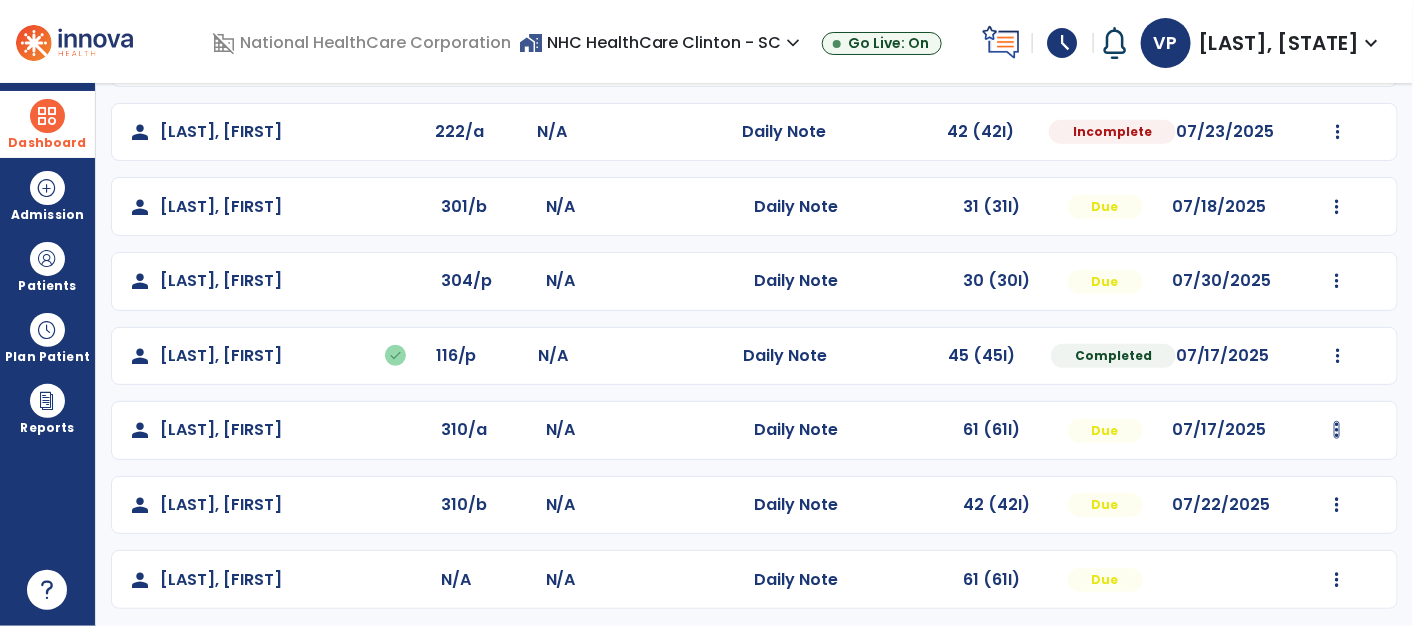 click at bounding box center [1337, -17] 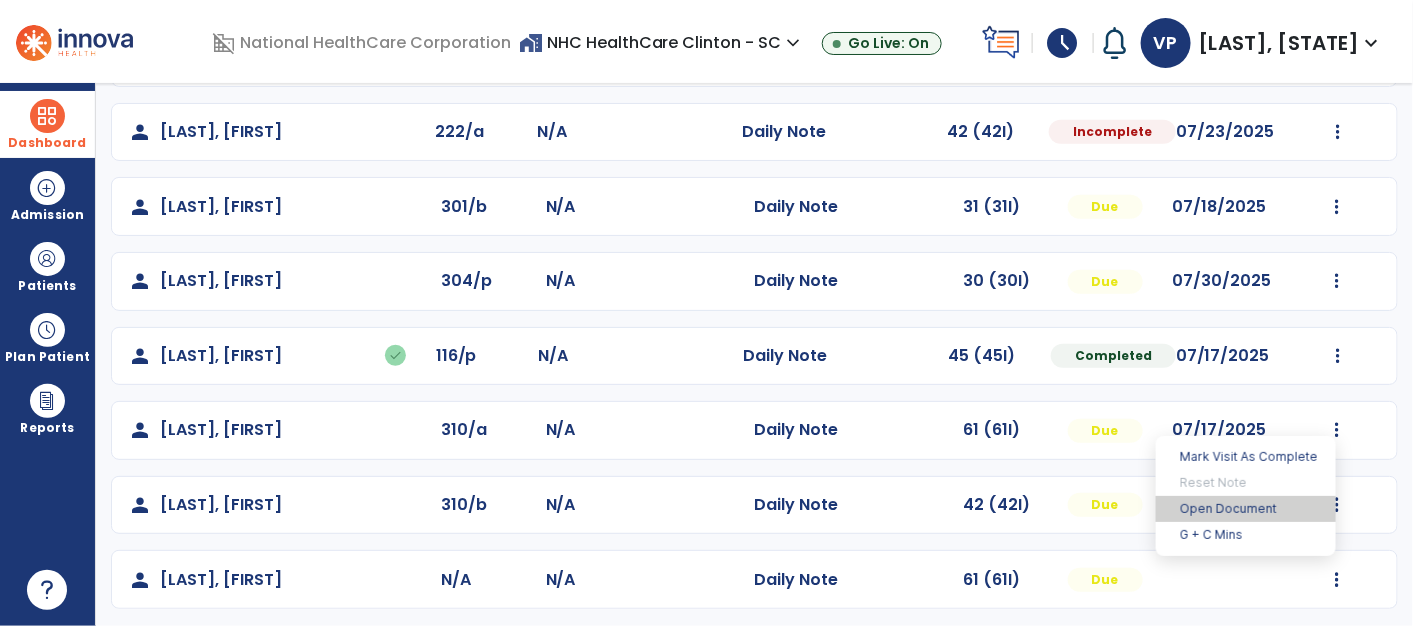 click on "Open Document" at bounding box center [1246, 509] 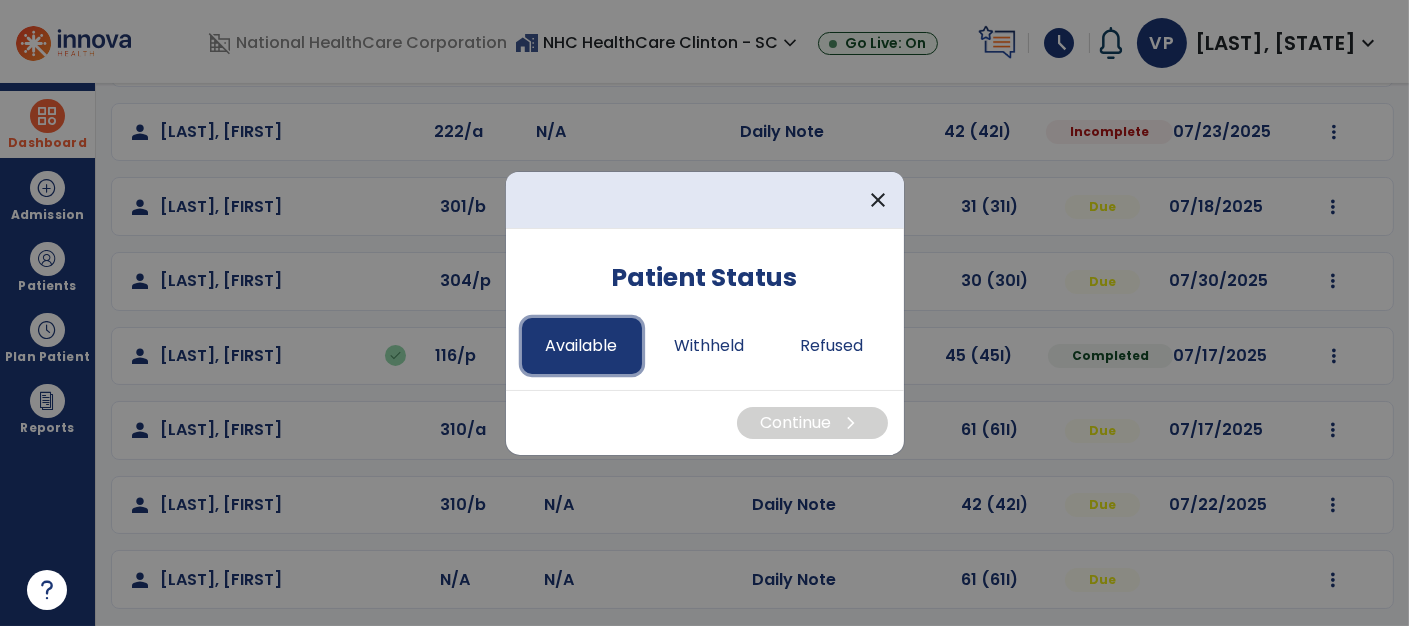 click on "Available" at bounding box center [582, 346] 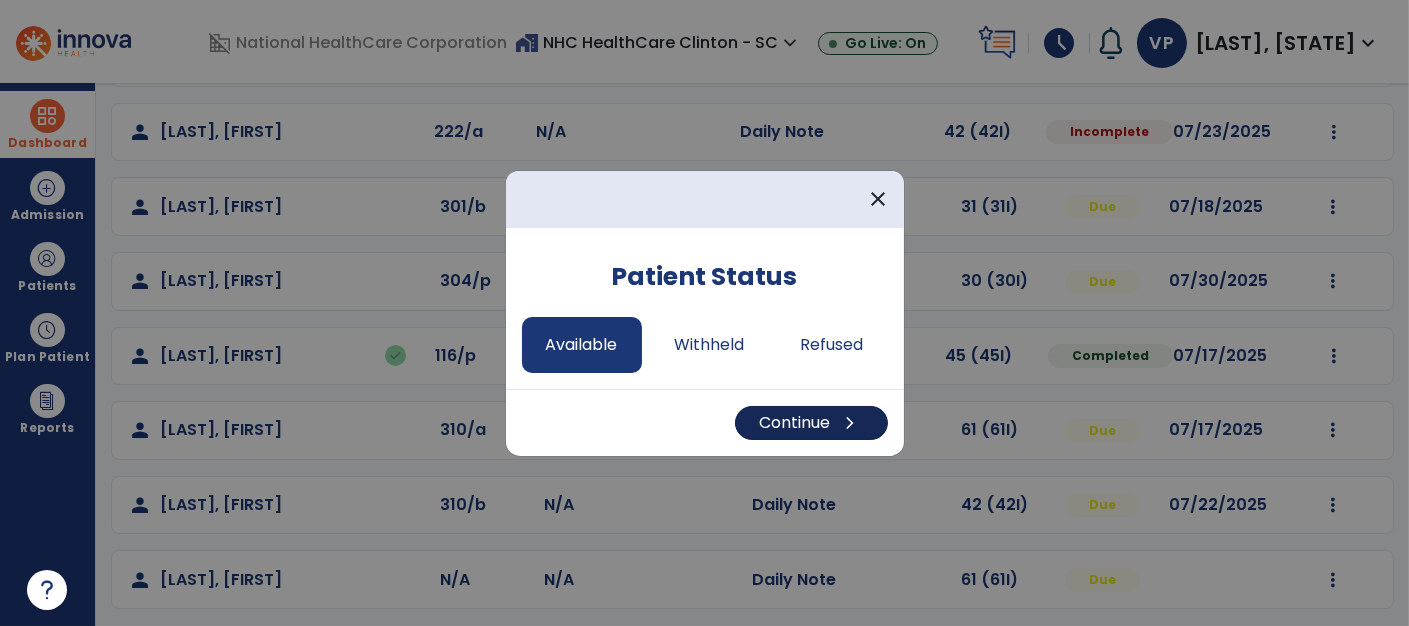 click on "Continue   chevron_right" at bounding box center (811, 423) 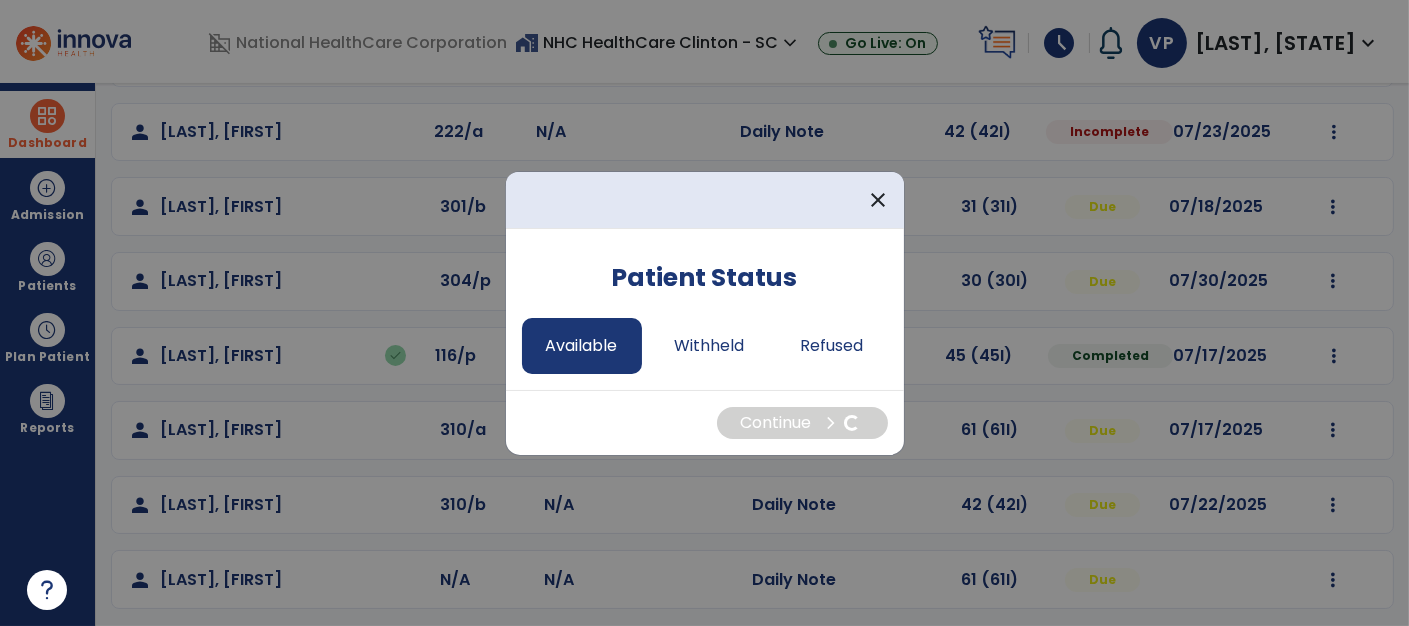 select on "*" 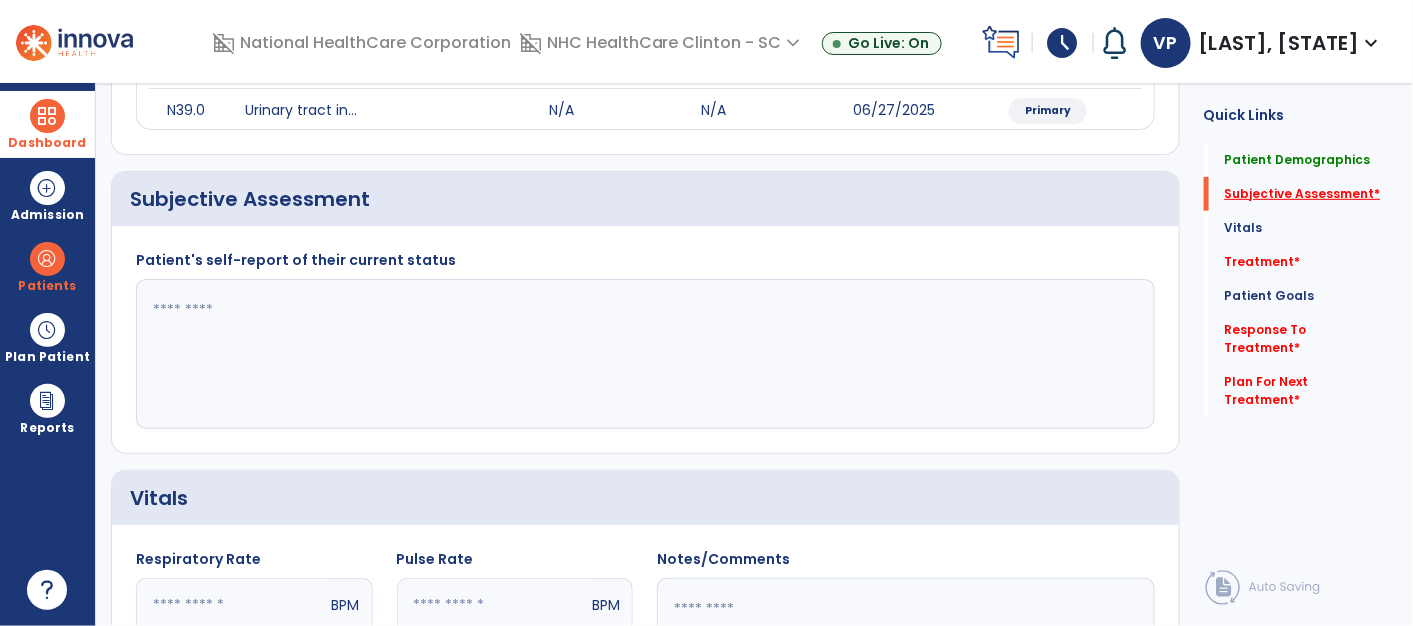 click on "Subjective Assessment   *" 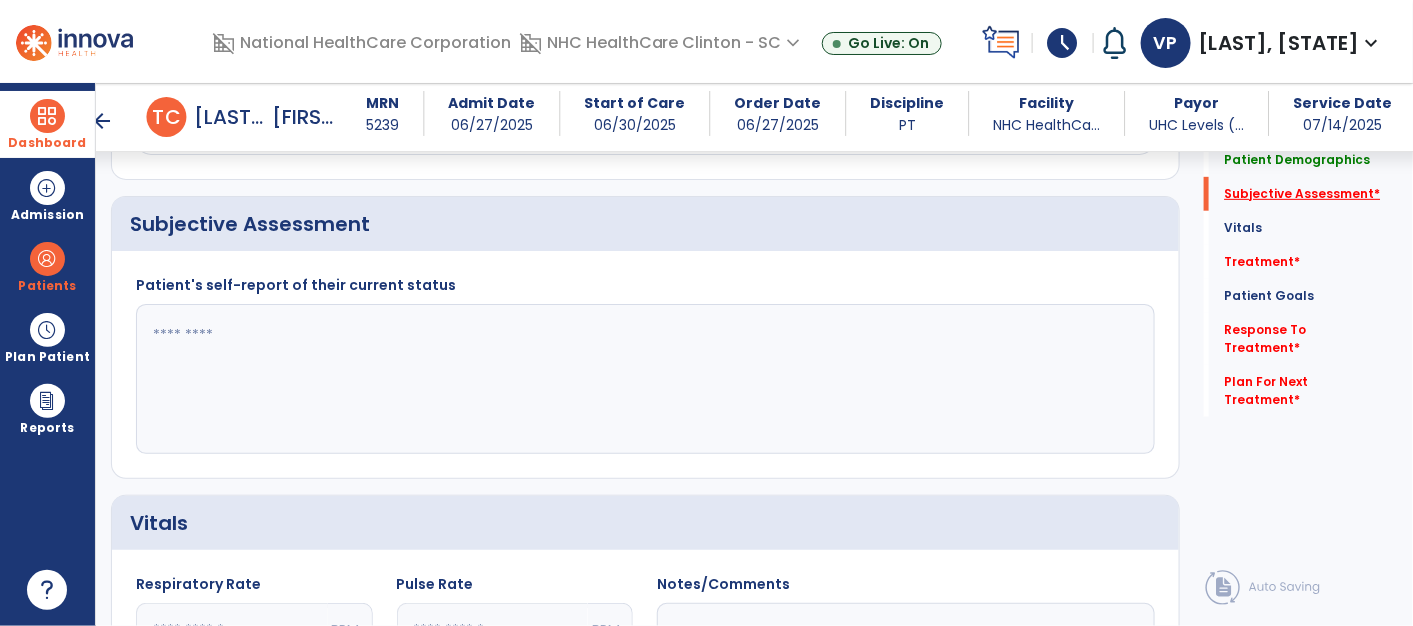 scroll, scrollTop: 331, scrollLeft: 0, axis: vertical 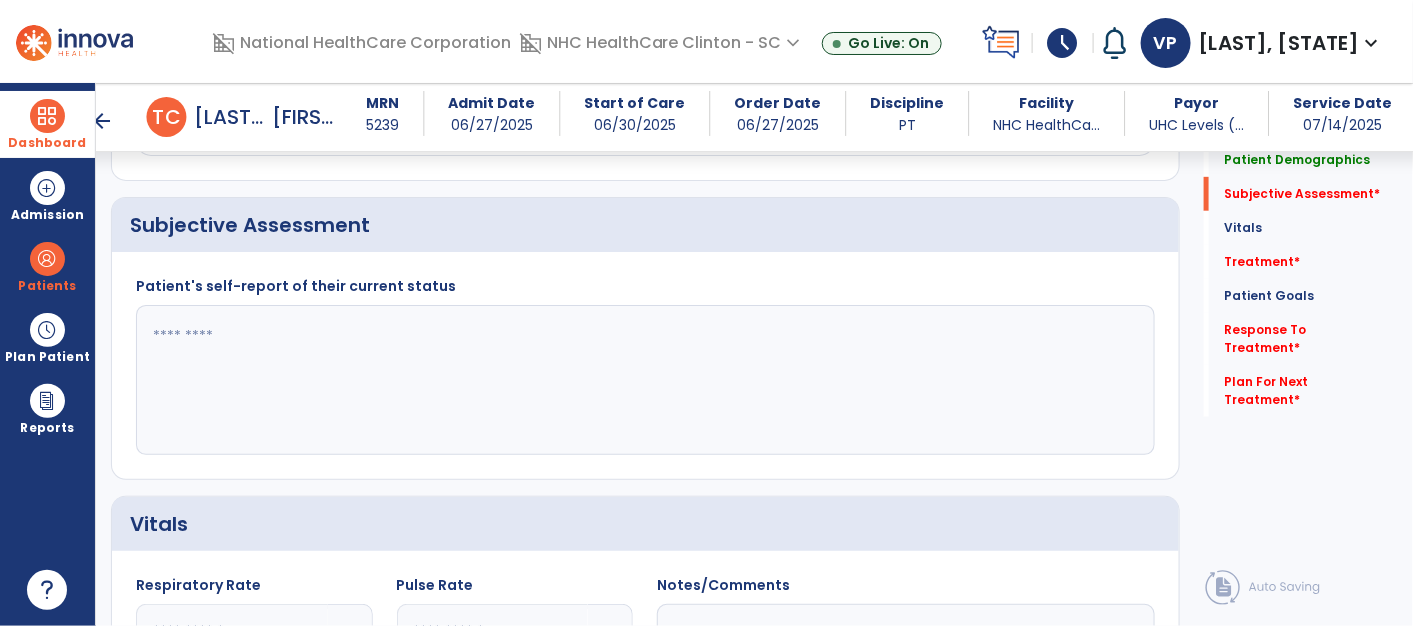 click 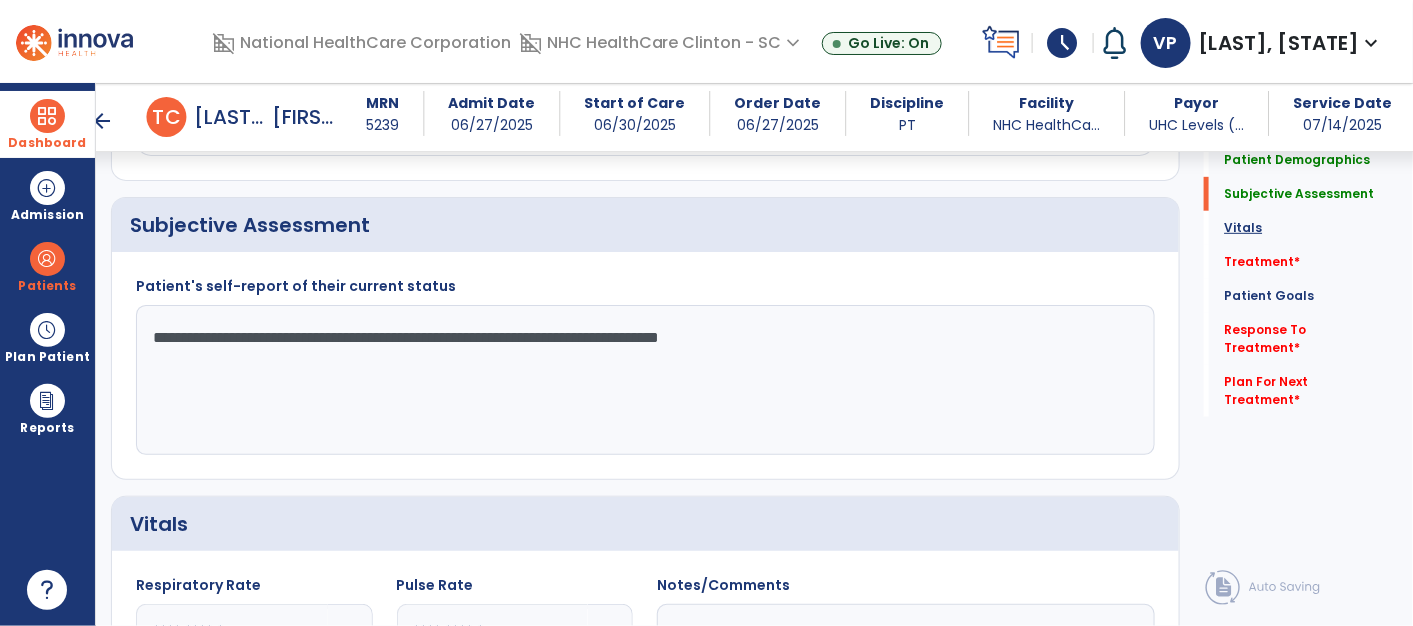 type on "**********" 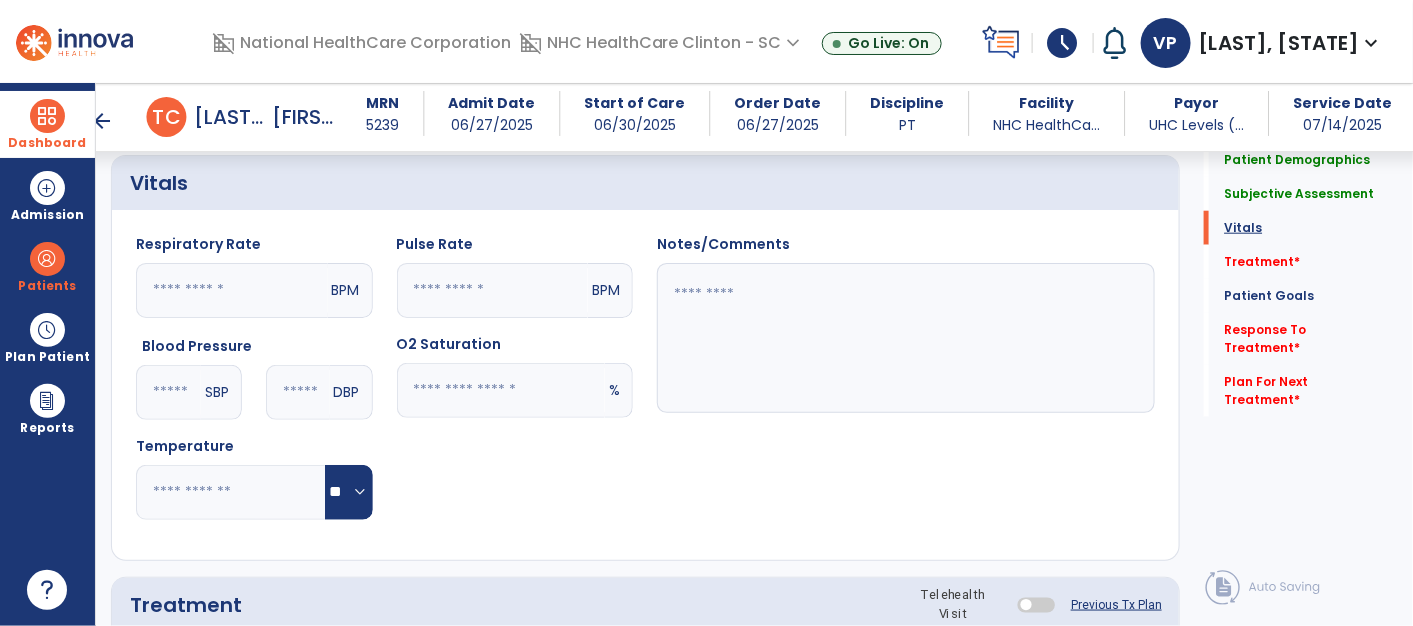scroll, scrollTop: 673, scrollLeft: 0, axis: vertical 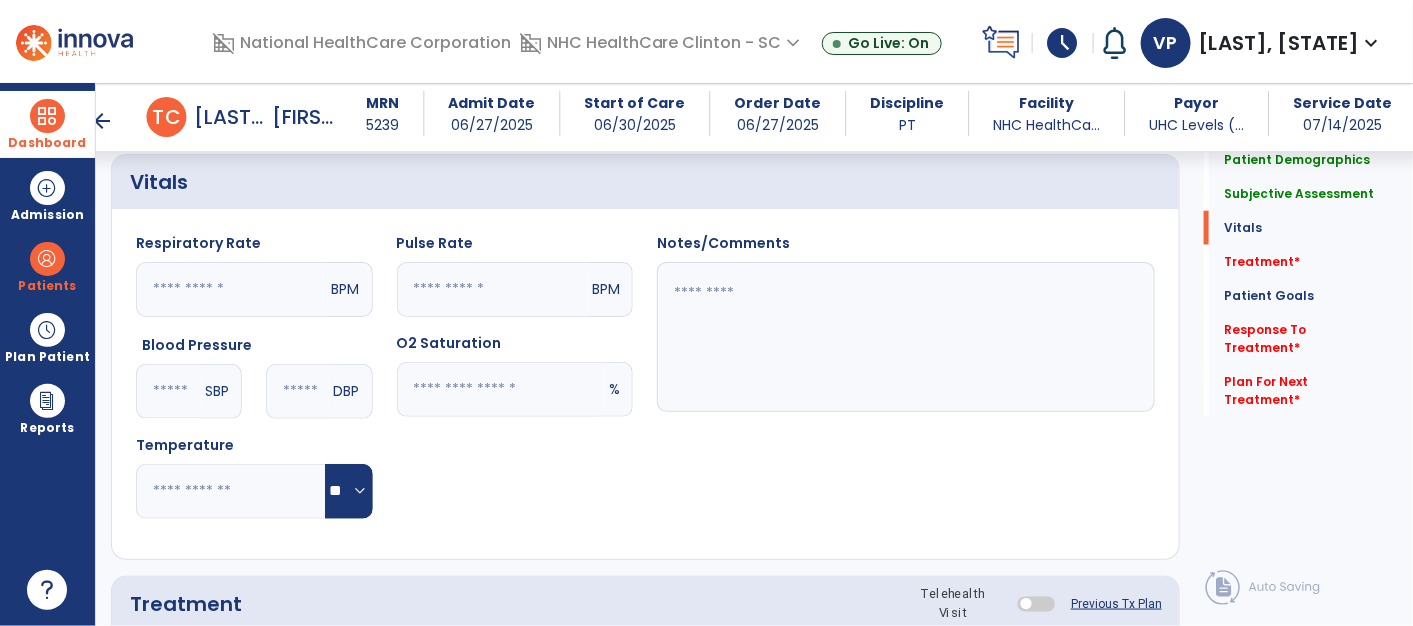 click 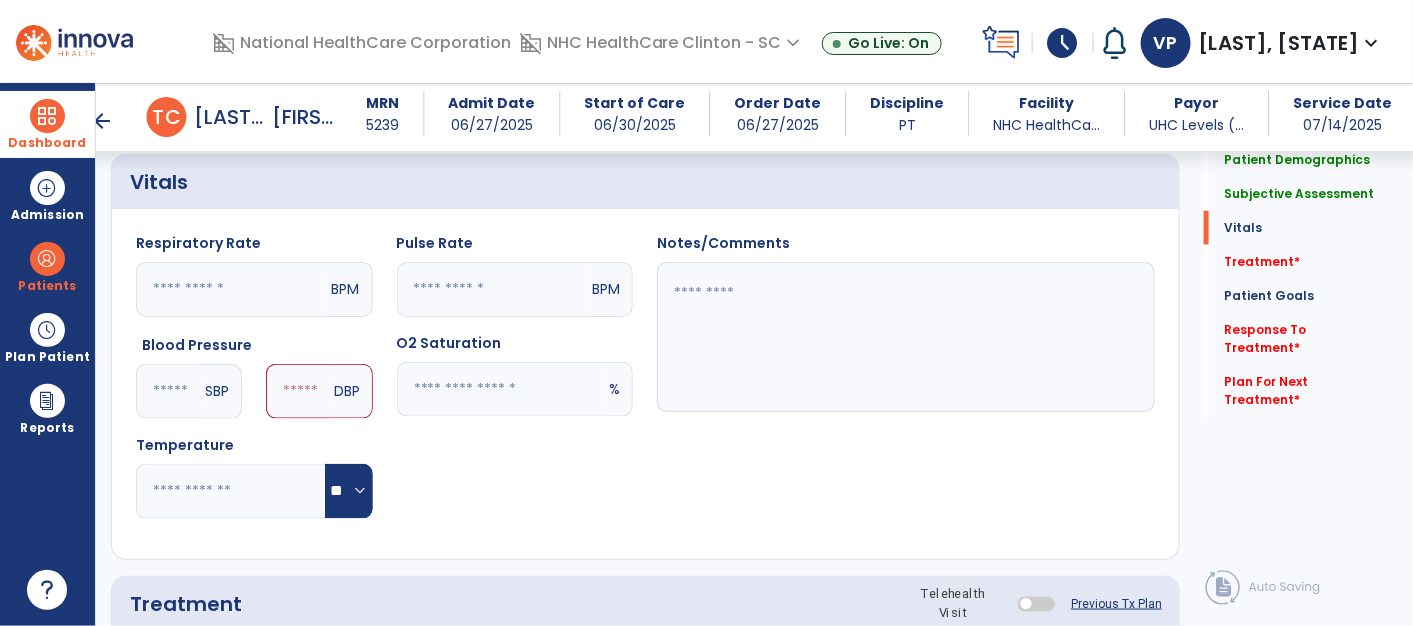 type on "***" 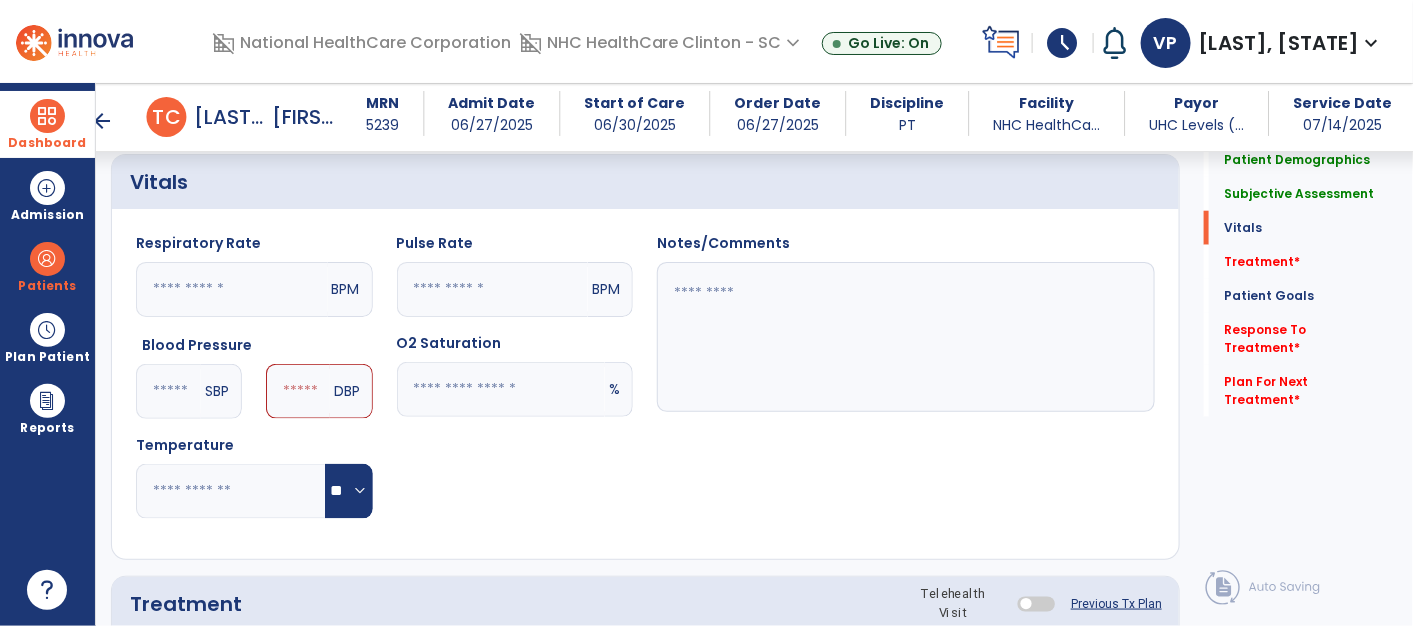 click 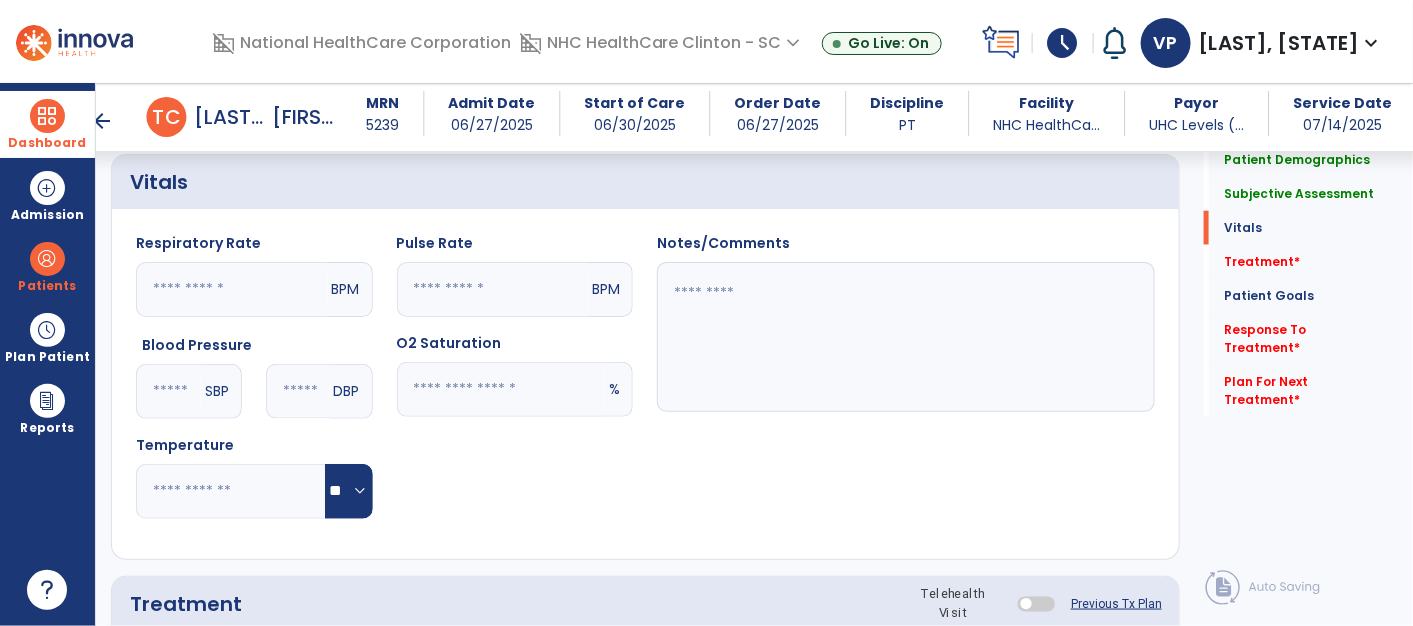 type on "**" 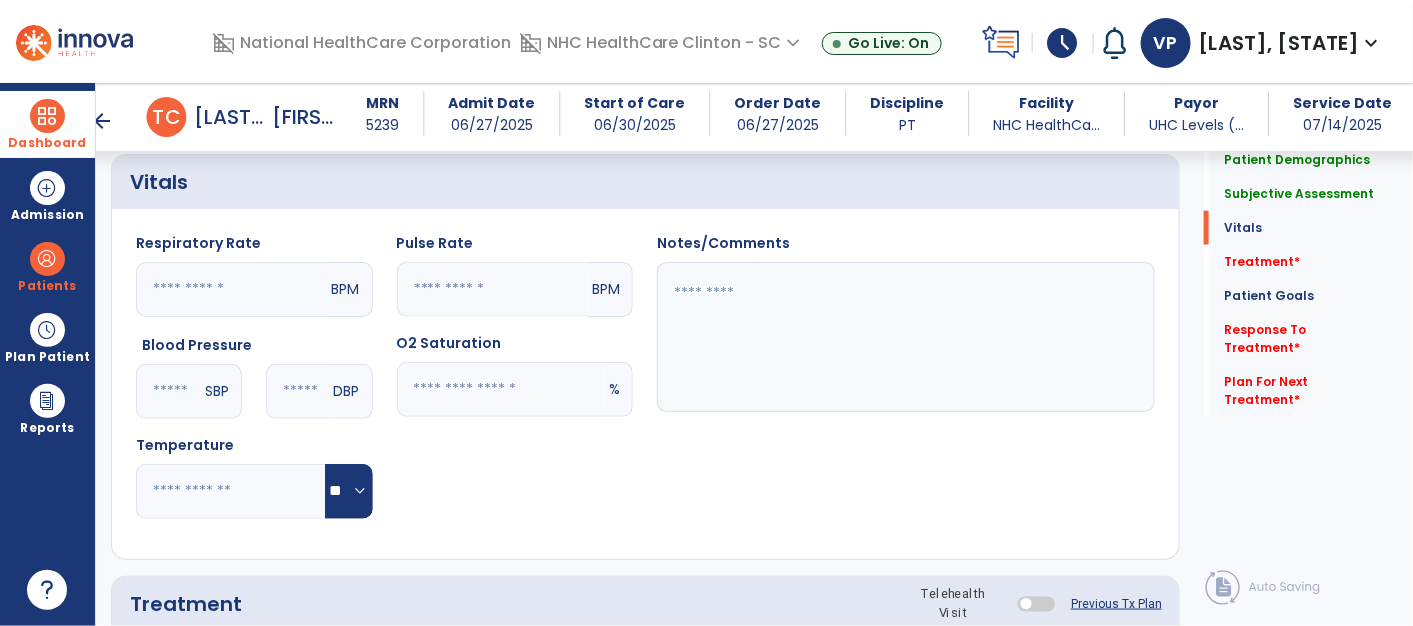 click 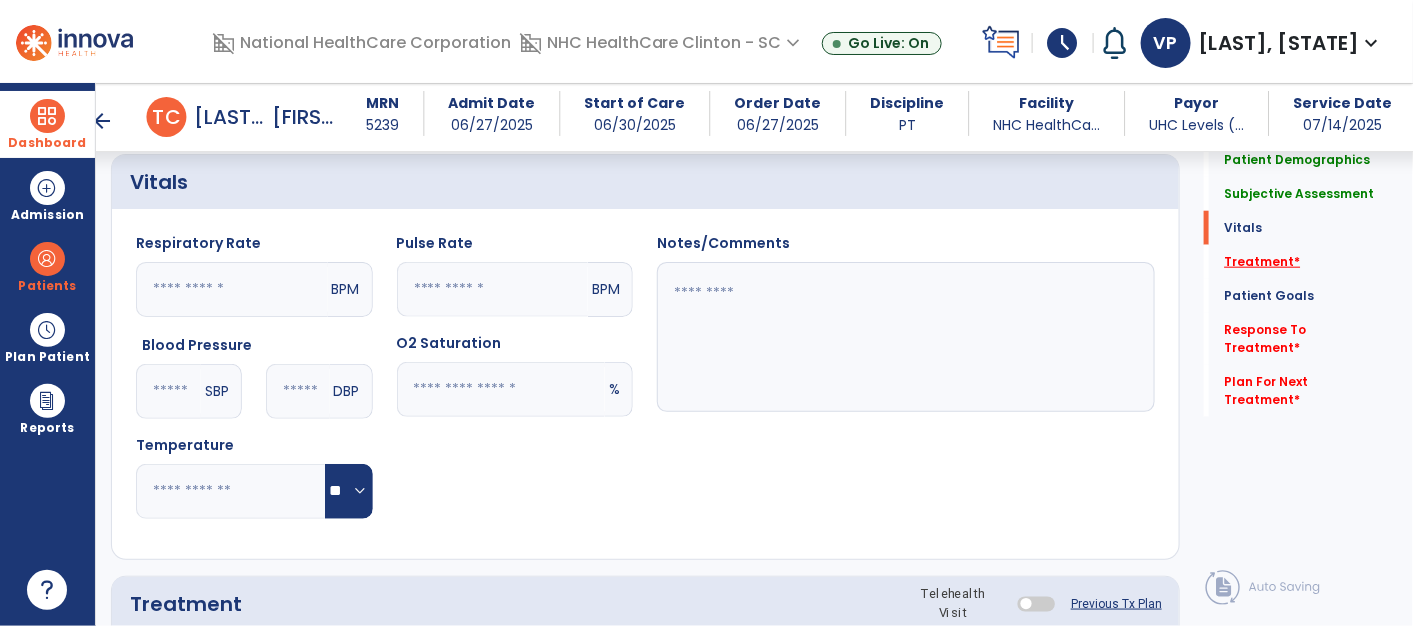 type on "**" 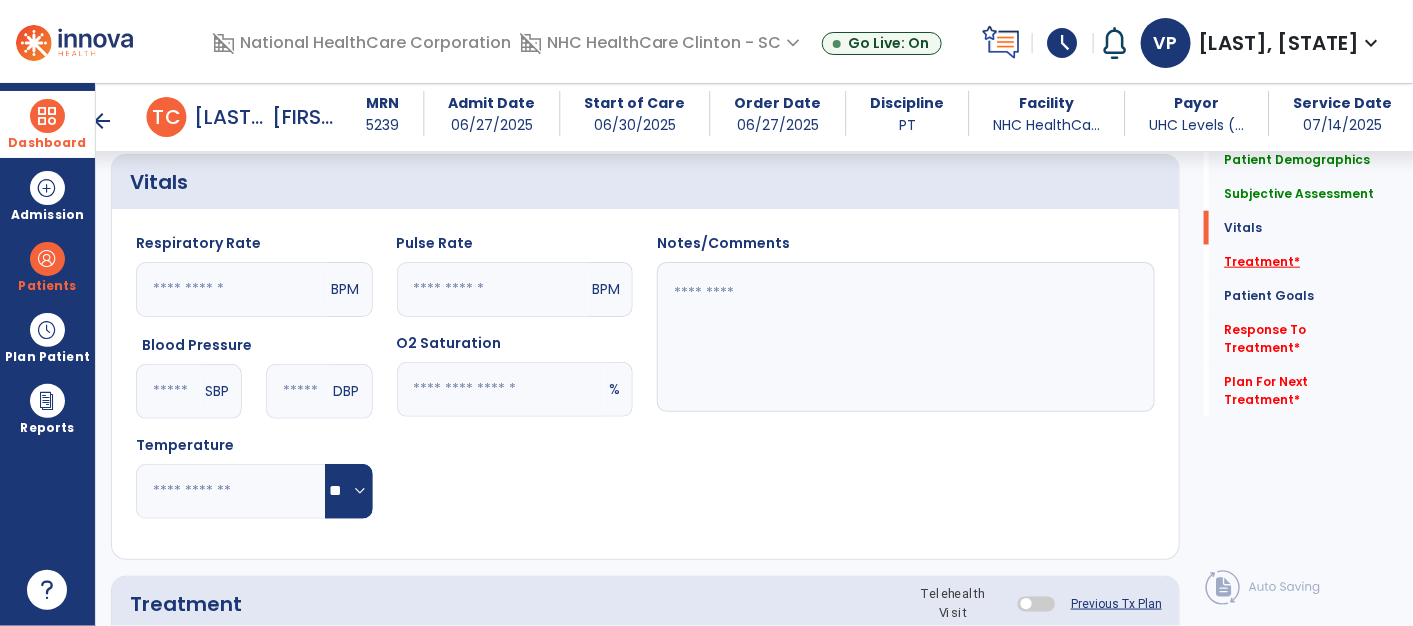 click on "Treatment   *" 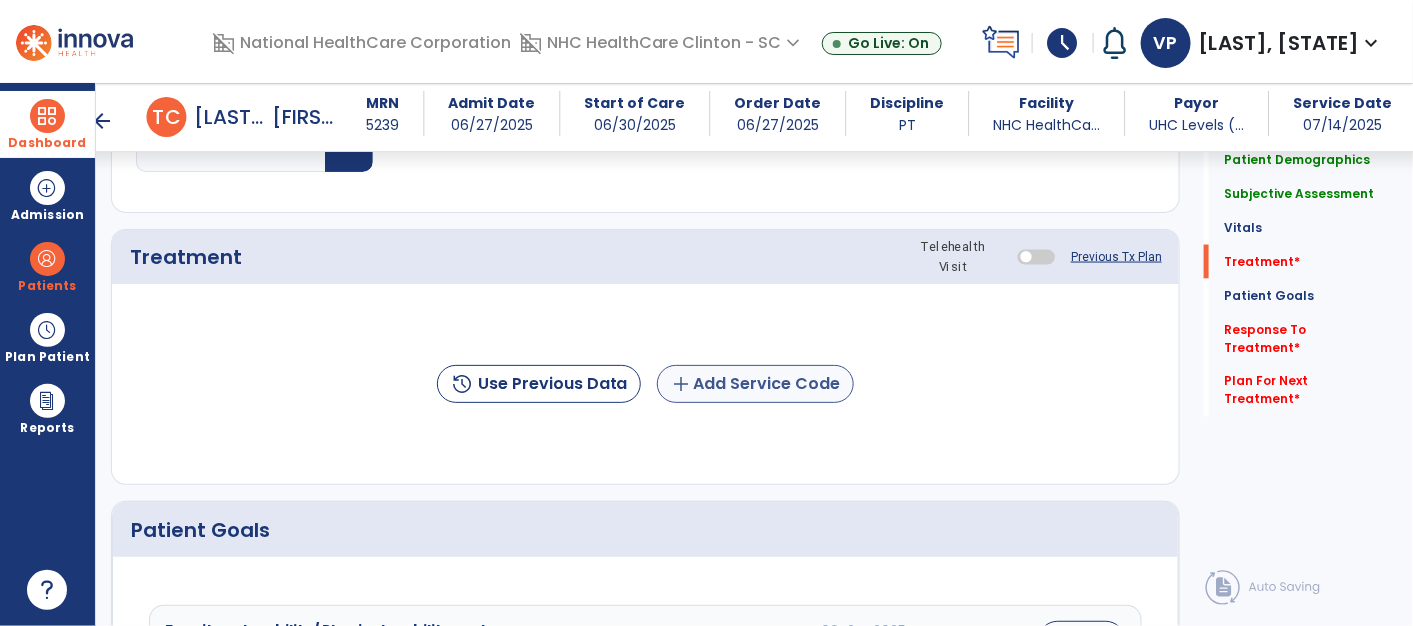 click on "add  Add Service Code" 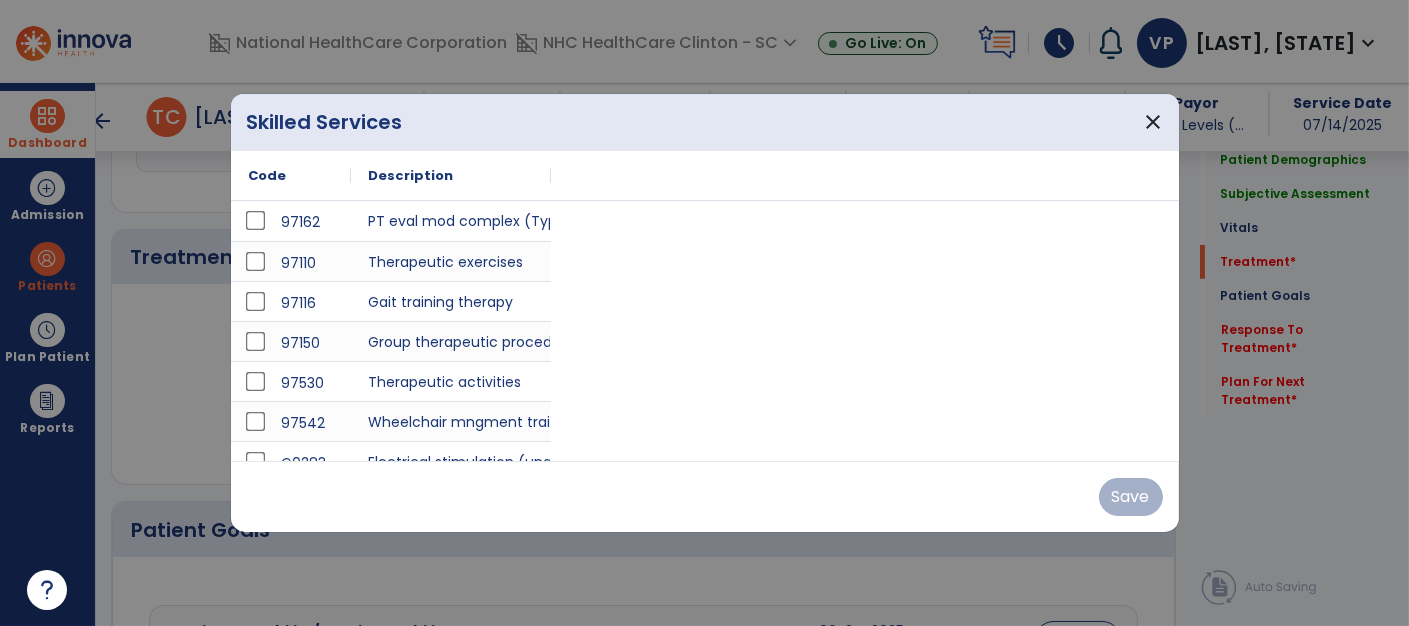 scroll, scrollTop: 1020, scrollLeft: 0, axis: vertical 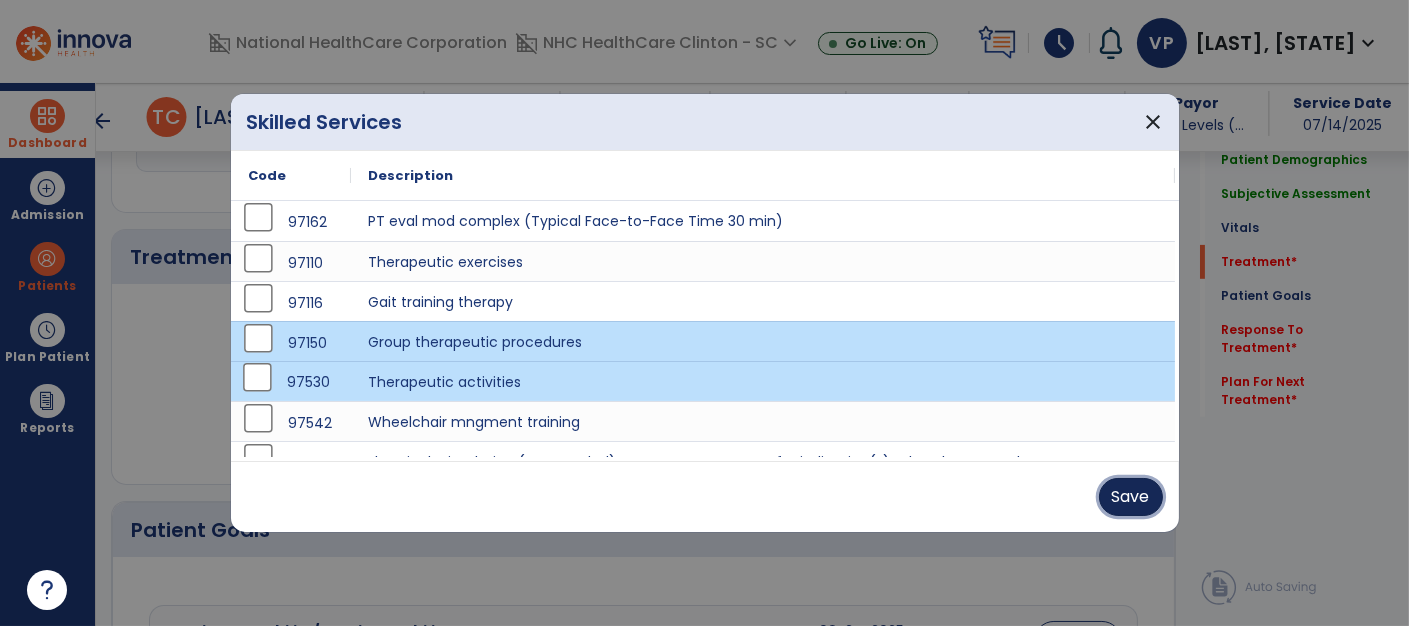 click on "Save" at bounding box center (1131, 497) 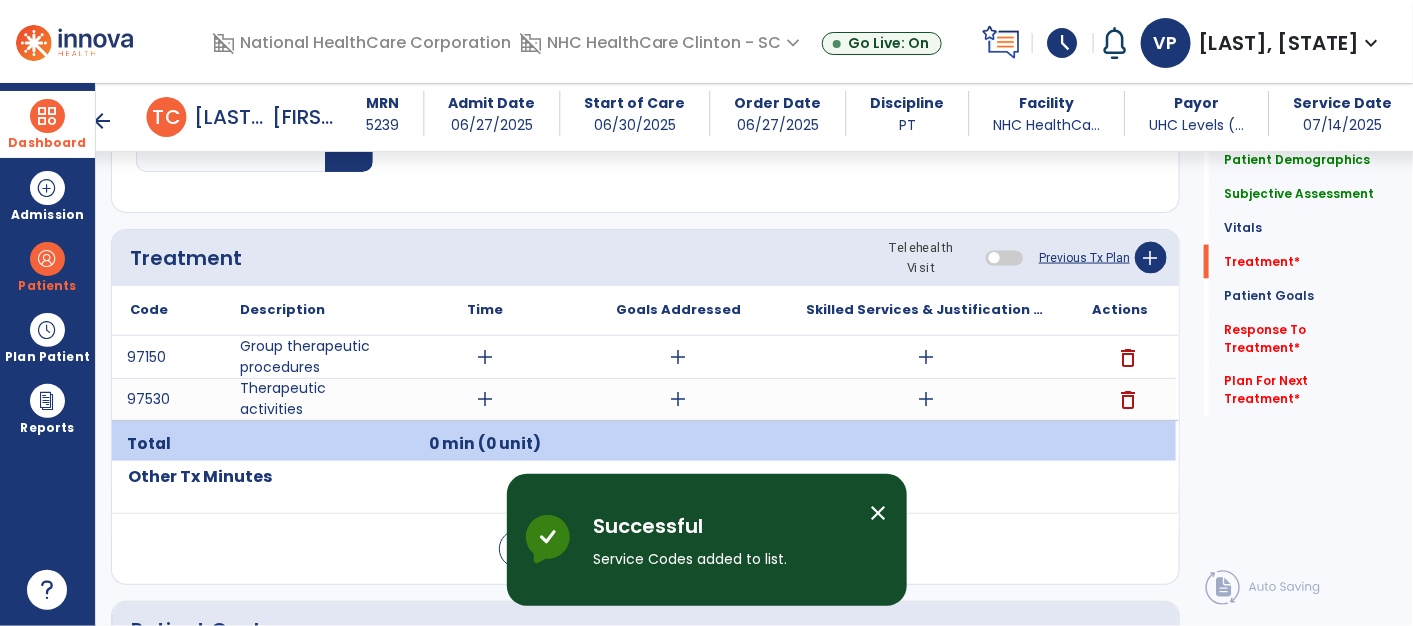 click on "add" at bounding box center [485, 357] 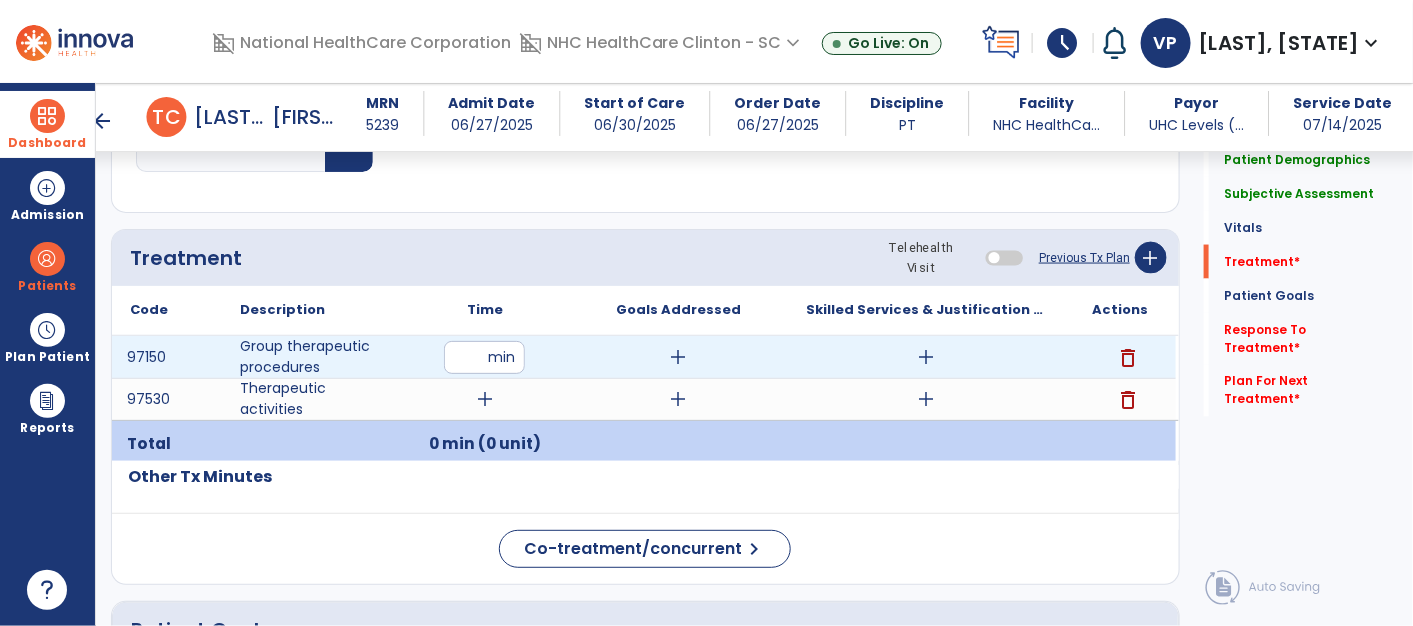 type on "**" 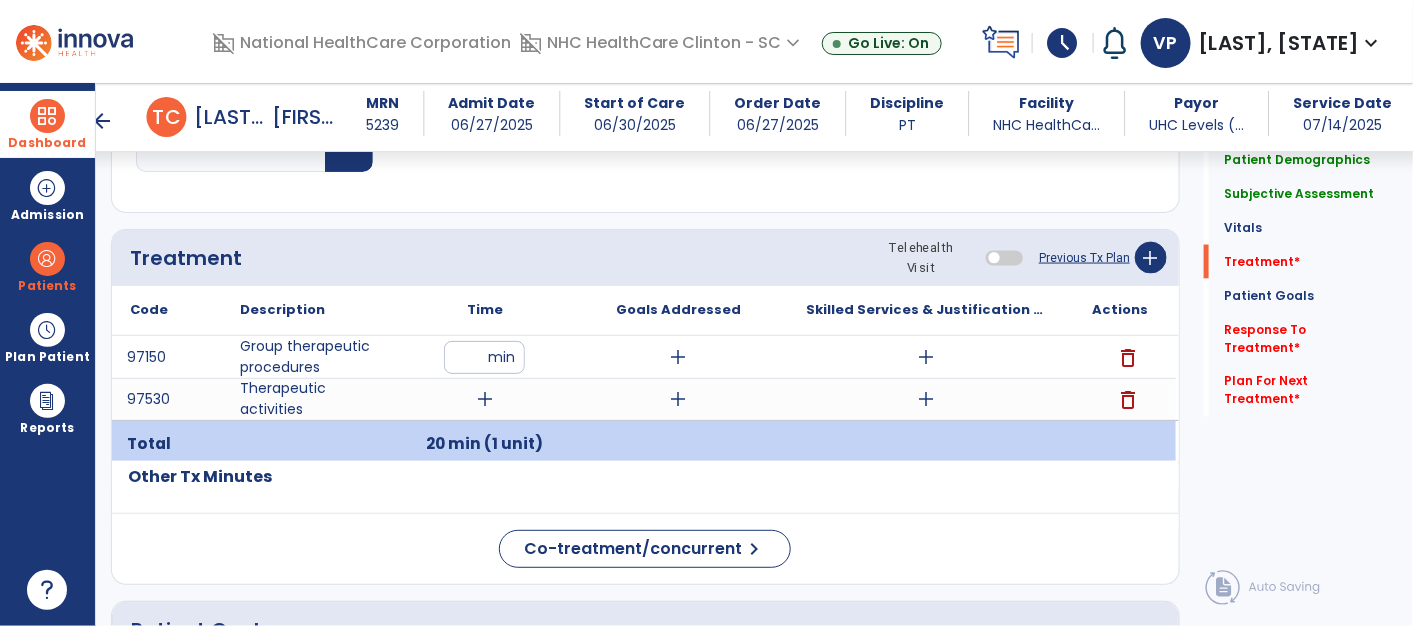 click on "add" at bounding box center [678, 357] 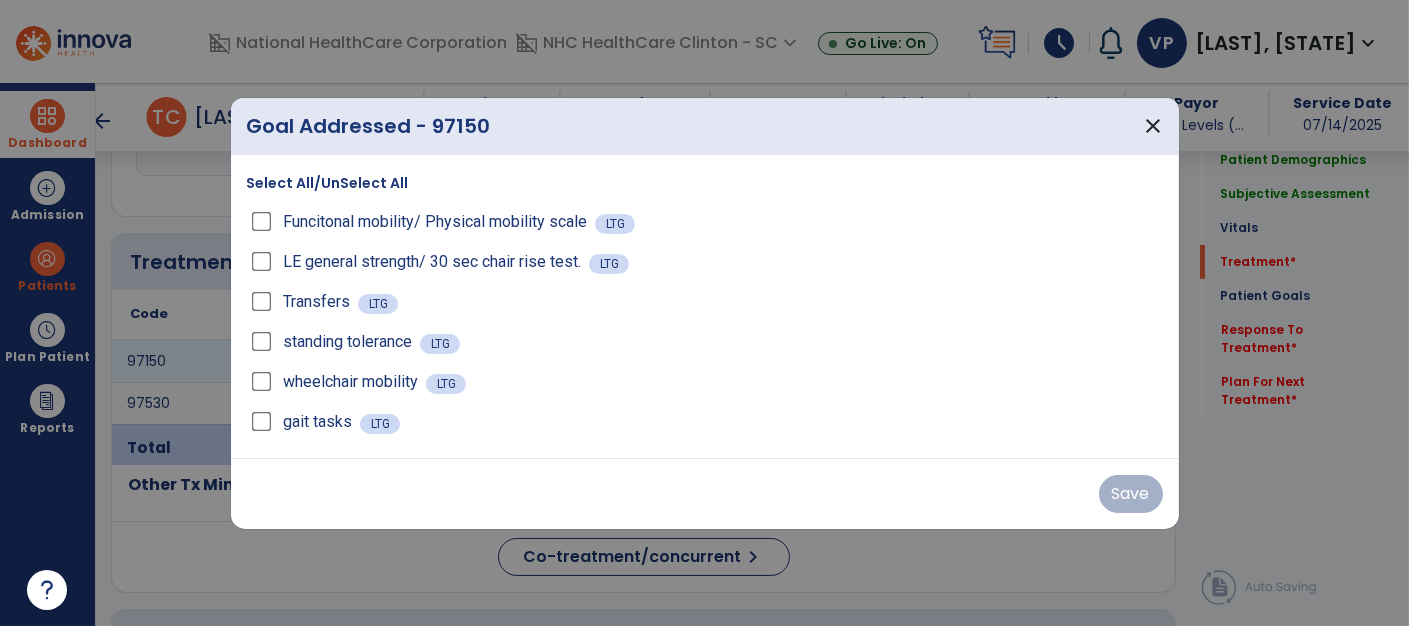scroll, scrollTop: 1020, scrollLeft: 0, axis: vertical 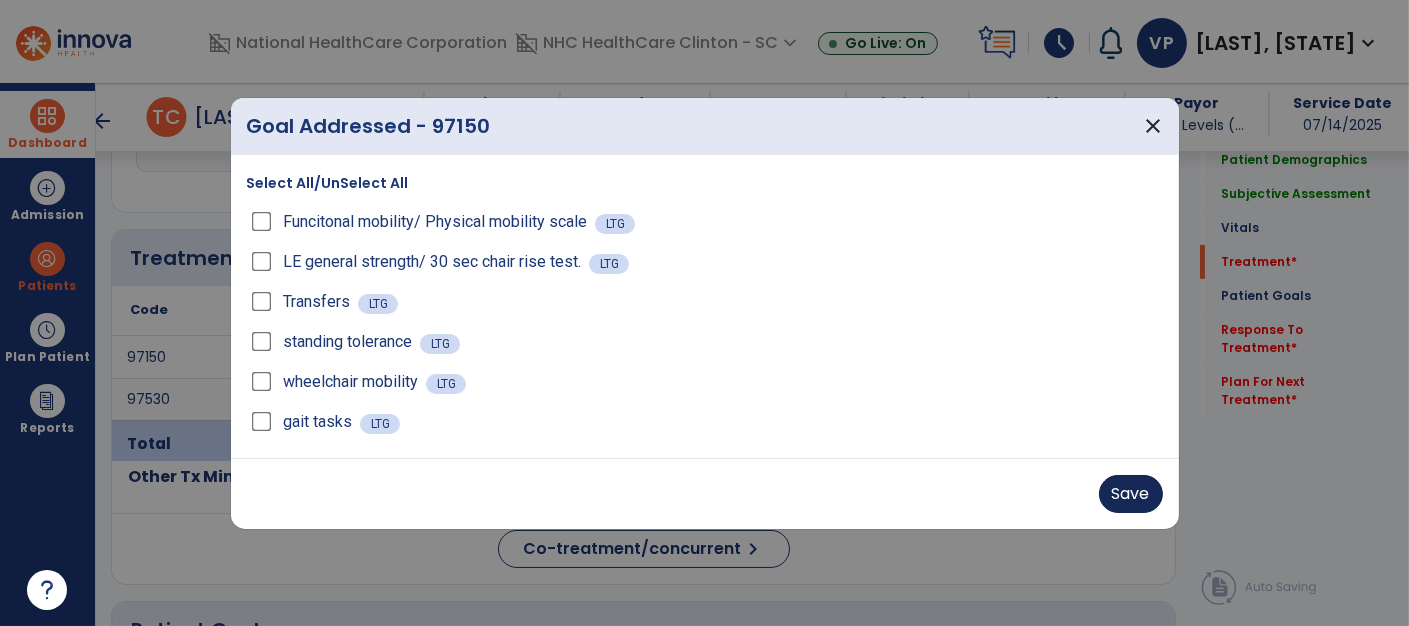click on "Save" at bounding box center [1131, 494] 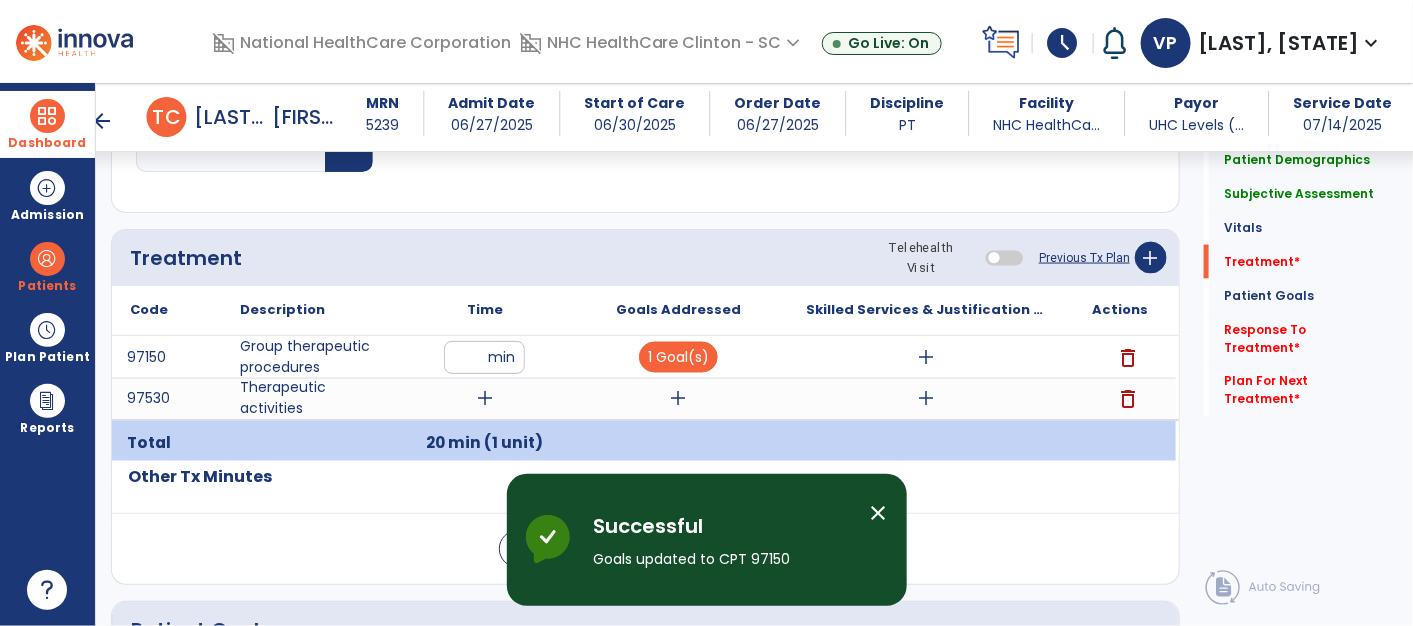 click on "add" at bounding box center [927, 357] 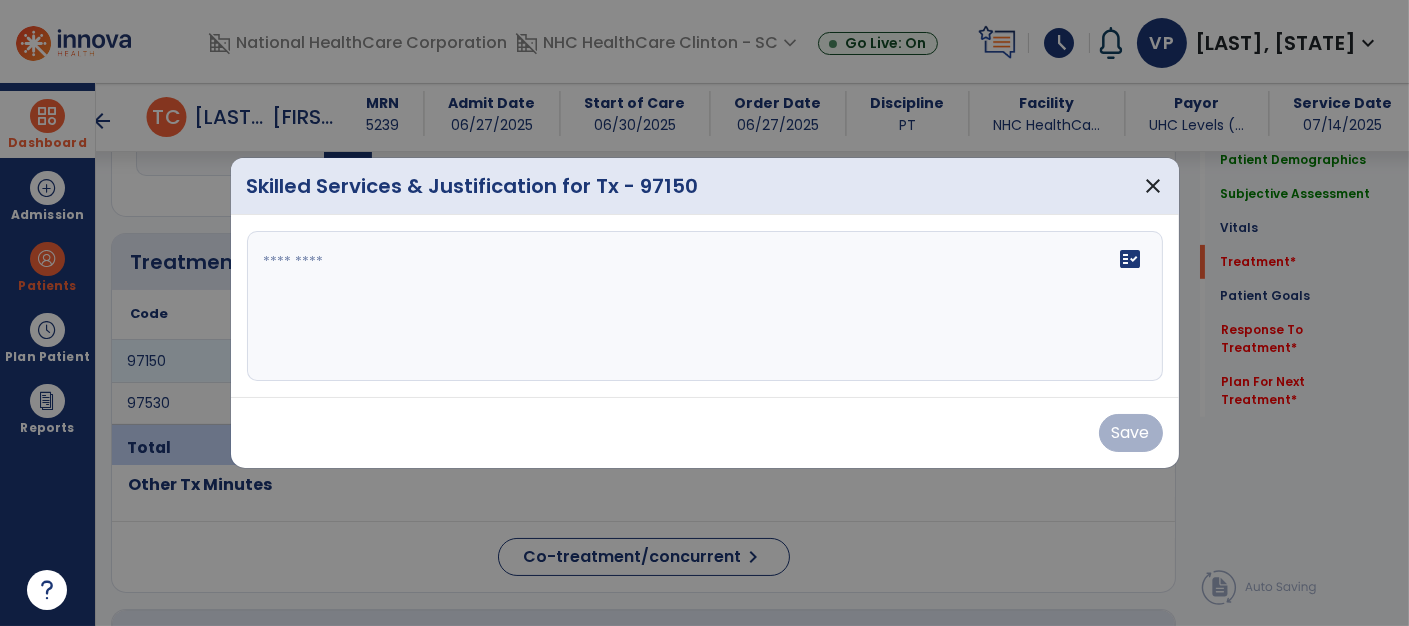 scroll, scrollTop: 1020, scrollLeft: 0, axis: vertical 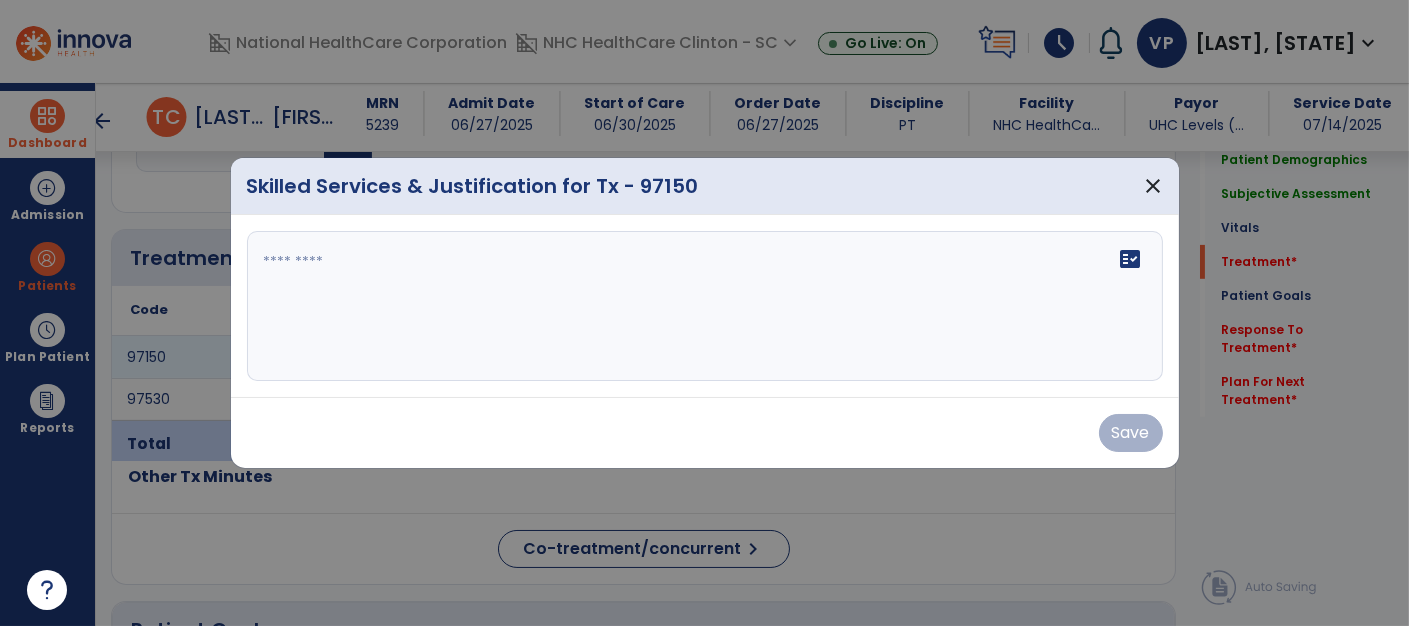click on "fact_check" at bounding box center [705, 306] 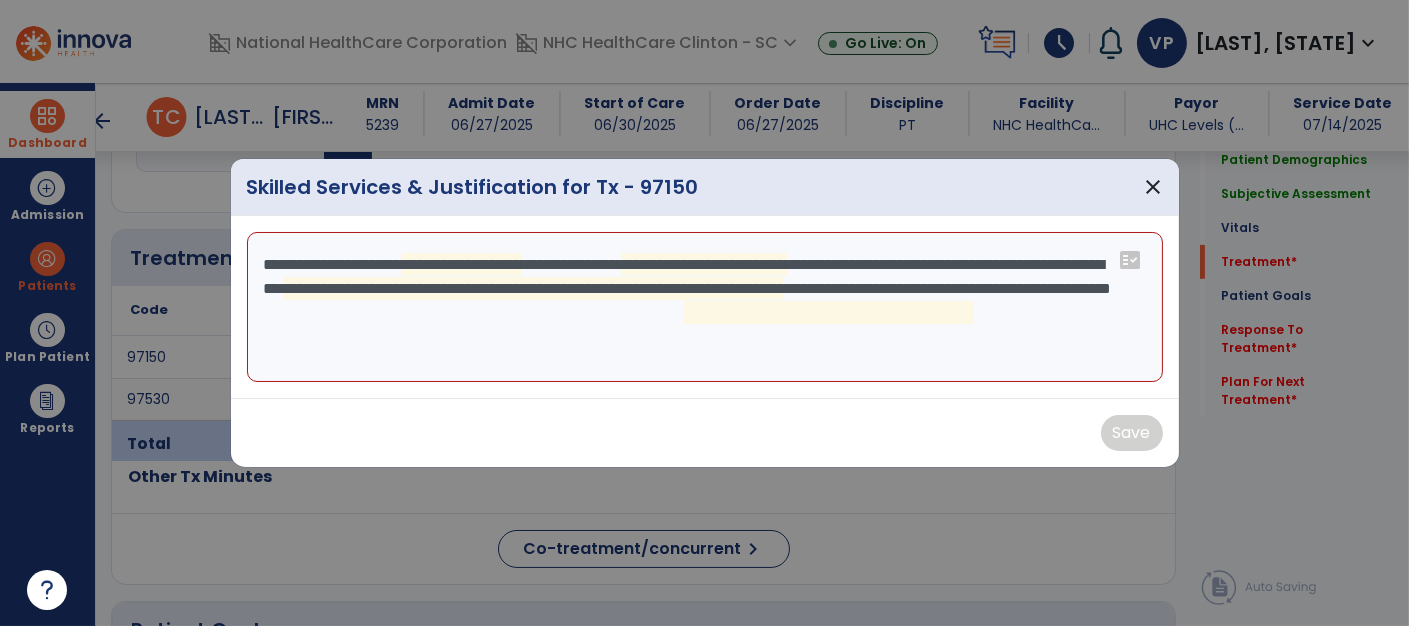 click on "**********" at bounding box center (705, 307) 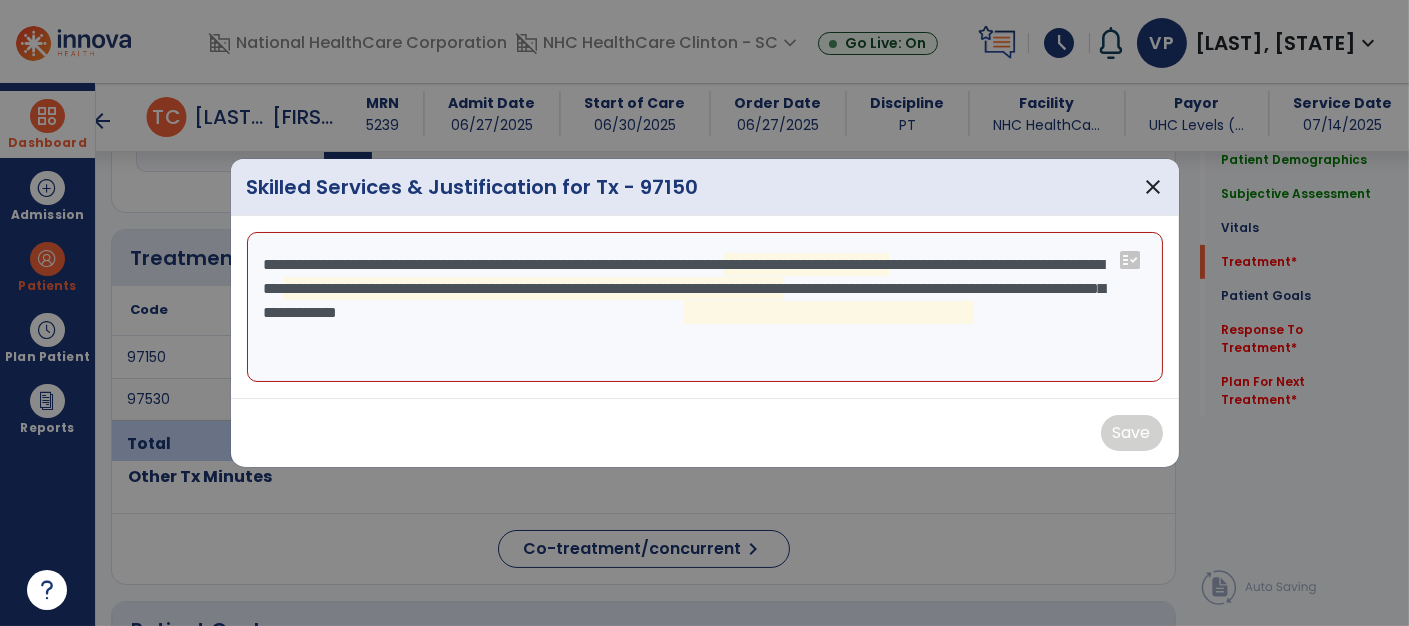click on "**********" at bounding box center (705, 307) 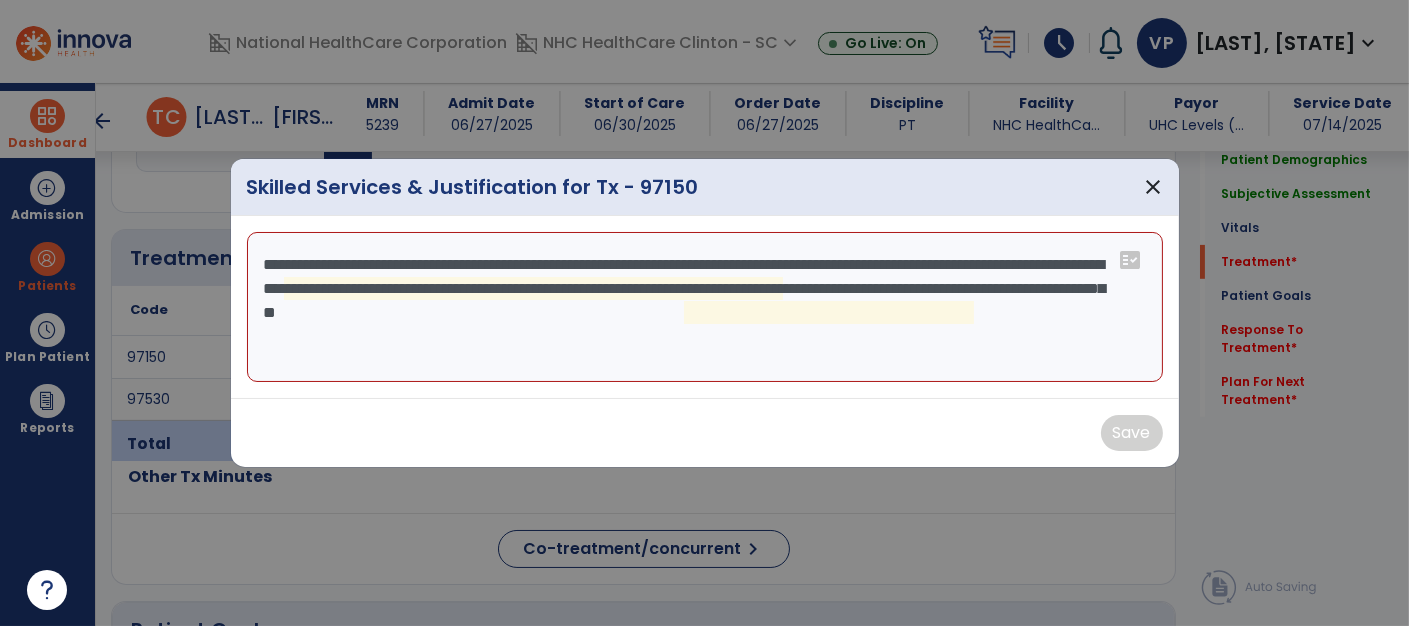 click on "**********" at bounding box center [705, 307] 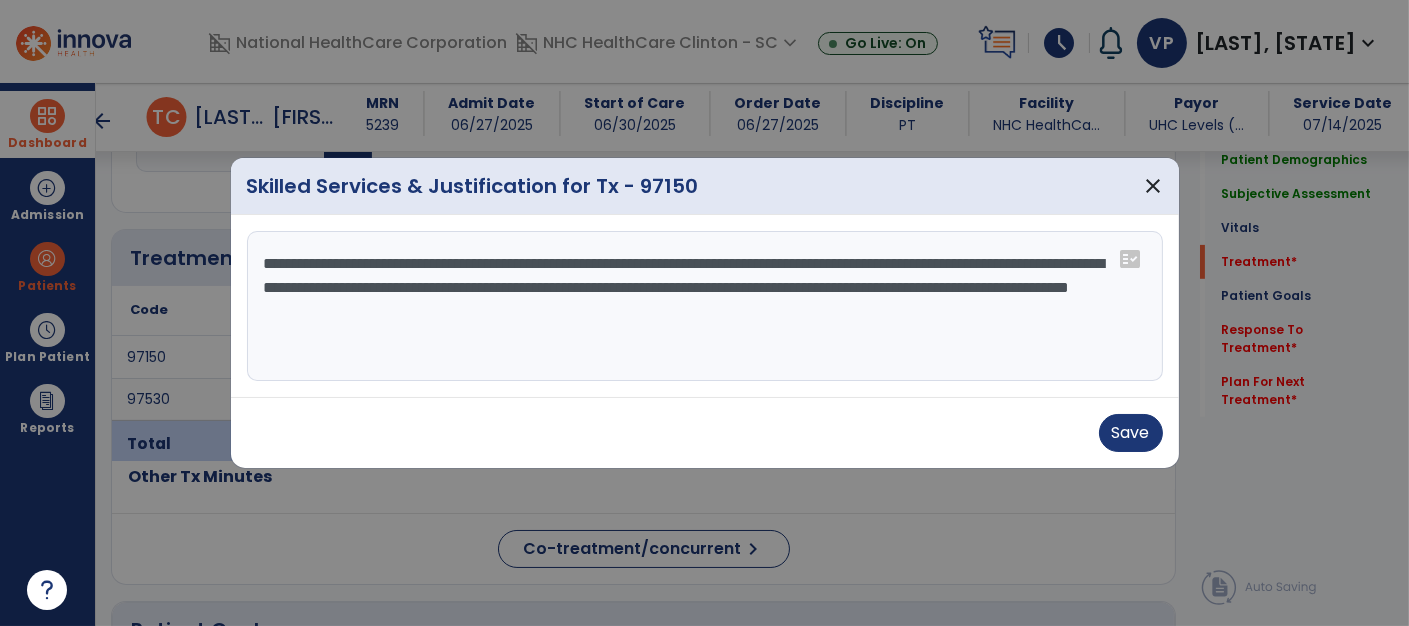 type on "**********" 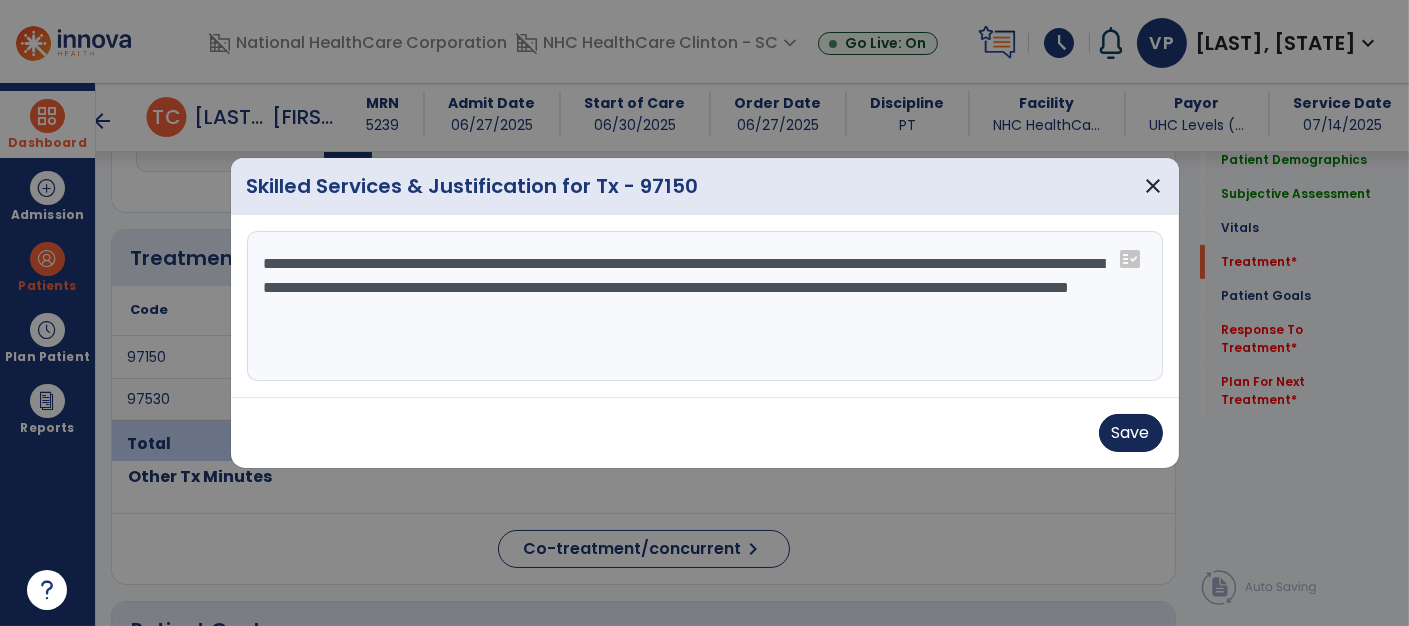 click on "Save" at bounding box center [1131, 433] 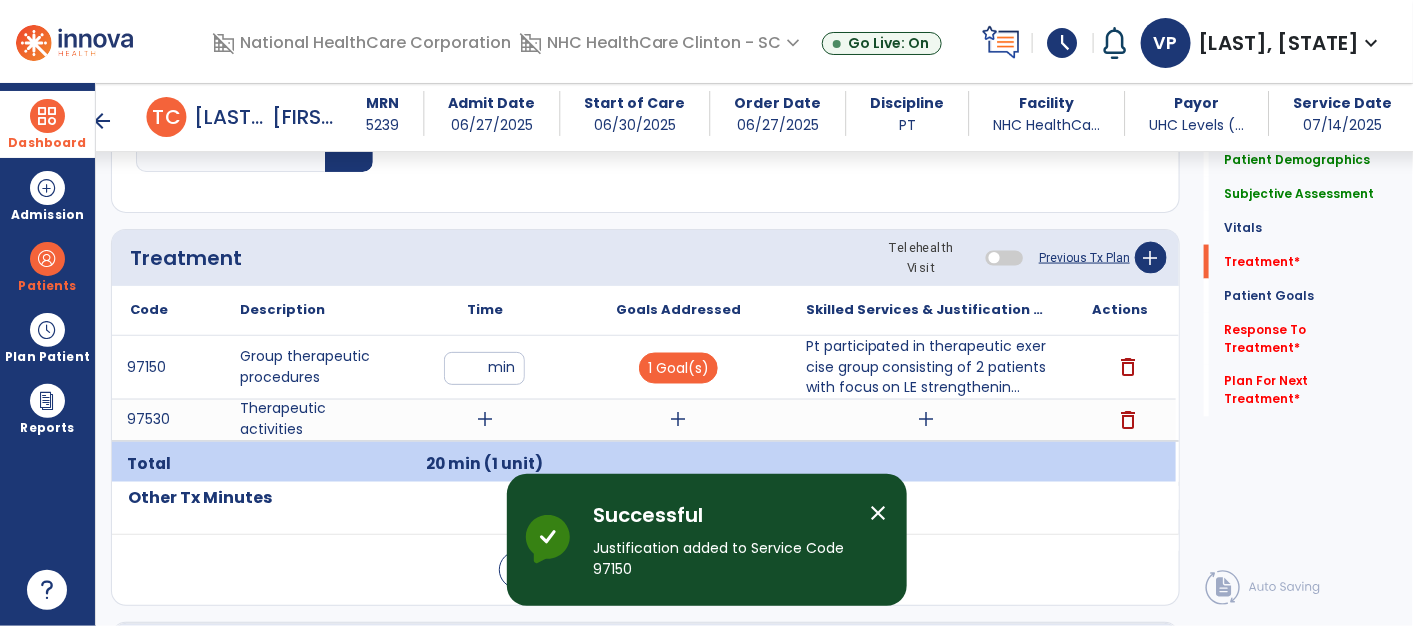 click on "add" at bounding box center [485, 420] 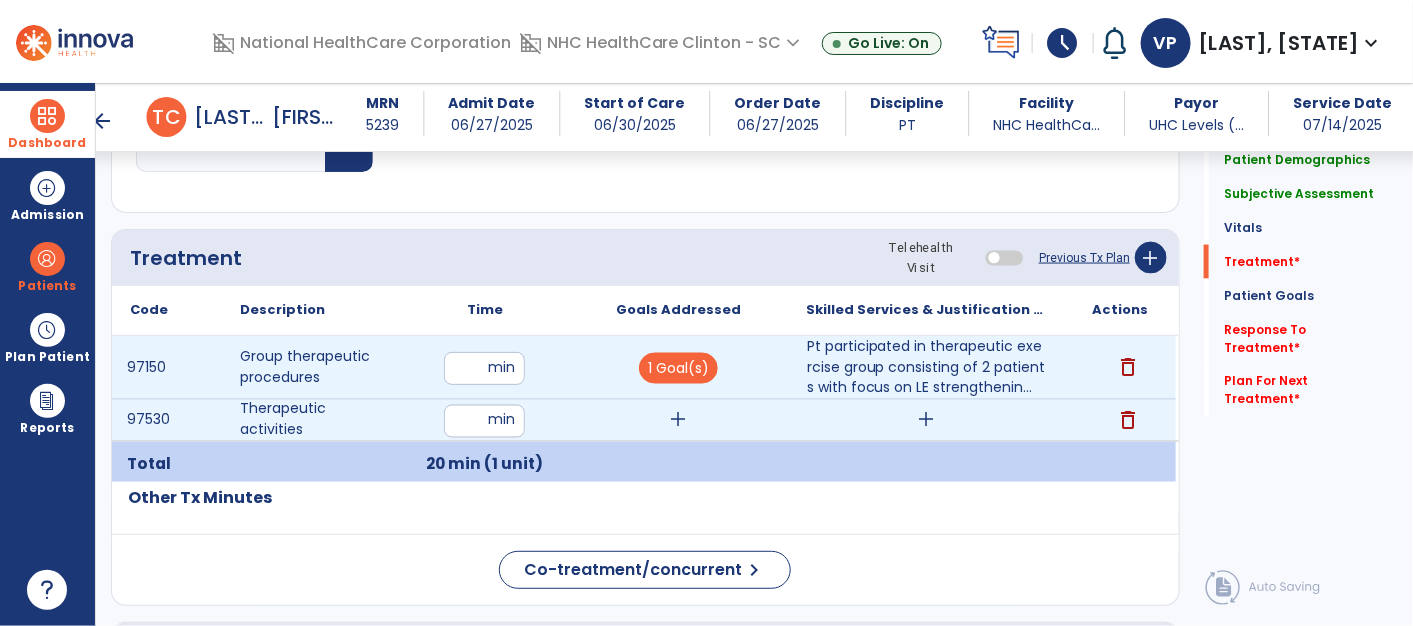 type on "**" 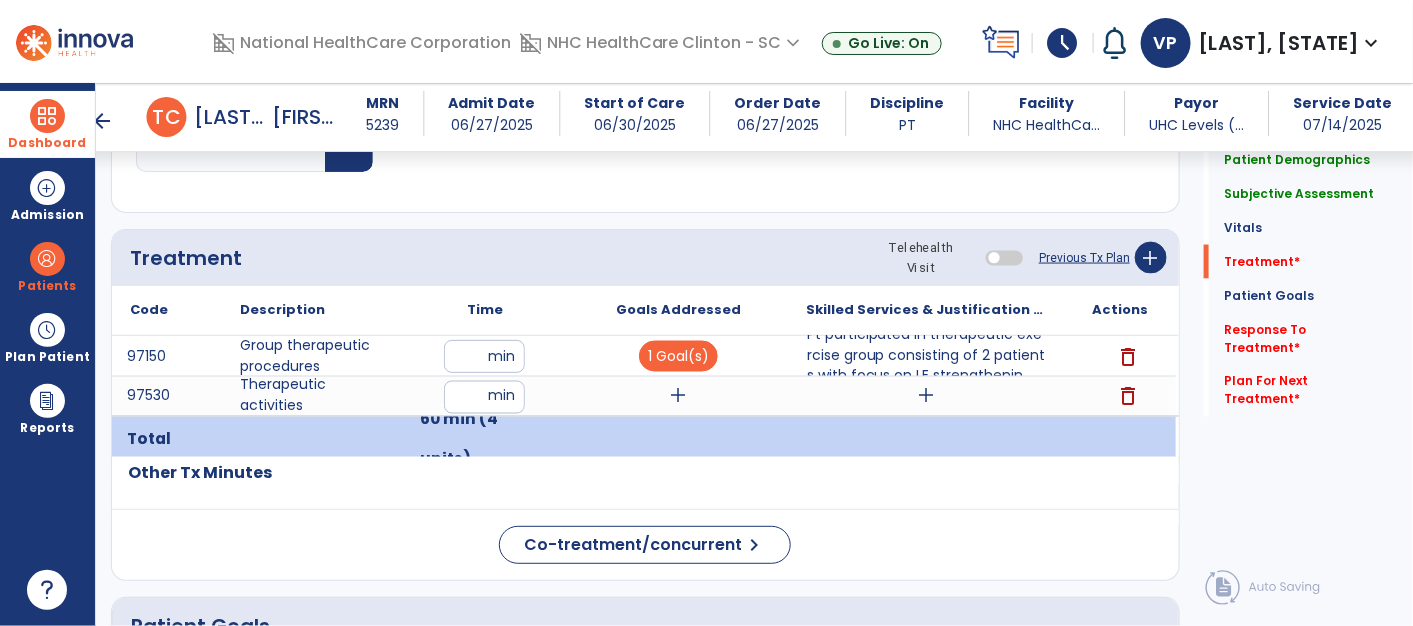 click on "add" at bounding box center (678, 396) 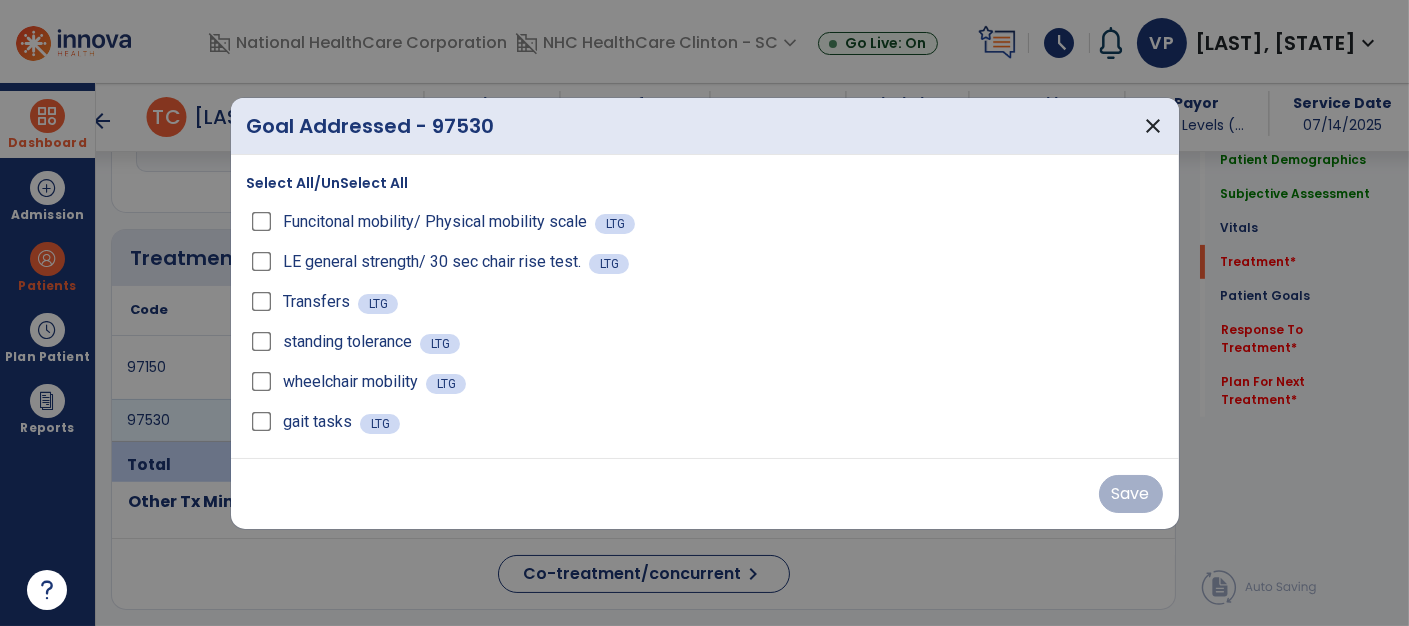 scroll, scrollTop: 1020, scrollLeft: 0, axis: vertical 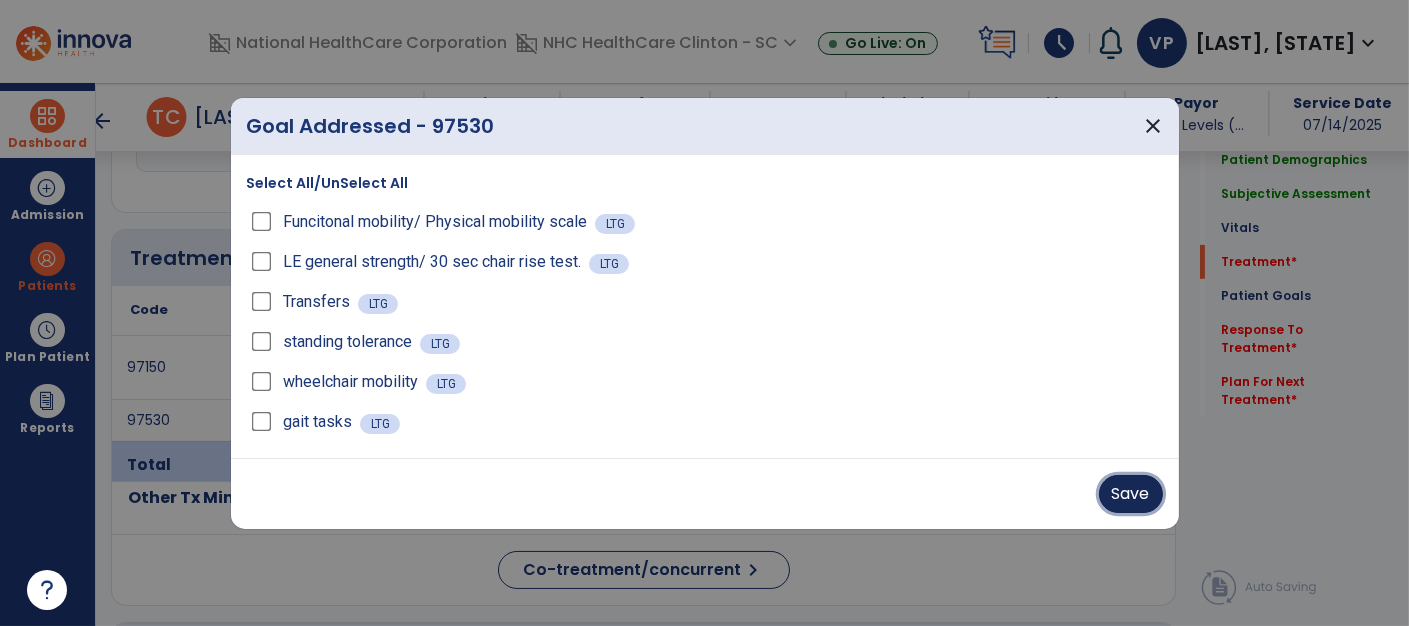 click on "Save" at bounding box center [1131, 494] 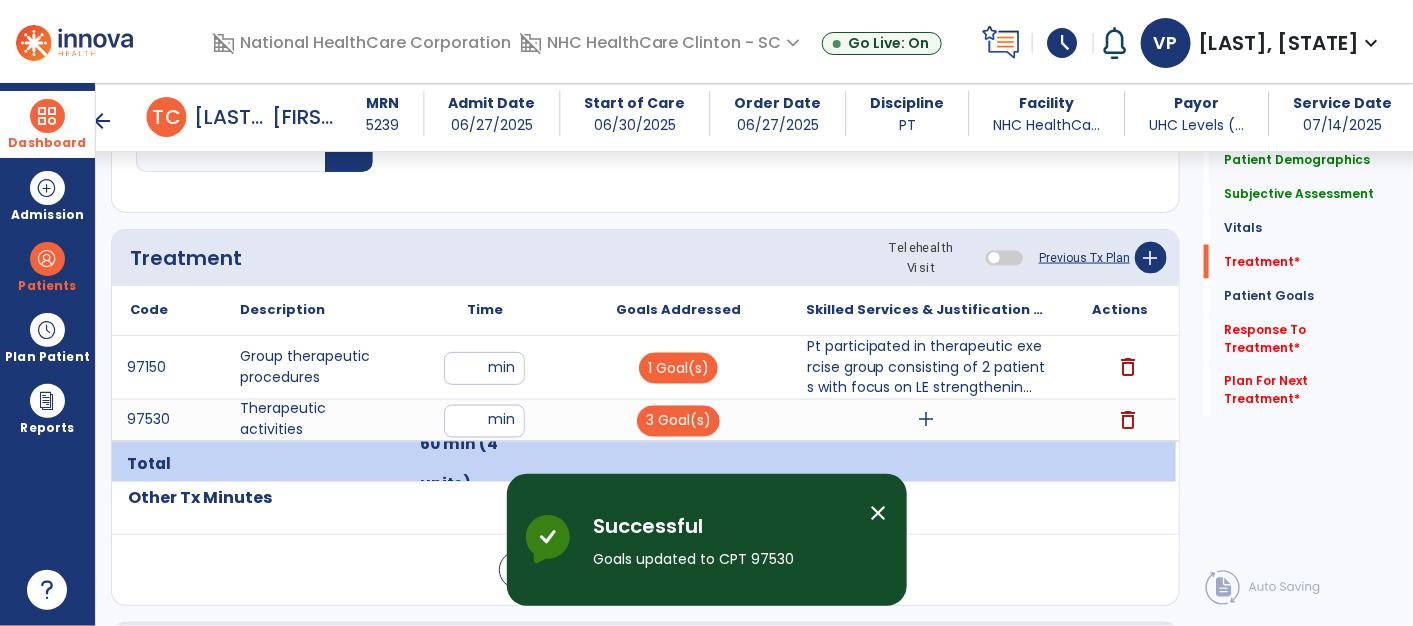 click on "close" at bounding box center (879, 513) 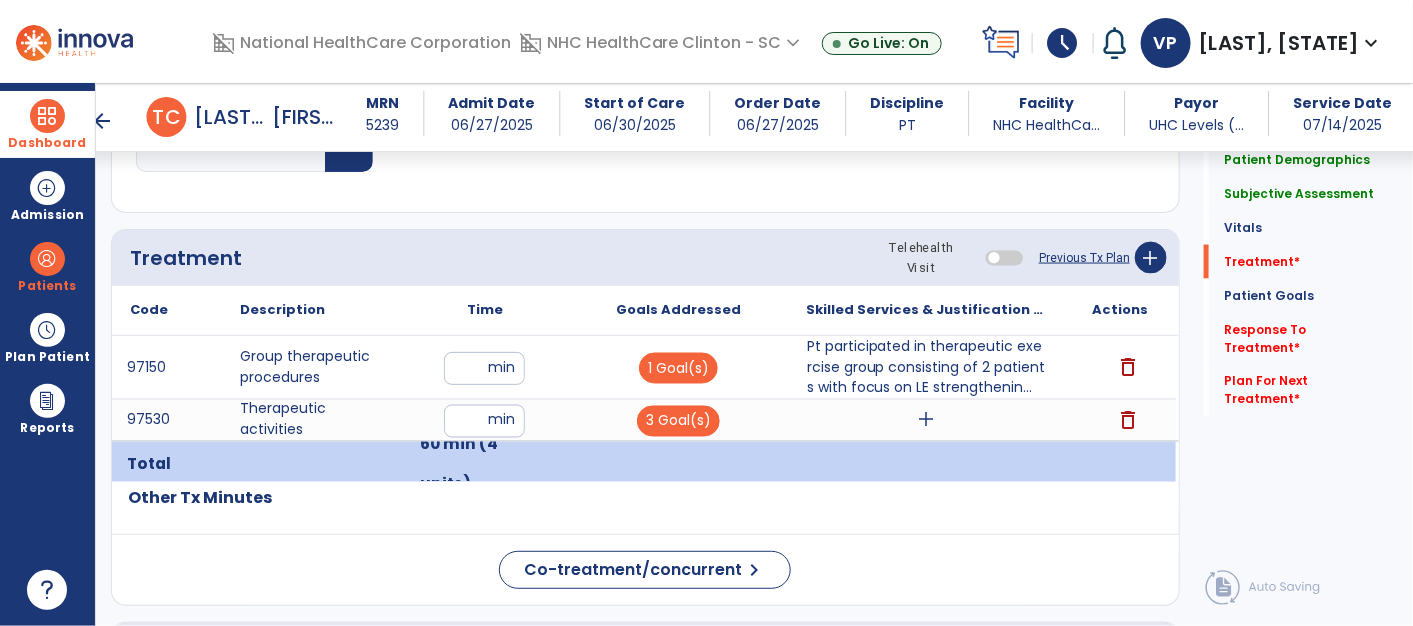 click on "add" at bounding box center (927, 420) 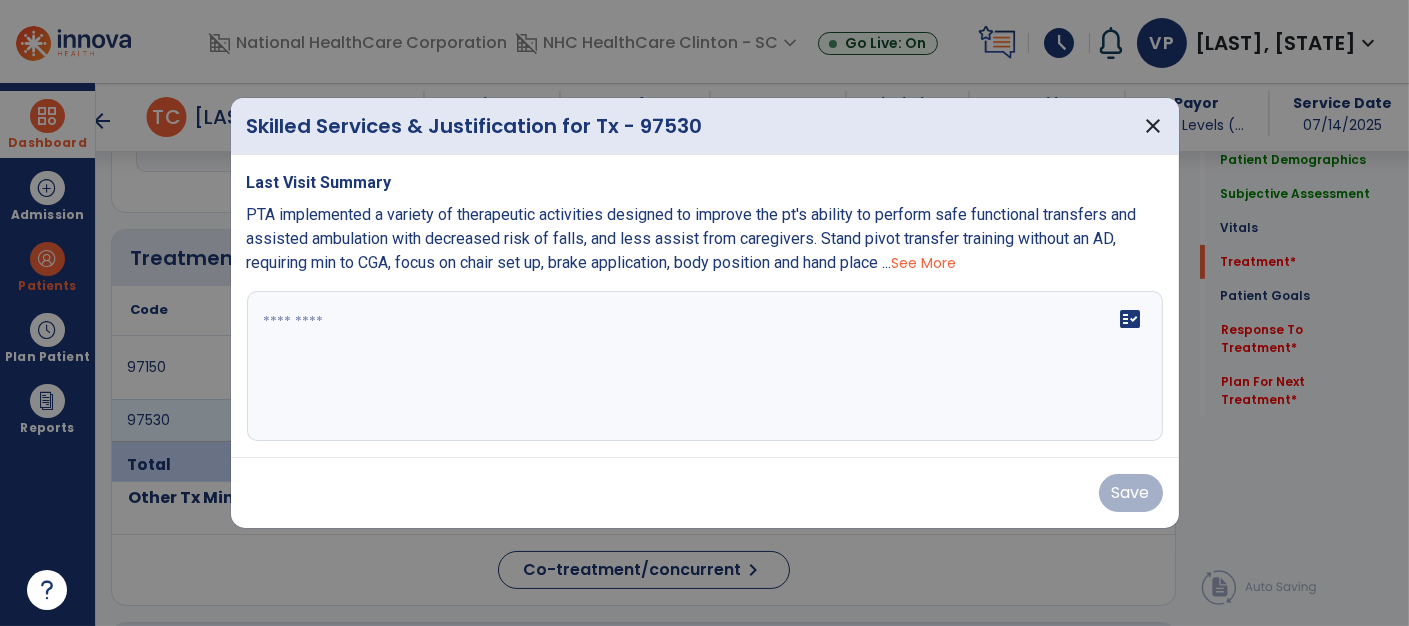 scroll, scrollTop: 1020, scrollLeft: 0, axis: vertical 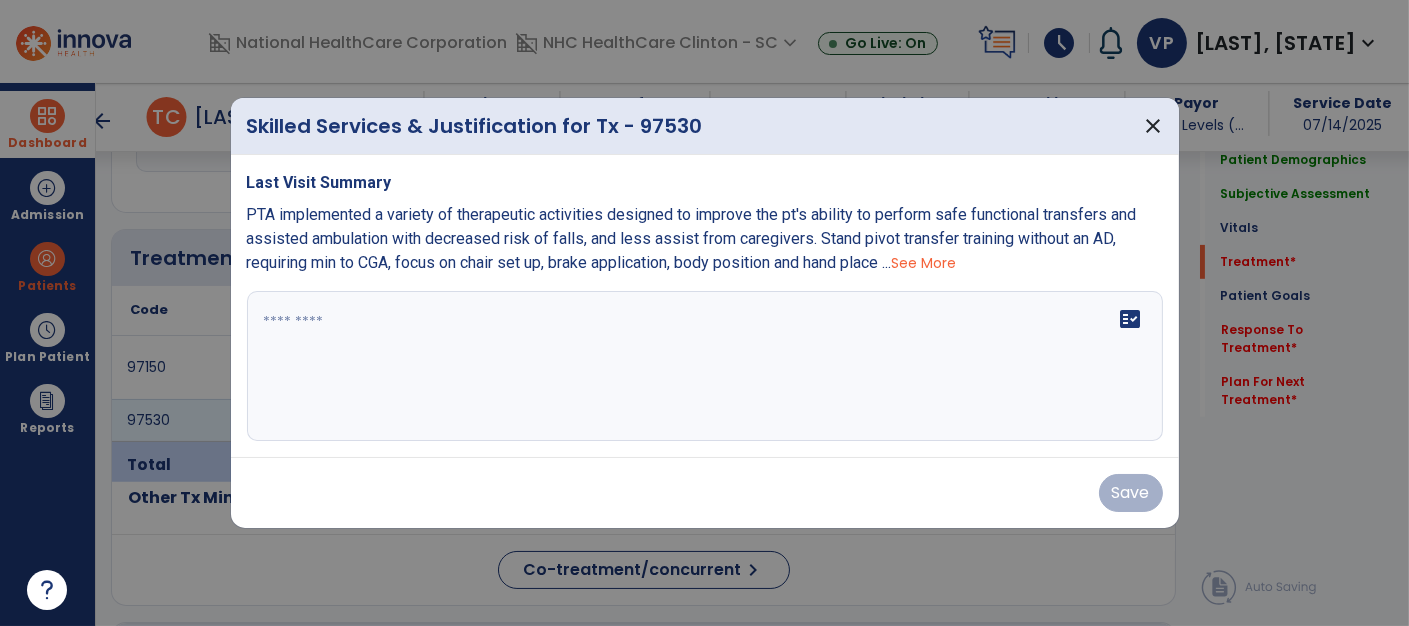click at bounding box center (705, 366) 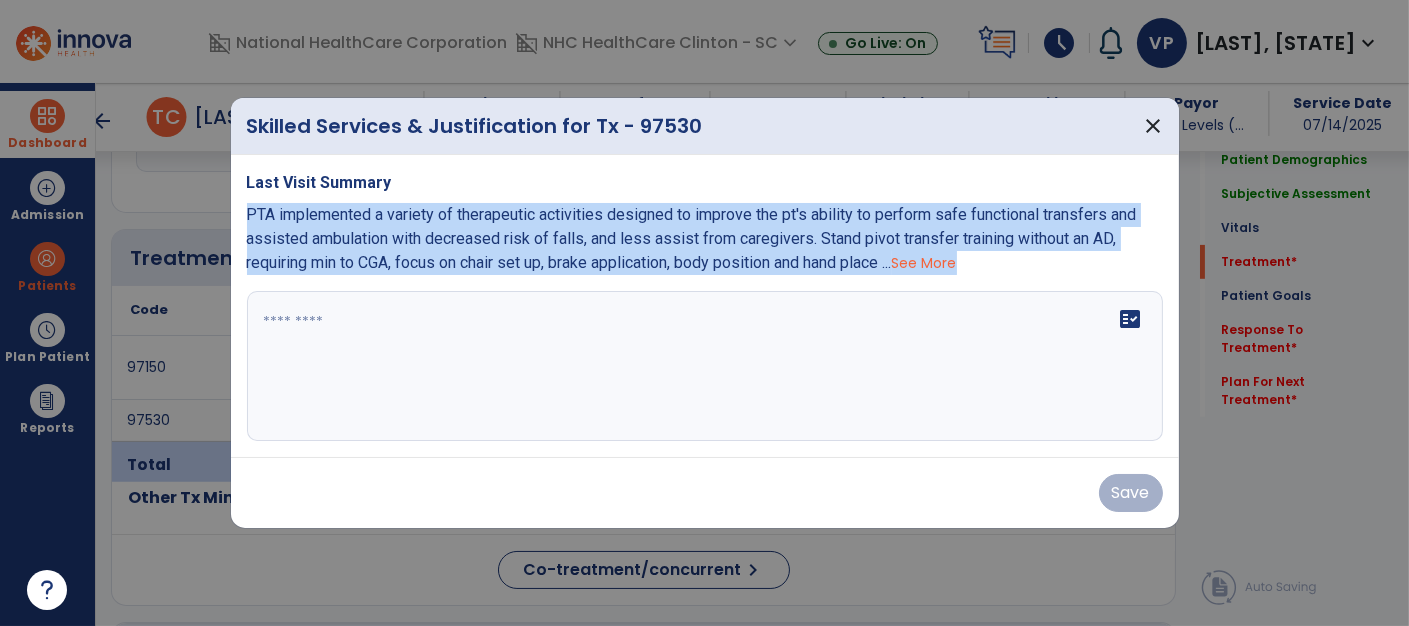 drag, startPoint x: 239, startPoint y: 218, endPoint x: 444, endPoint y: 351, distance: 244.36449 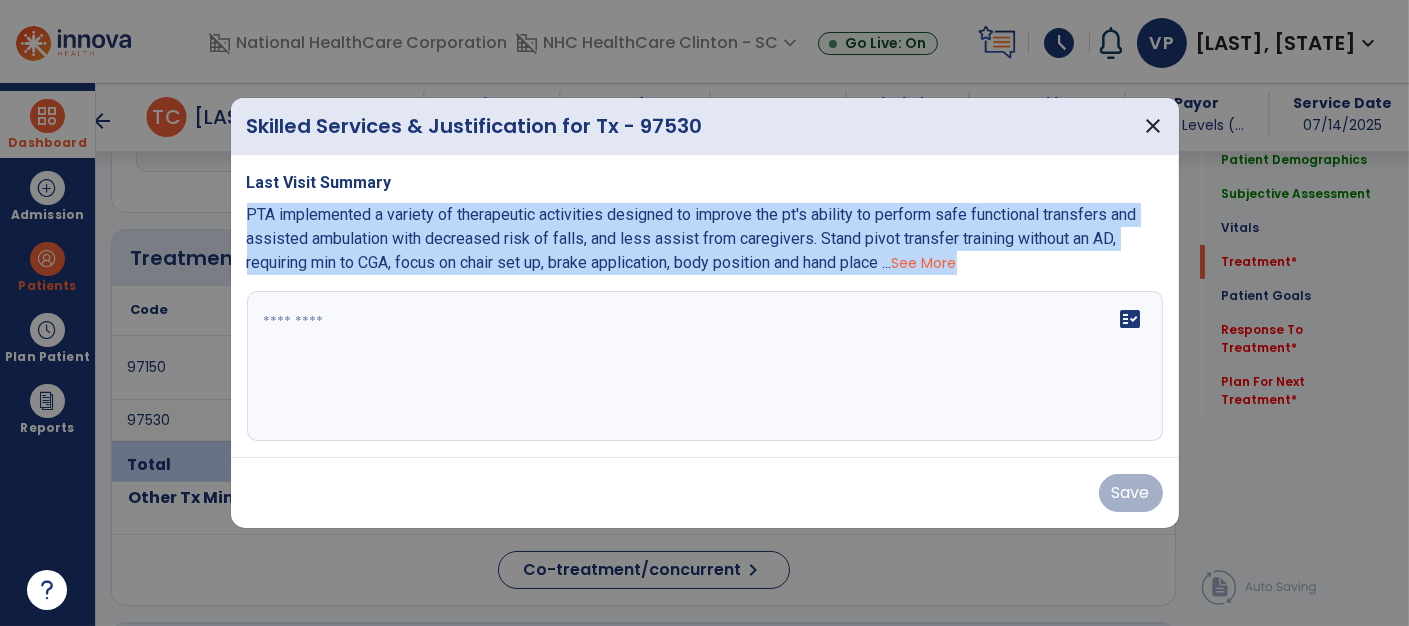 click on "Last Visit Summary PTA implemented a variety of therapeutic activities designed to improve the pt's ability to perform safe functional transfers and assisted ambulation with decreased risk of falls, and less assist from caregivers. Stand pivot transfer training without an AD, requiring min to CGA, focus on chair set up, brake application, body position and hand place ... See More fact_check" at bounding box center (705, 306) 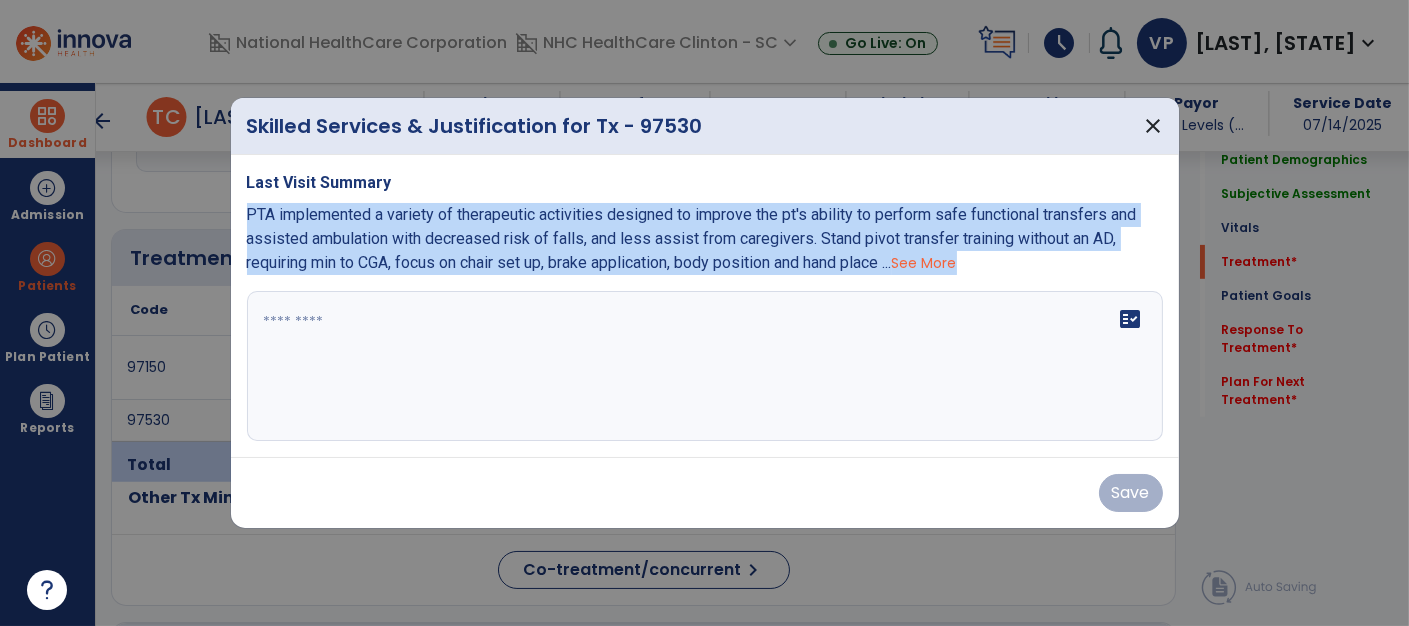 copy on "PTA implemented a variety of therapeutic activities designed to improve the pt's ability to perform safe functional transfers and assisted ambulation with decreased risk of falls, and less assist from caregivers. Stand pivot transfer training without an AD, requiring min to CGA, focus on chair set up, brake application, body position and hand place ...  See More" 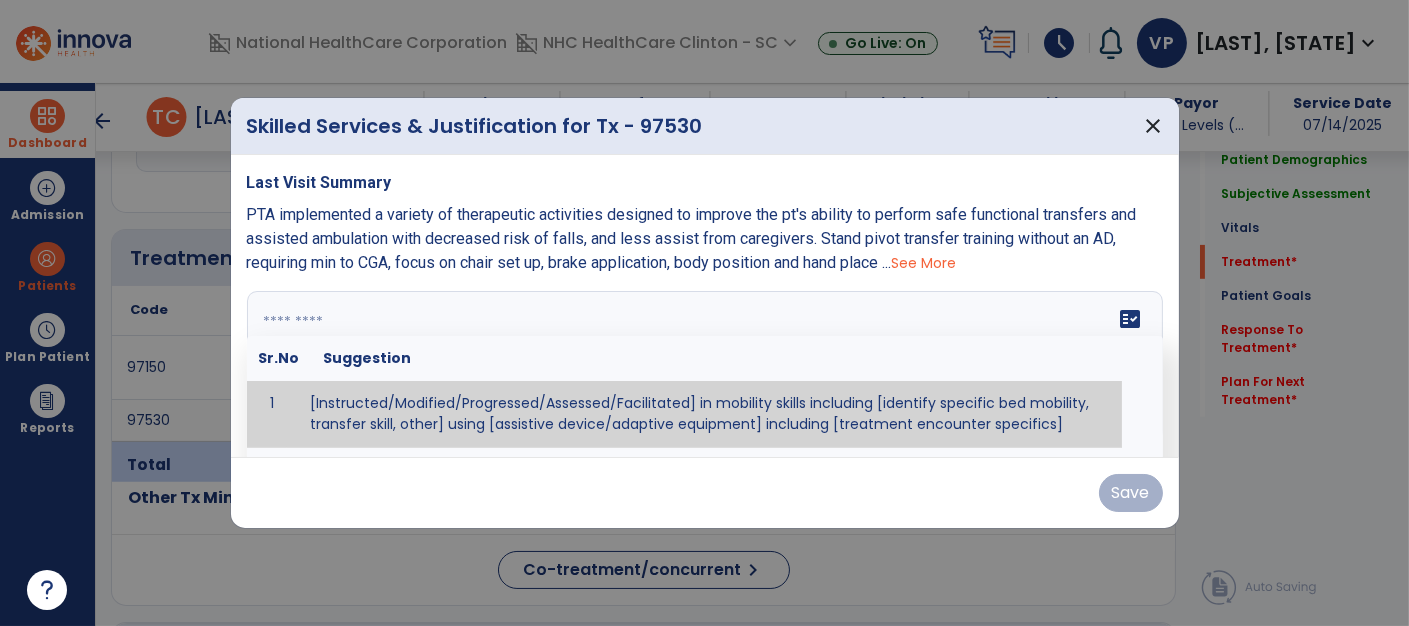 click at bounding box center (703, 366) 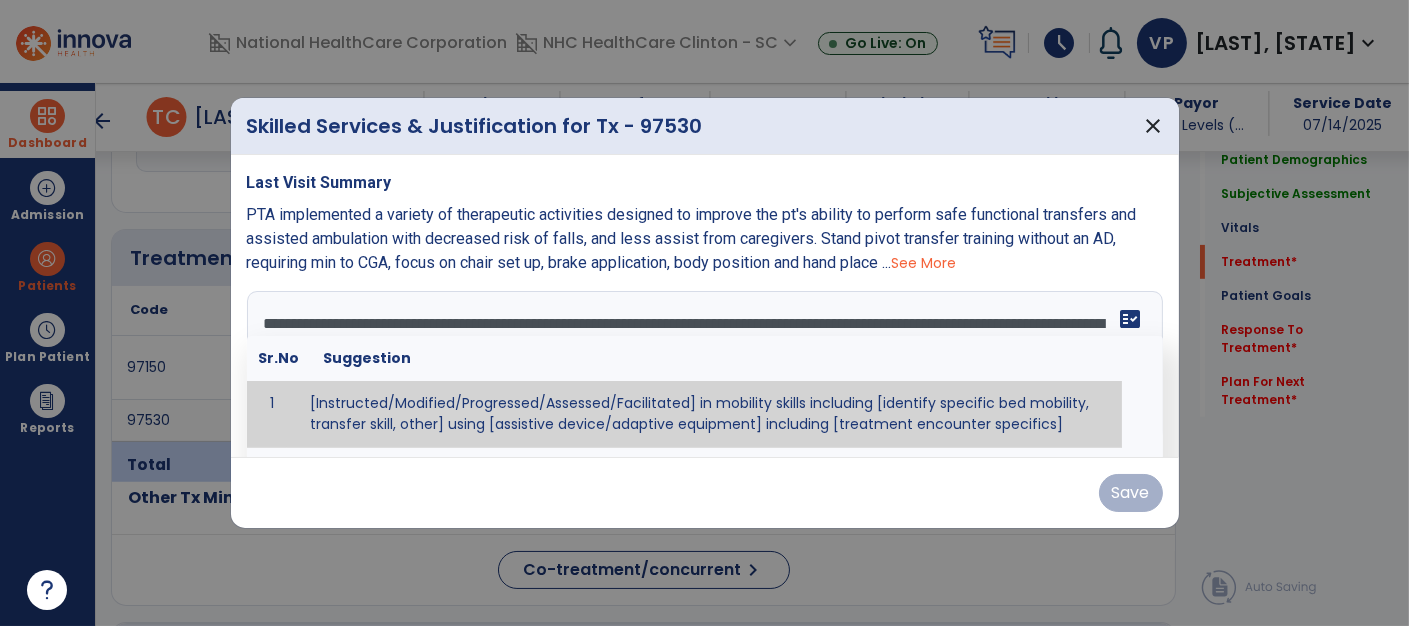 scroll, scrollTop: 15, scrollLeft: 0, axis: vertical 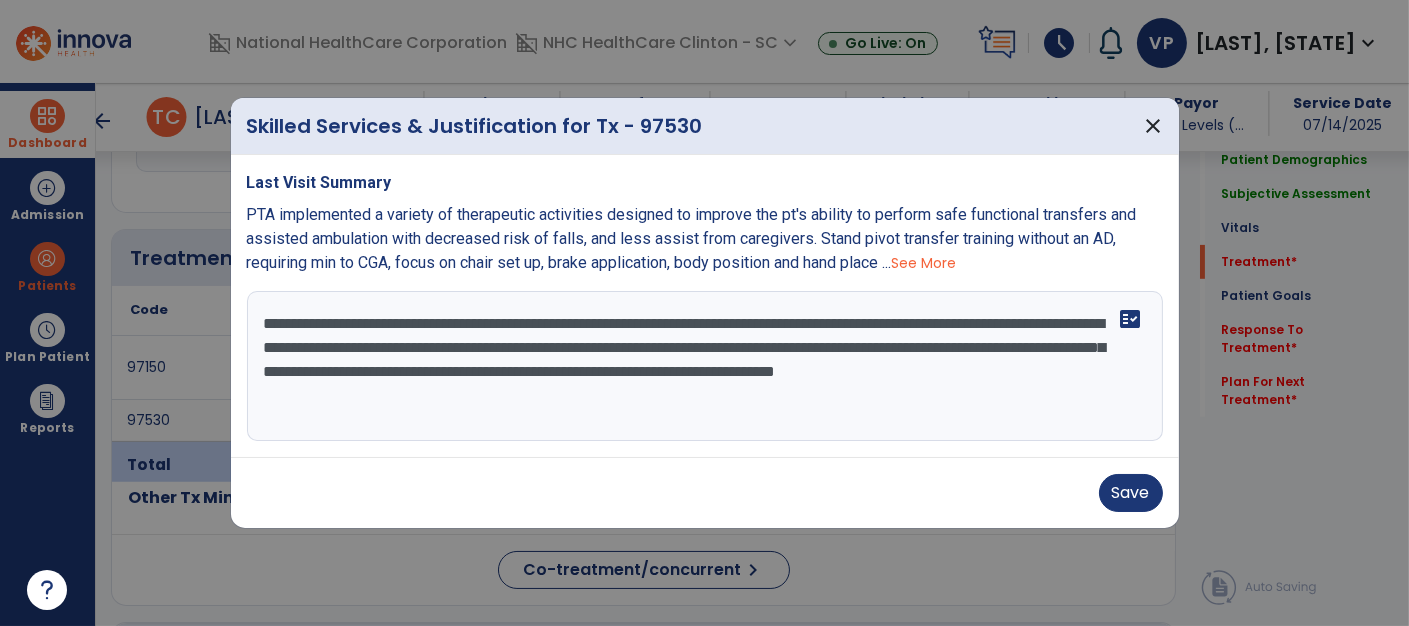 click on "**********" at bounding box center [705, 366] 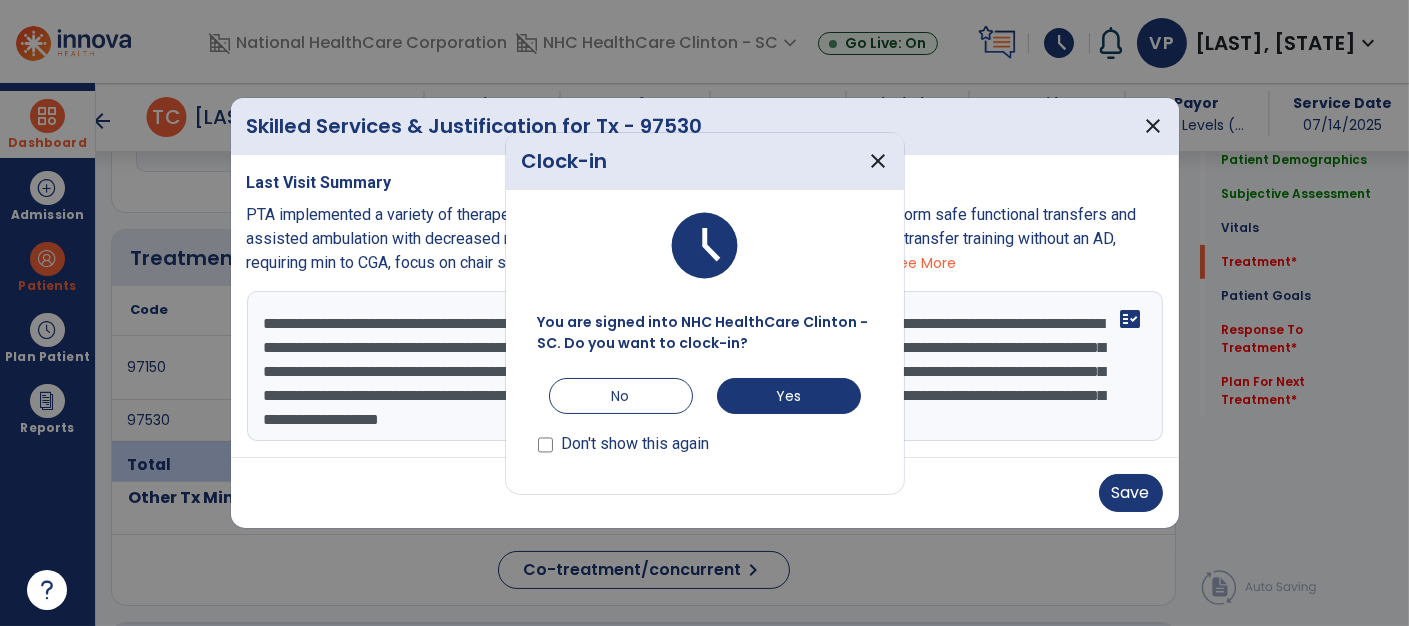 type on "**********" 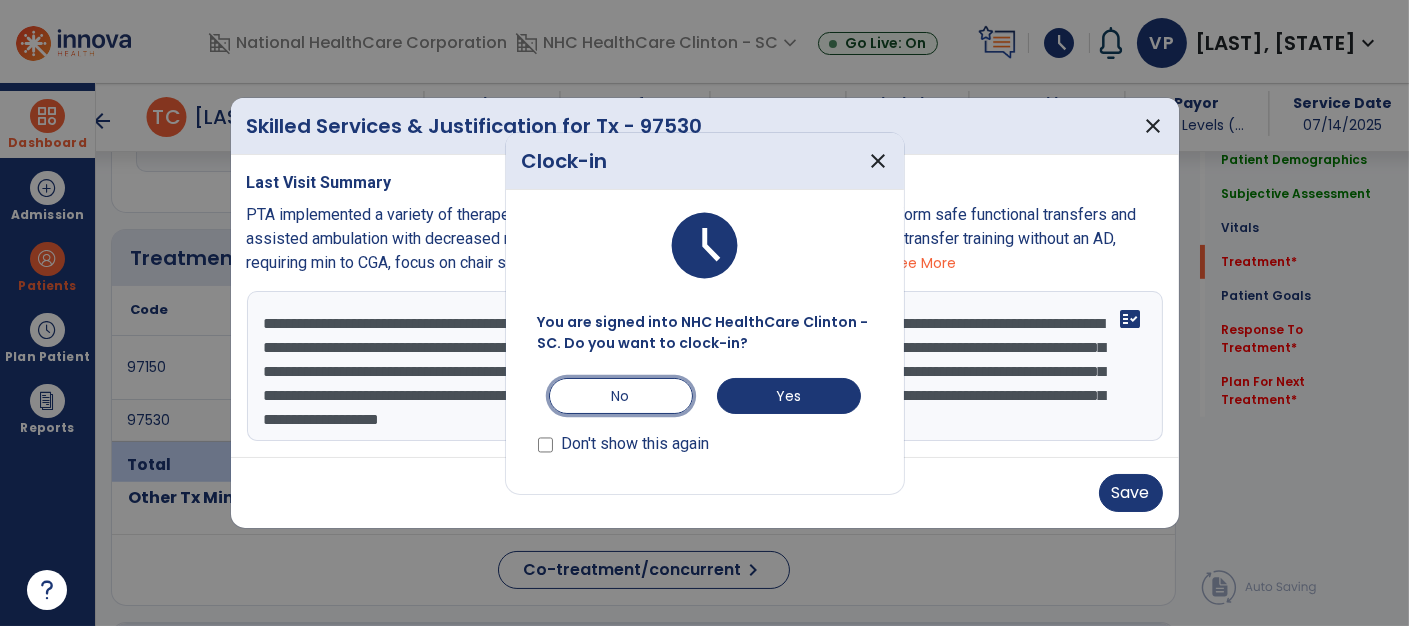 click on "No" at bounding box center [621, 396] 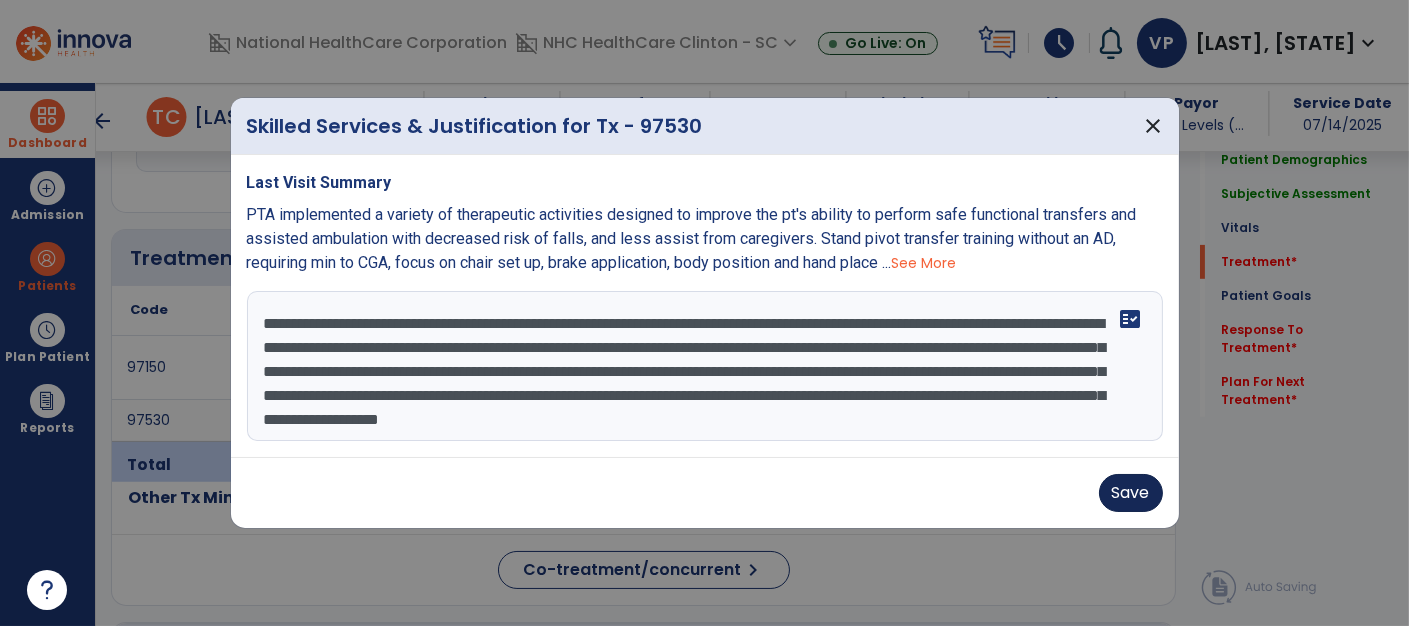 click on "Save" at bounding box center (1131, 493) 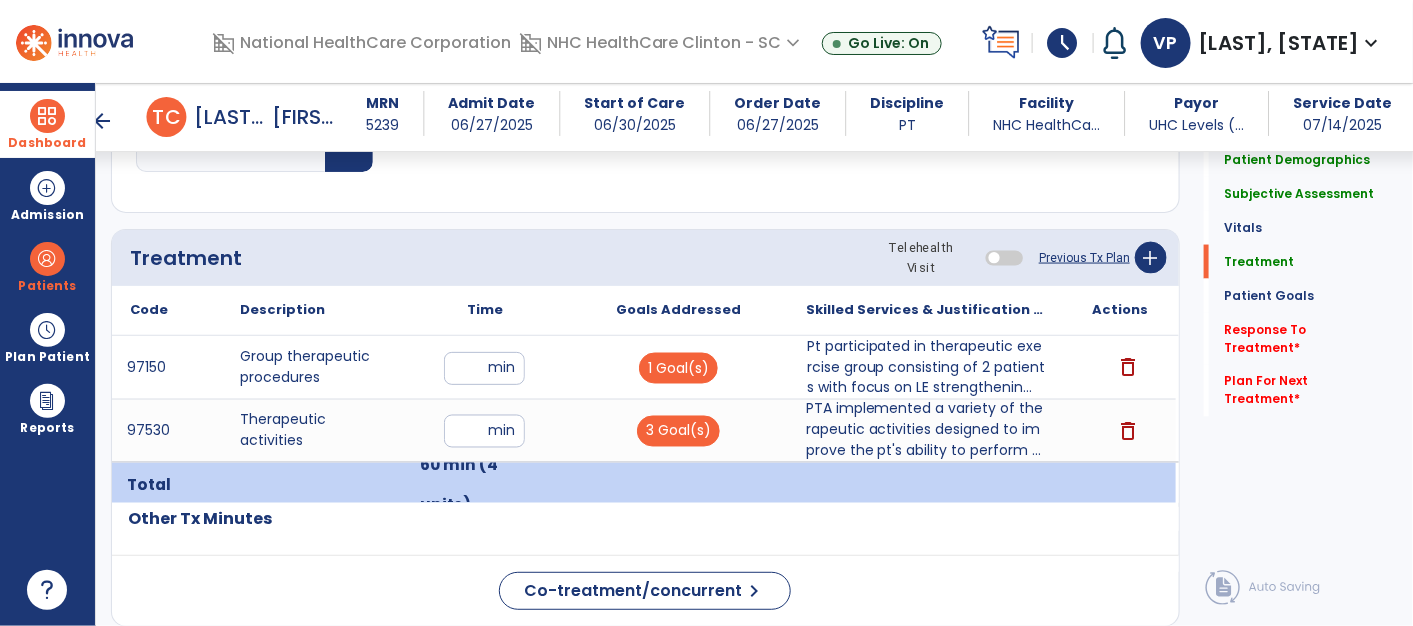 click on "PTA implemented a variety of therapeutic activities designed to improve the pt's ability to perform ..." at bounding box center [927, 430] 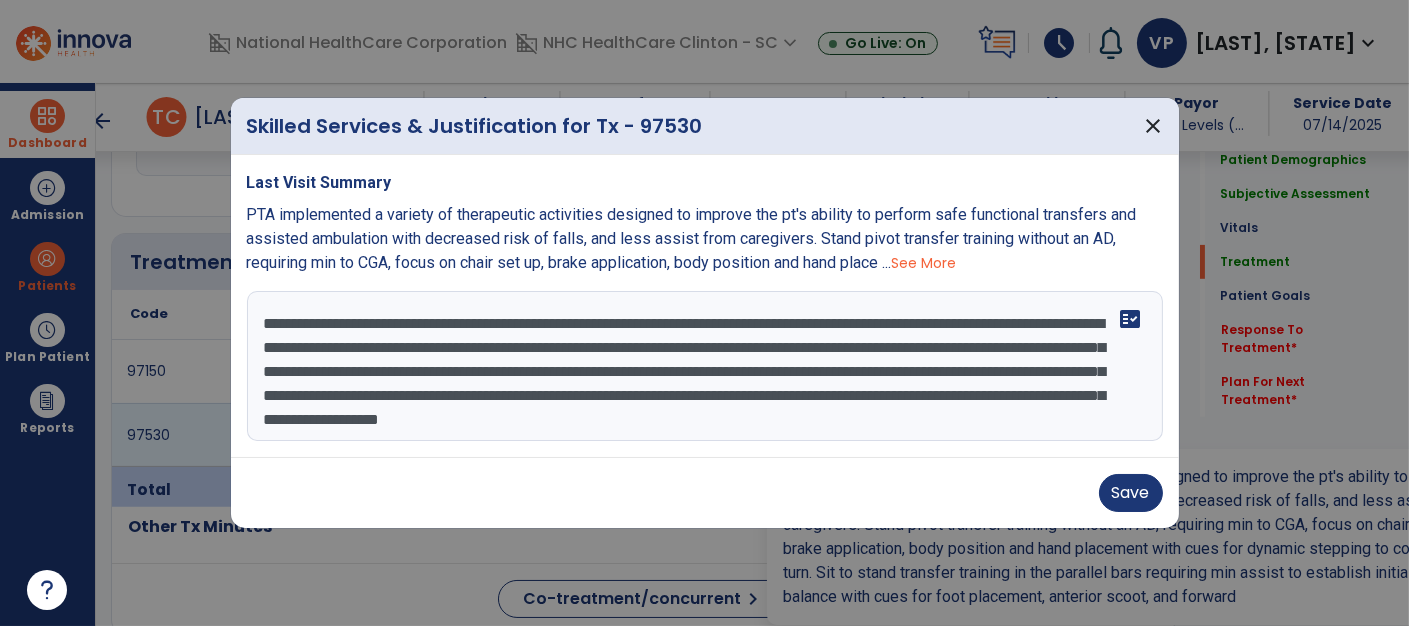 scroll, scrollTop: 1020, scrollLeft: 0, axis: vertical 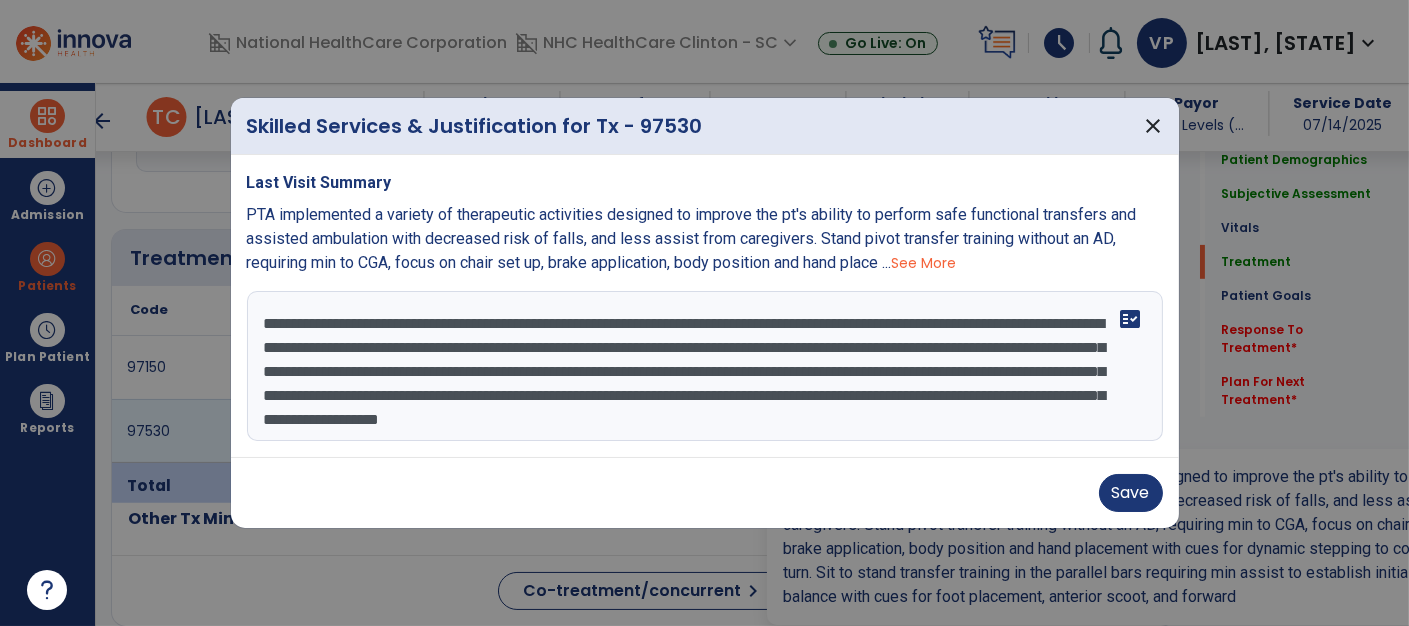 click on "**********" at bounding box center [705, 366] 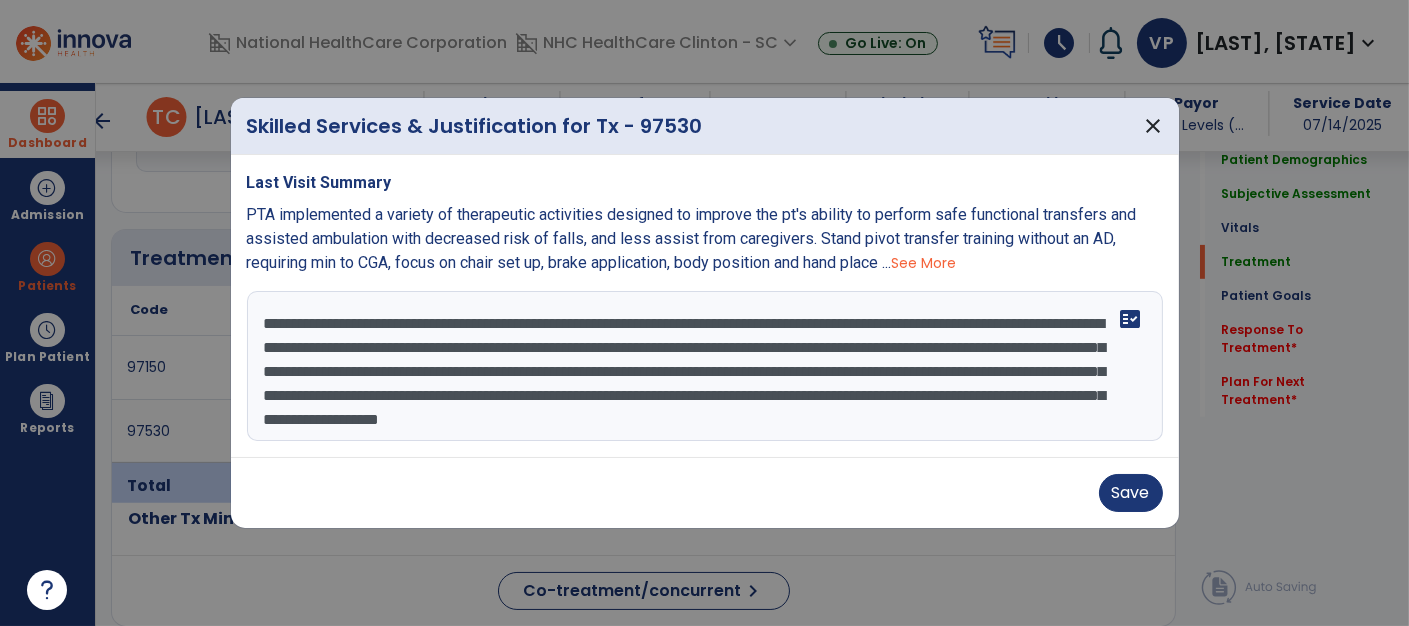 click on "**********" at bounding box center (705, 366) 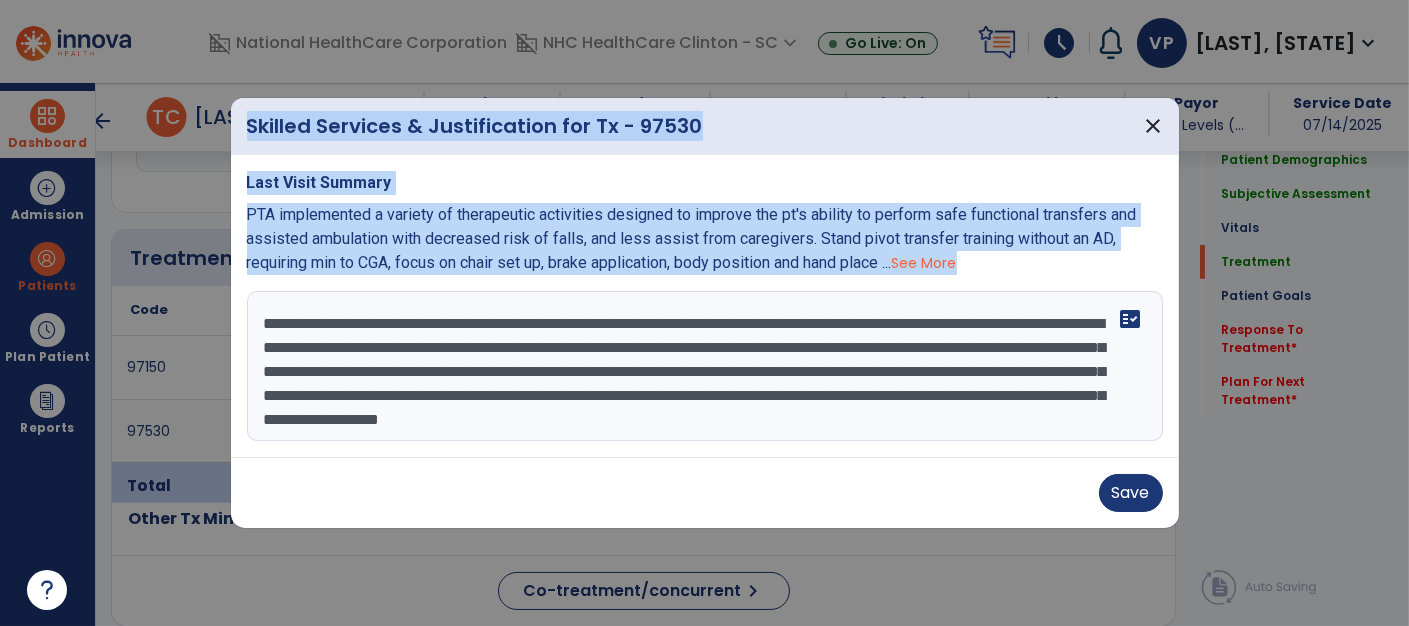 drag, startPoint x: 664, startPoint y: 612, endPoint x: 645, endPoint y: 404, distance: 208.86598 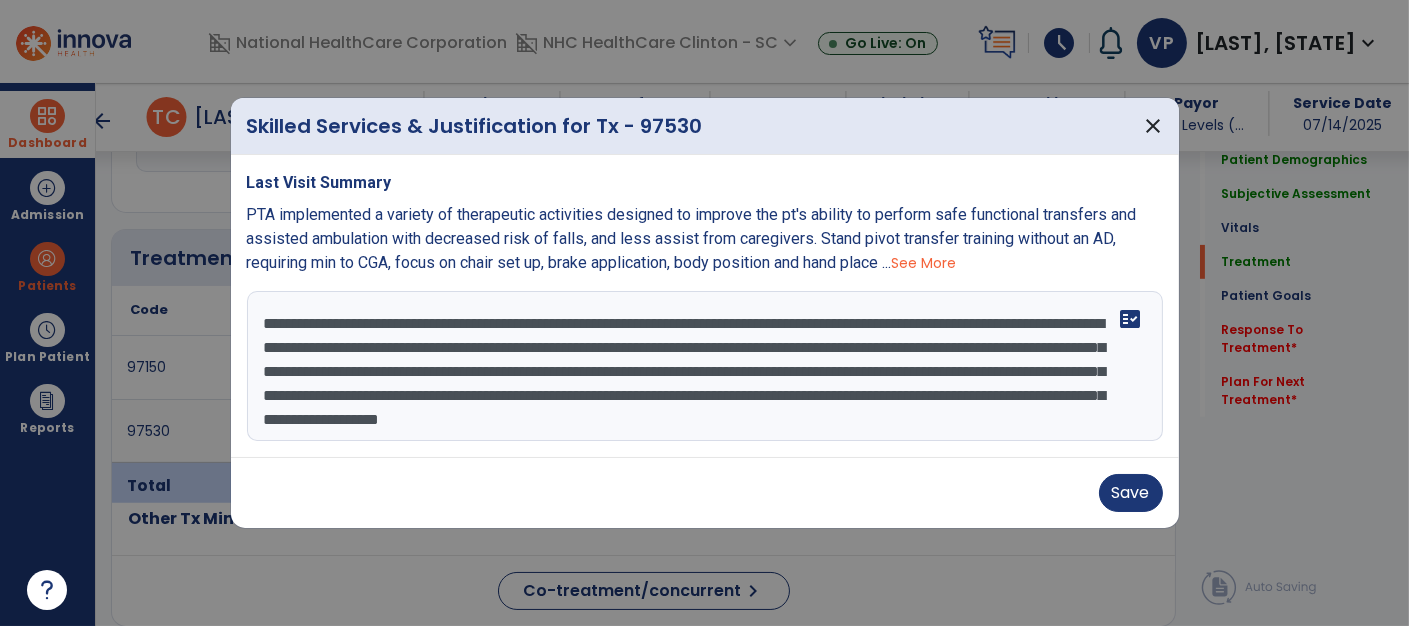 click on "**********" at bounding box center (705, 366) 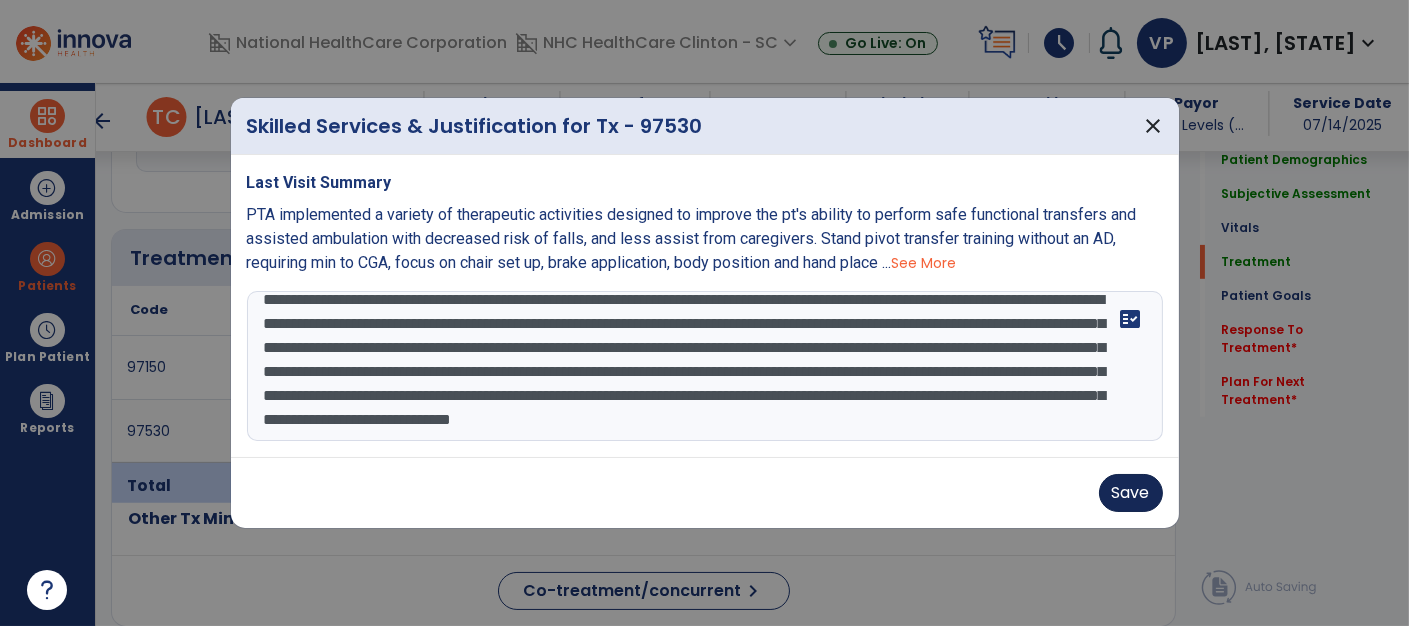 type on "**********" 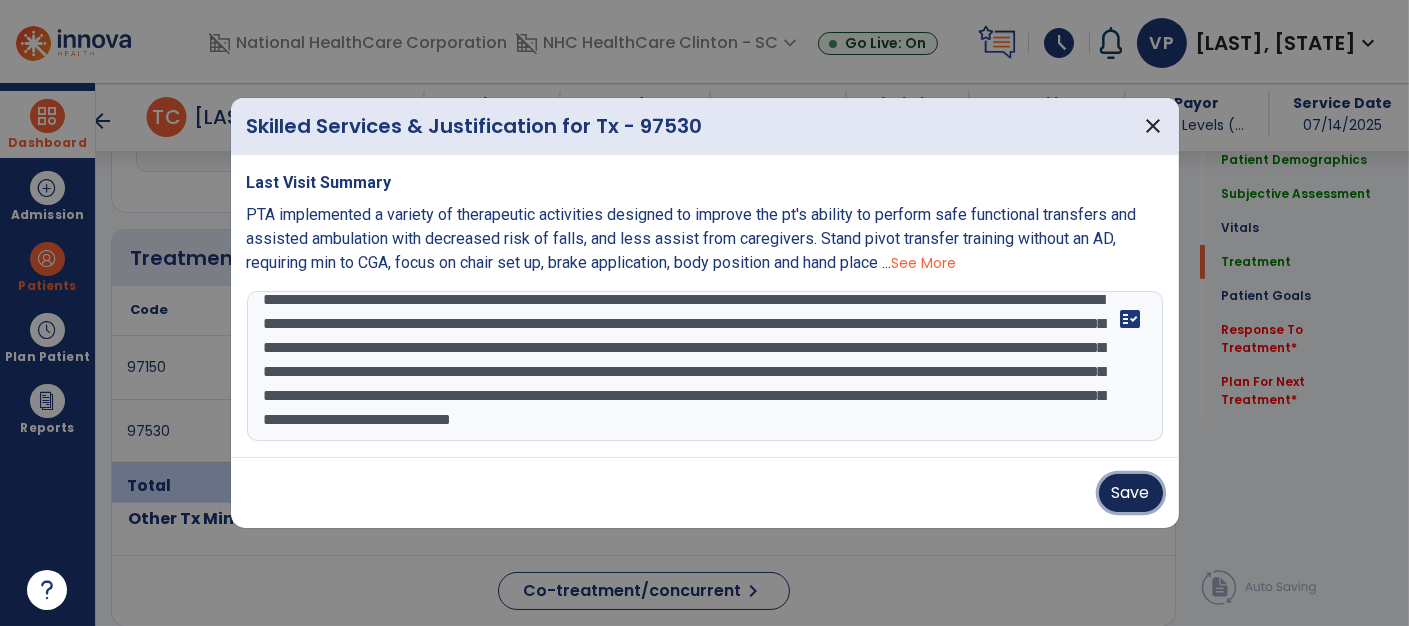 click on "Save" at bounding box center [1131, 493] 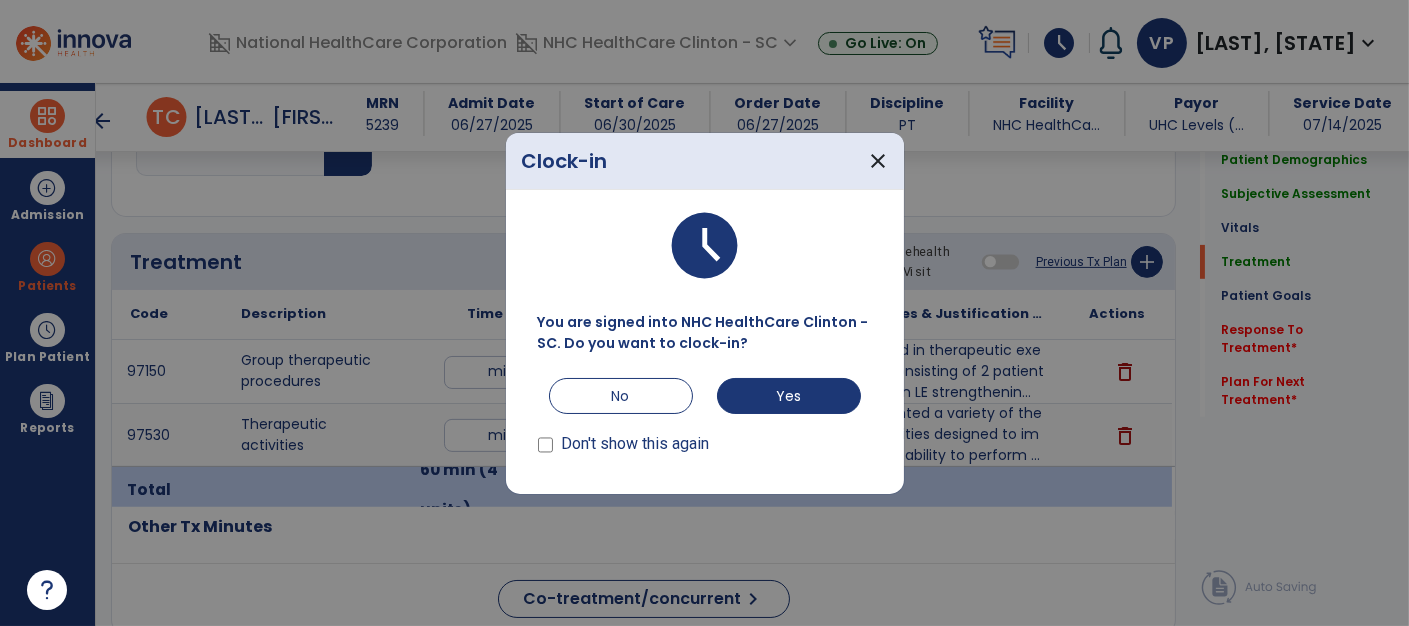 scroll, scrollTop: 1020, scrollLeft: 0, axis: vertical 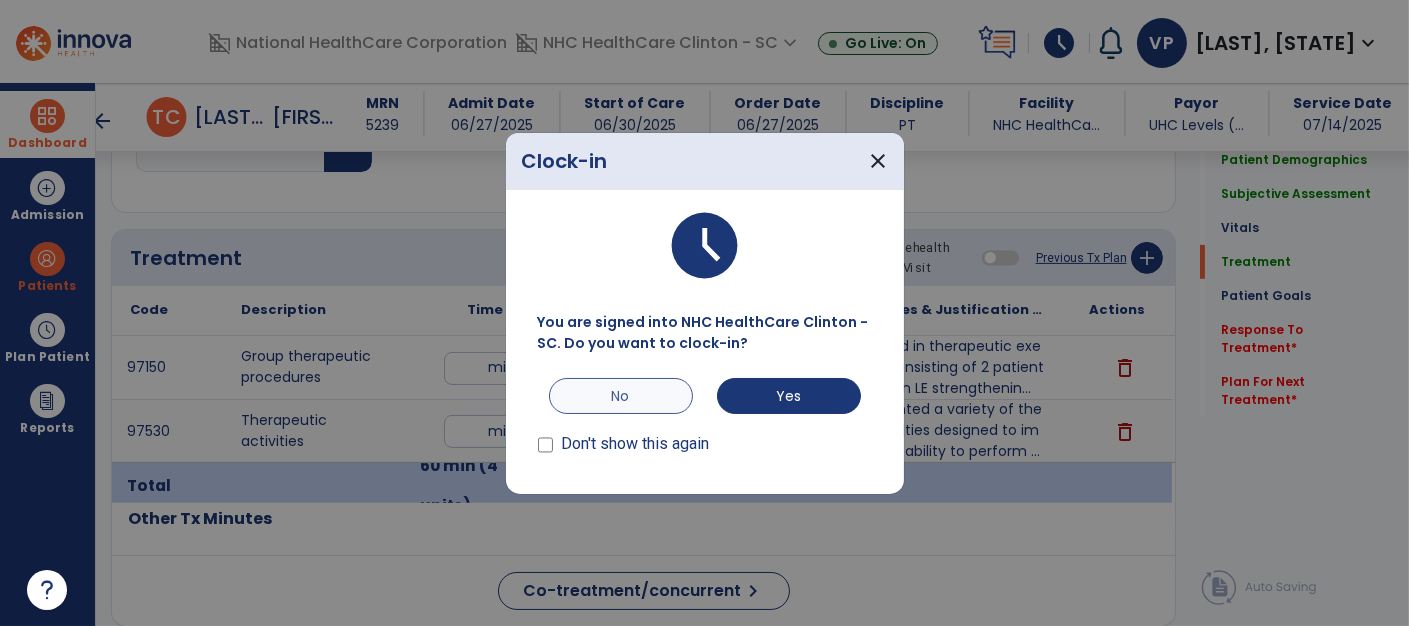 click on "No" at bounding box center [621, 396] 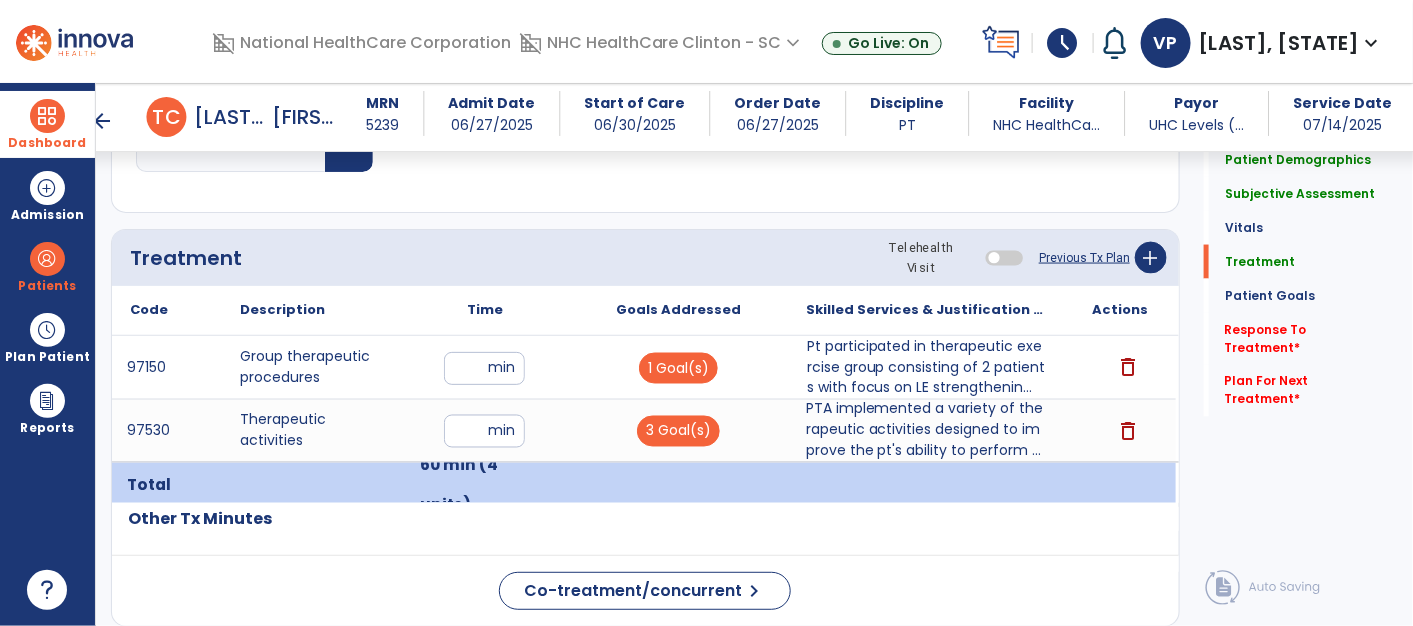click on "Co-treatment/concurrent  chevron_right" 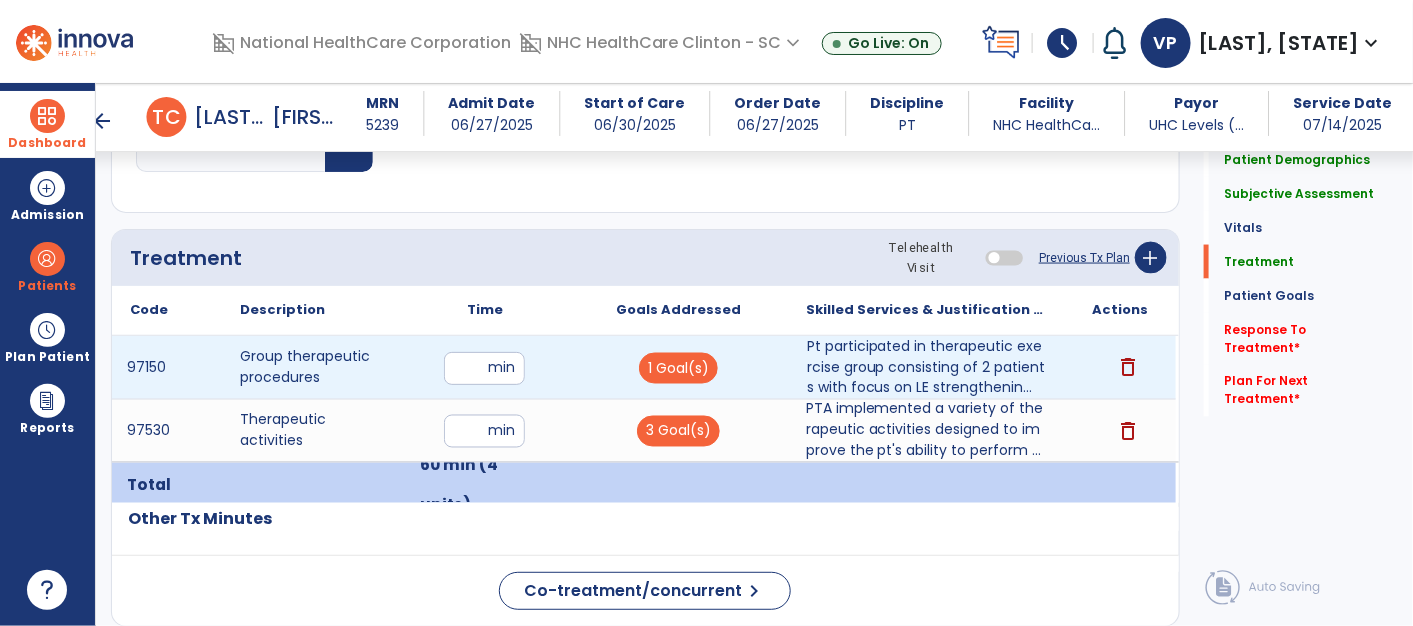 click on "PTA implemented a variety of therapeutic activities designed to improve the pt's ability to perform ..." at bounding box center (927, 430) 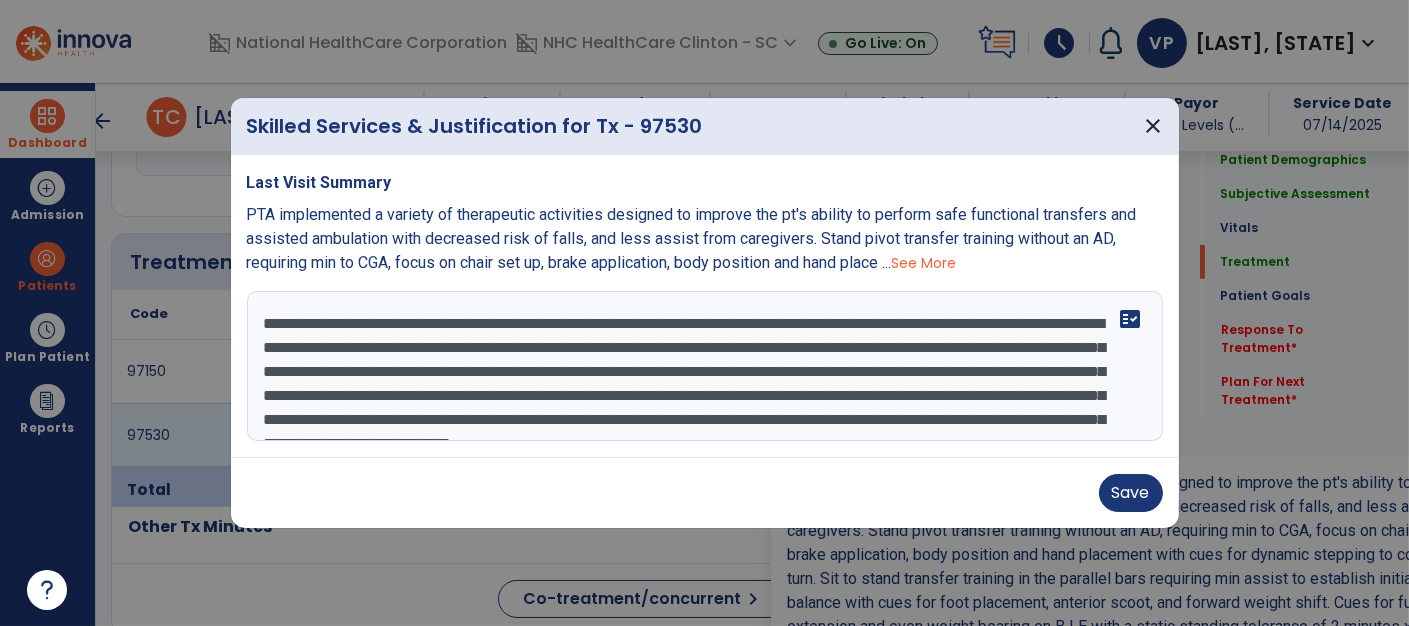 scroll, scrollTop: 1020, scrollLeft: 0, axis: vertical 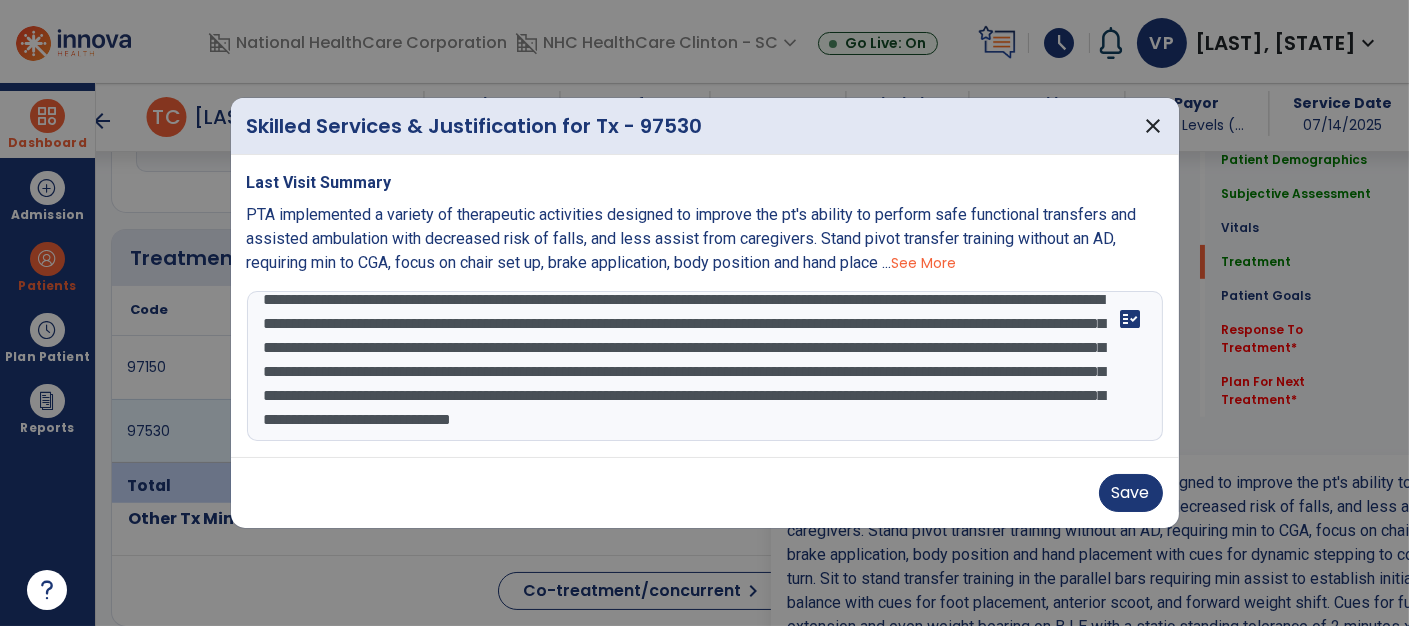click on "**********" at bounding box center (705, 366) 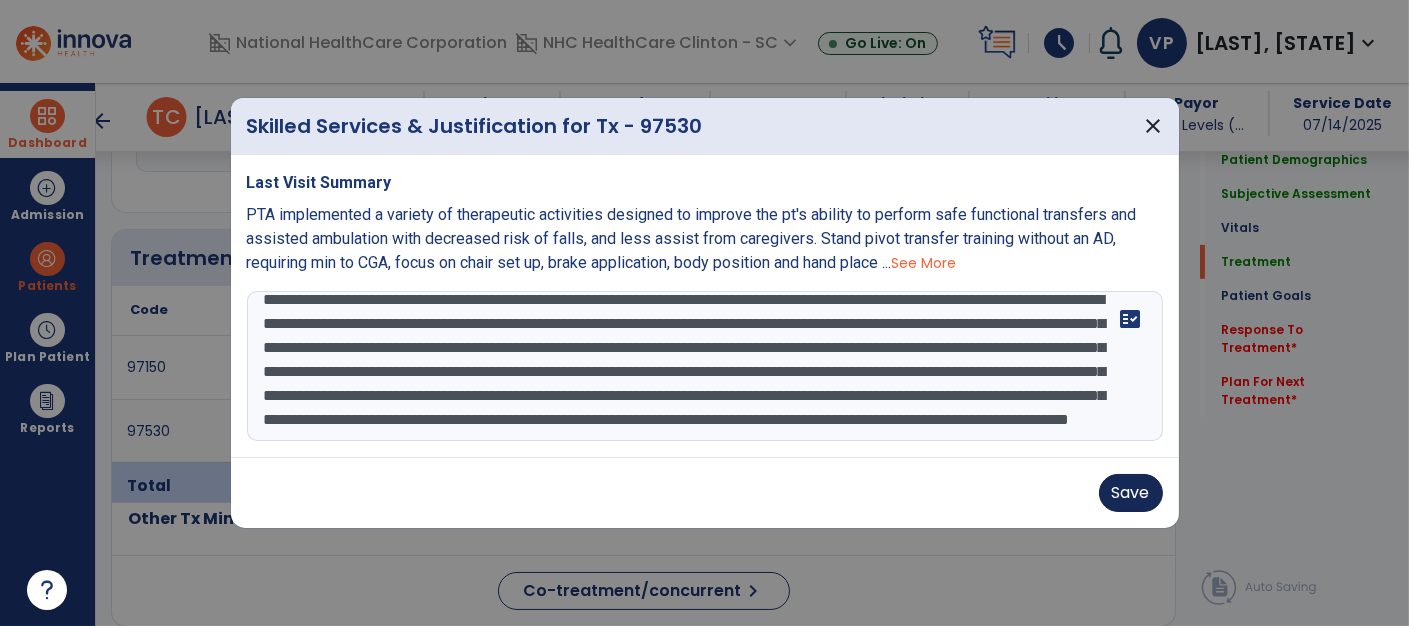 type on "**********" 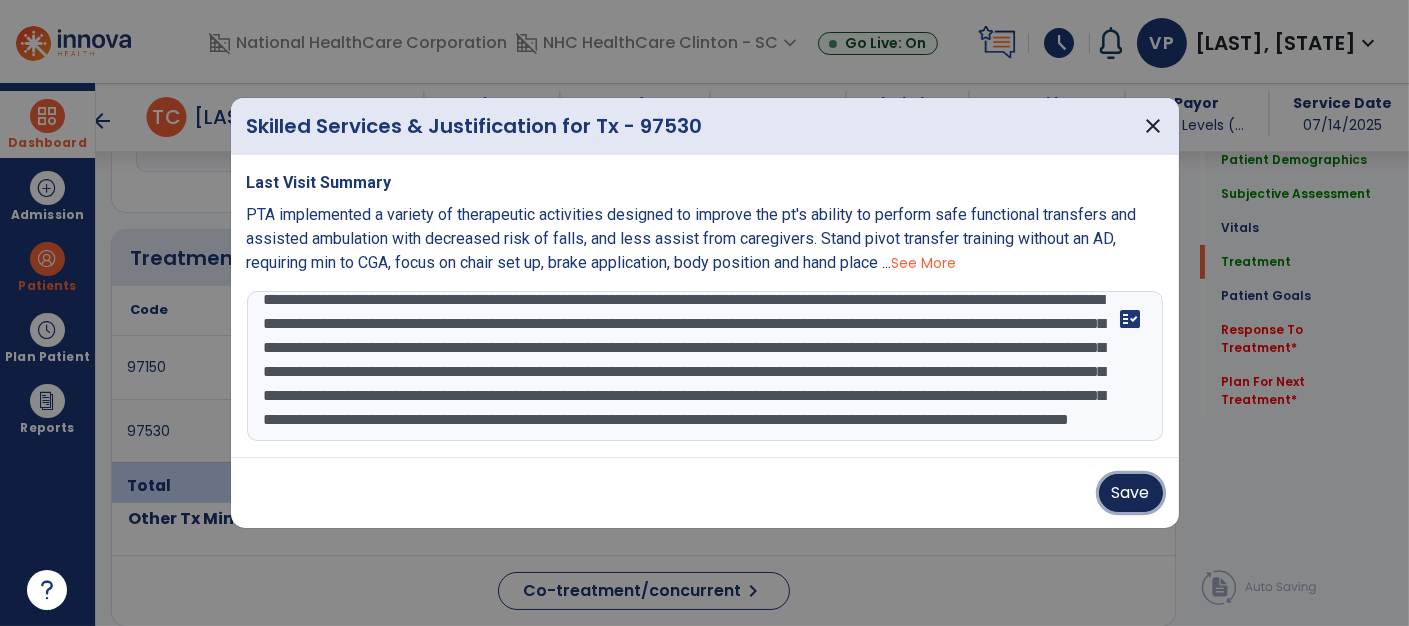click on "Save" at bounding box center (1131, 493) 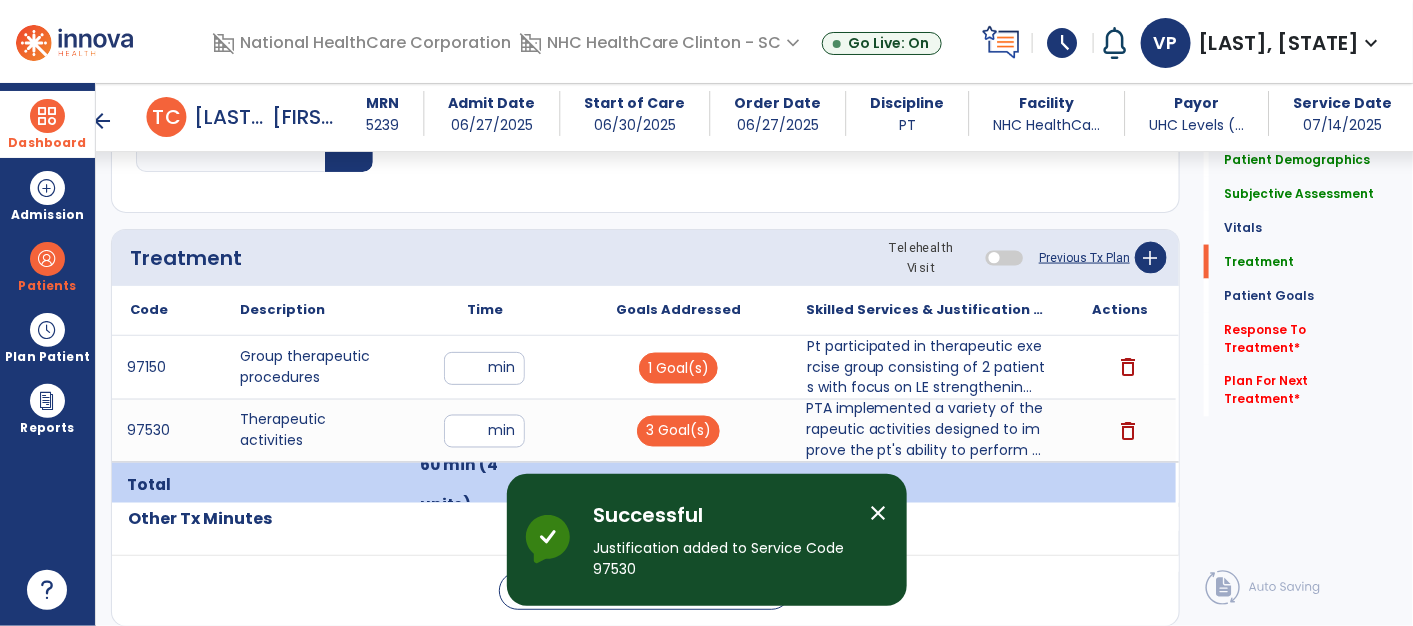 click on "PTA implemented a variety of therapeutic activities designed to improve the pt's ability to perform ..." at bounding box center (927, 430) 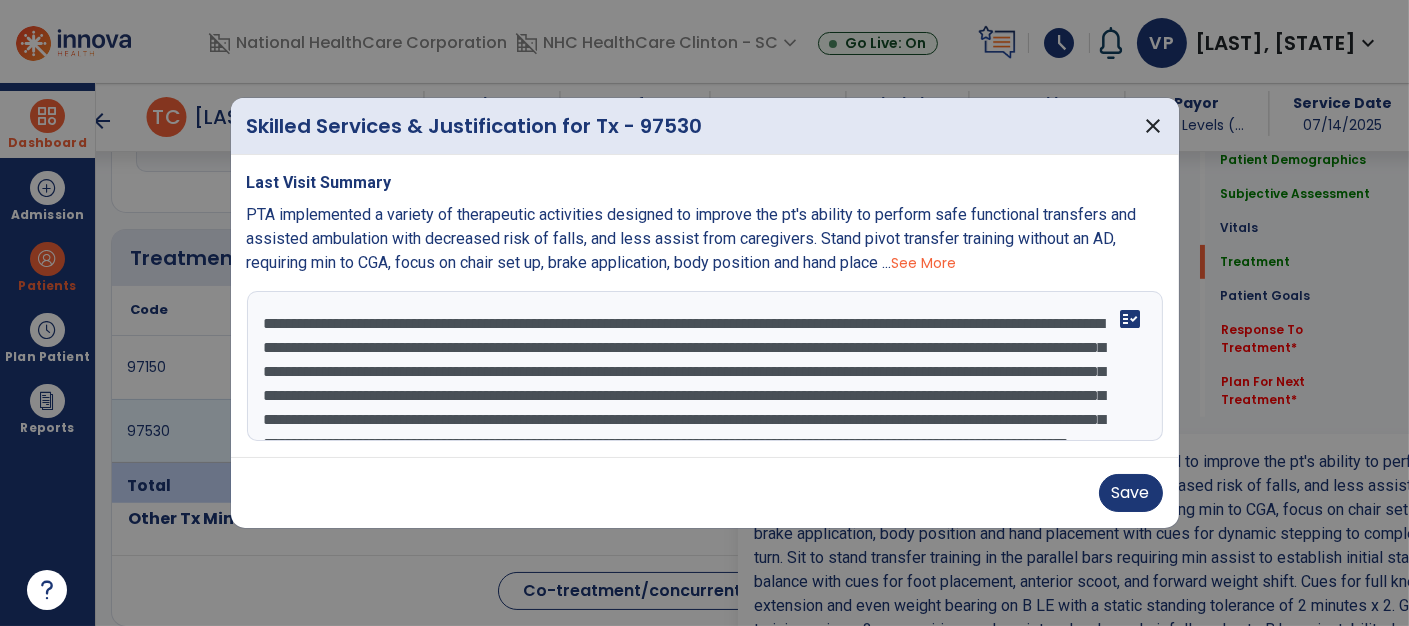 scroll, scrollTop: 1020, scrollLeft: 0, axis: vertical 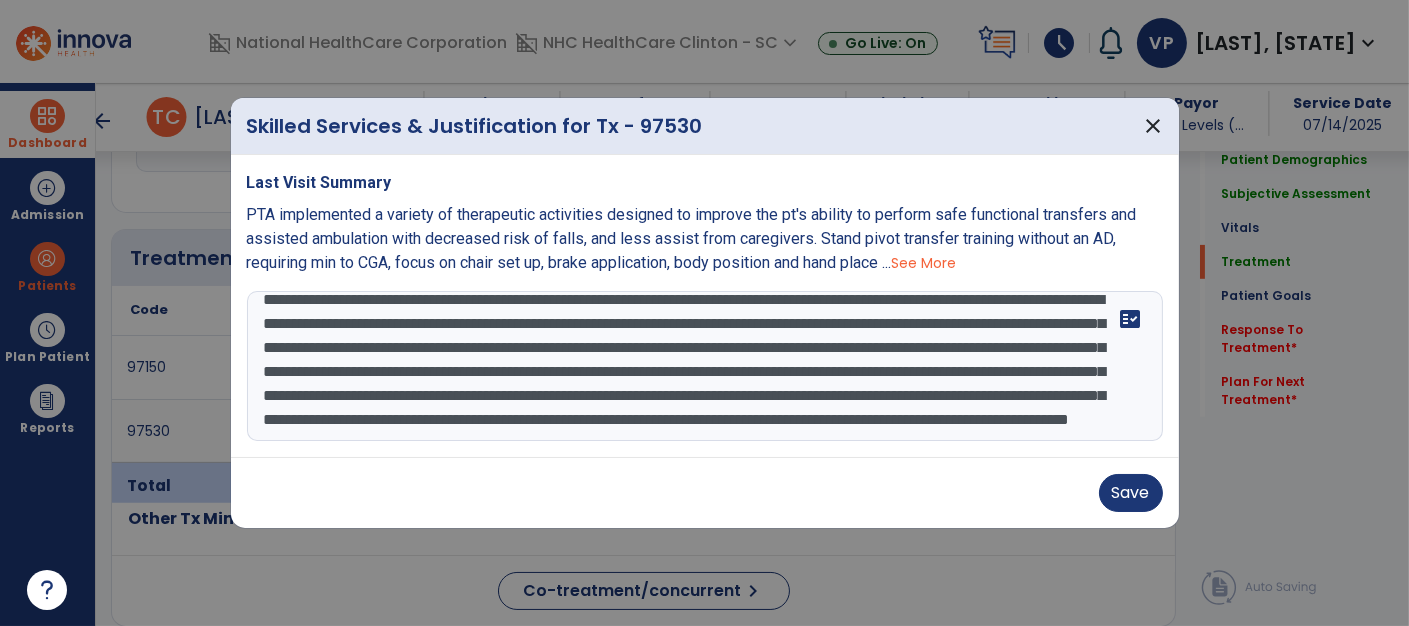 drag, startPoint x: 258, startPoint y: 312, endPoint x: 700, endPoint y: 579, distance: 516.3845 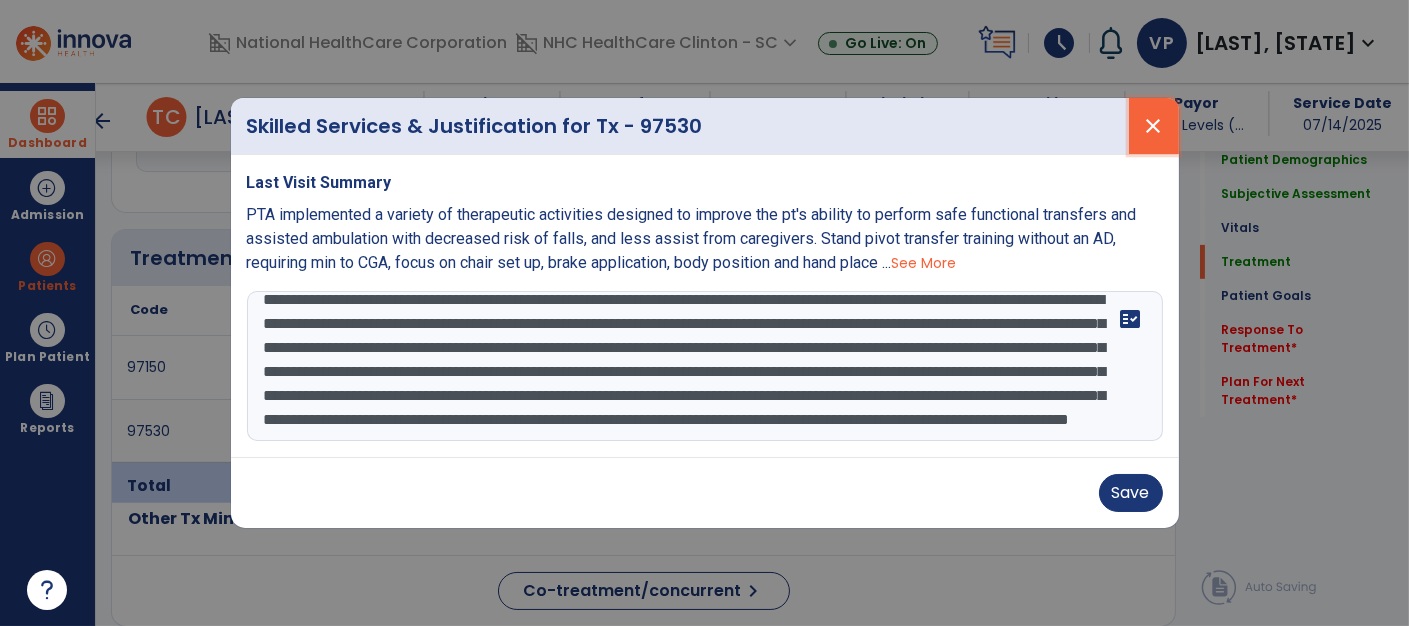 click on "close" at bounding box center (1154, 126) 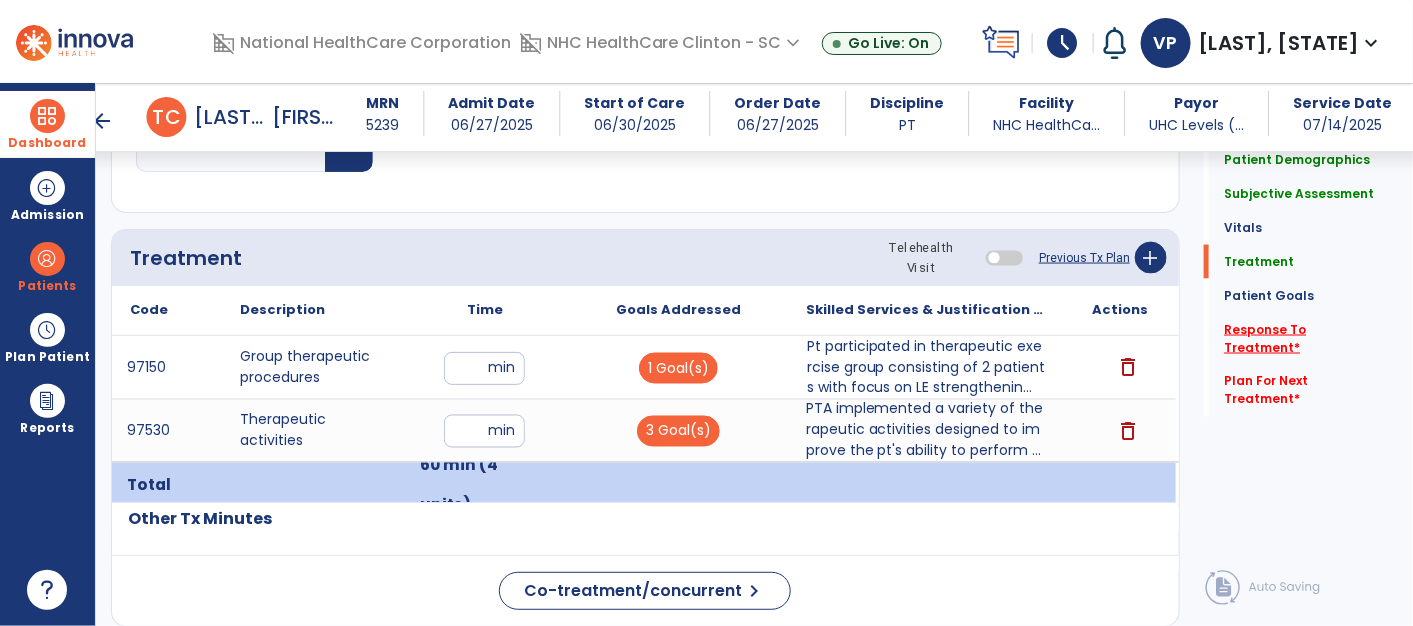 click on "Response To Treatment   *" 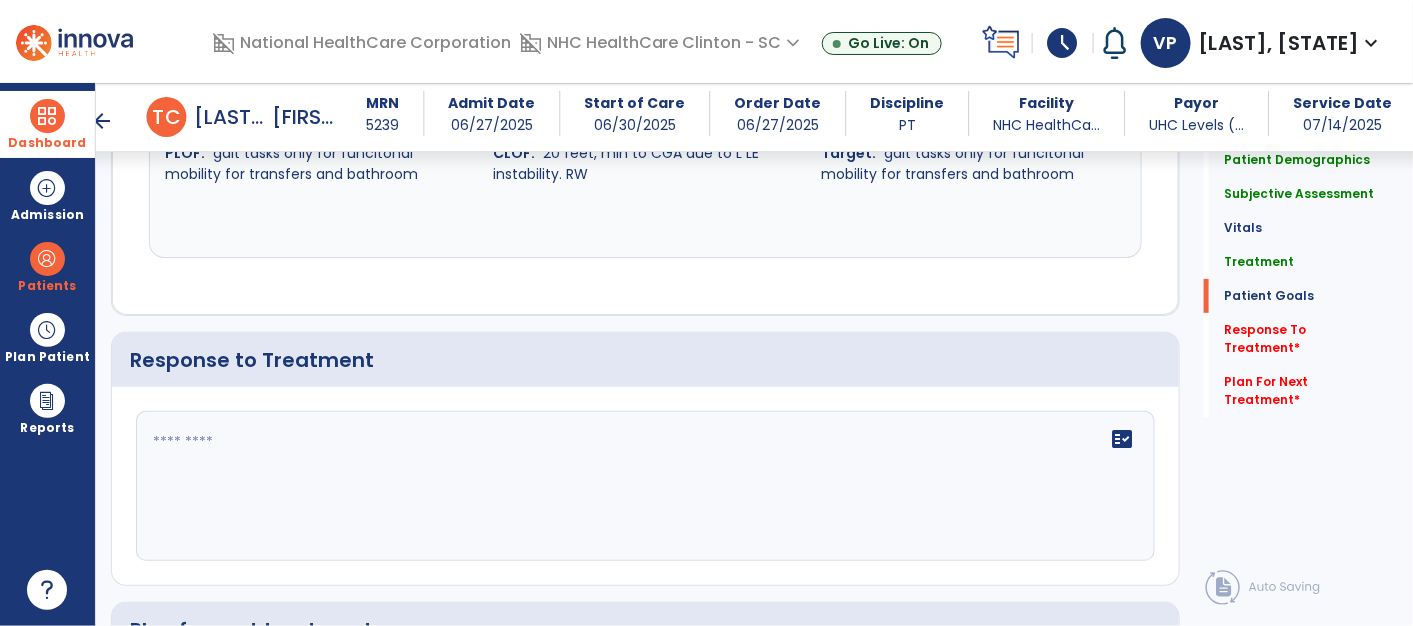 scroll, scrollTop: 2731, scrollLeft: 0, axis: vertical 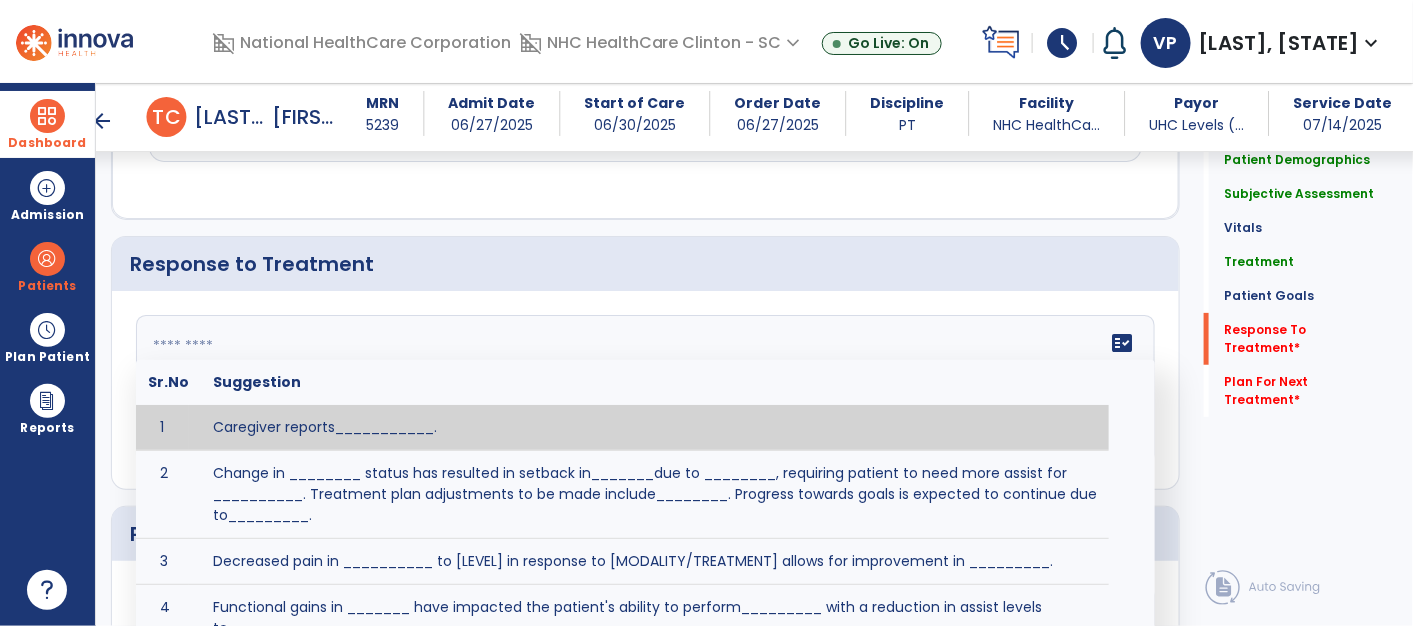 click 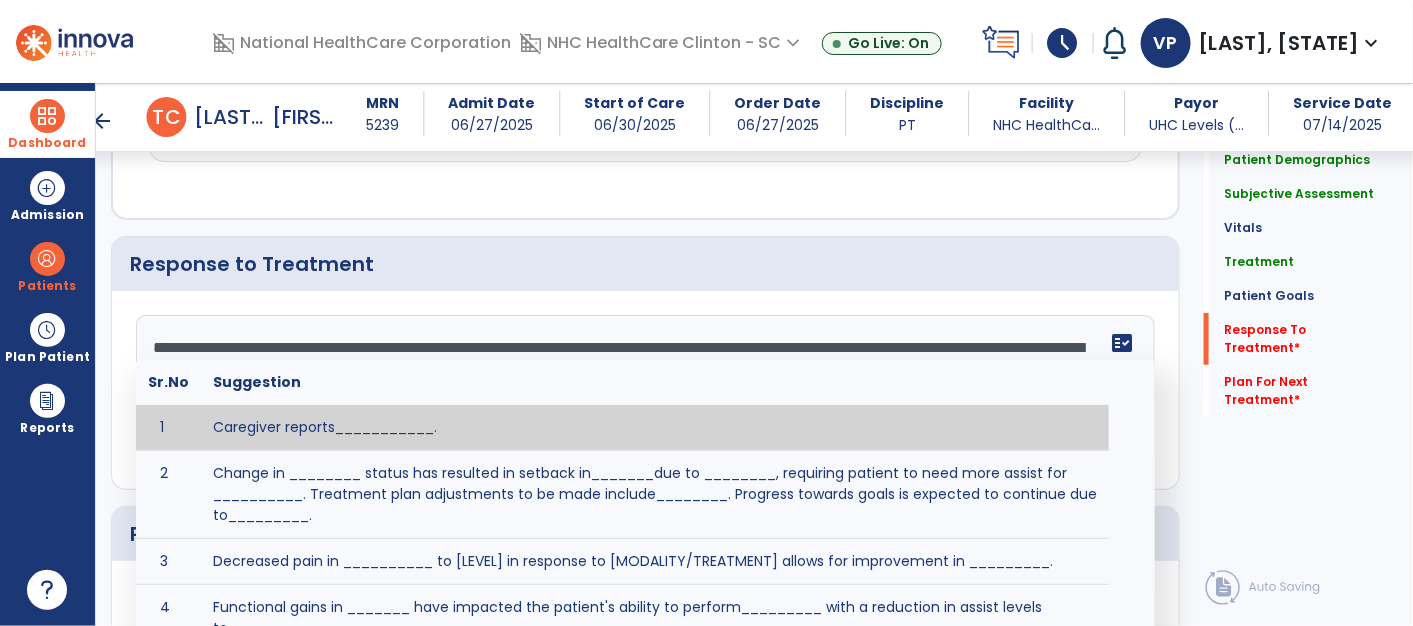 scroll, scrollTop: 111, scrollLeft: 0, axis: vertical 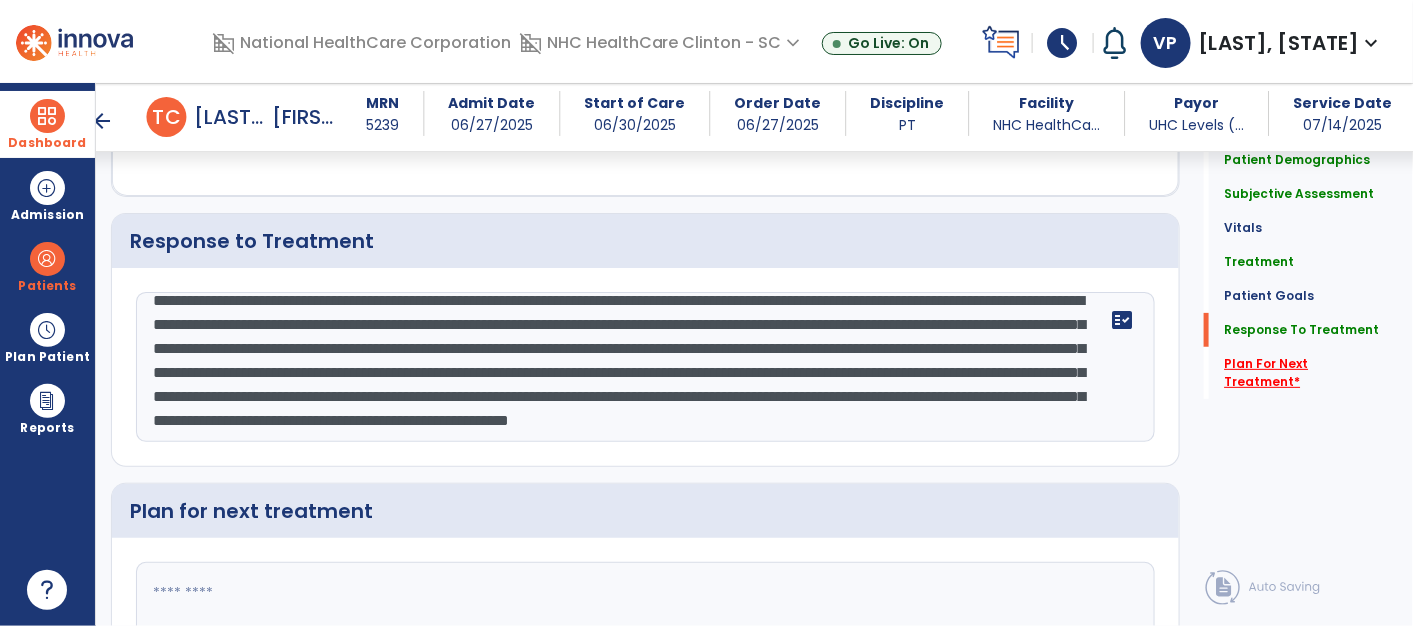 type on "**********" 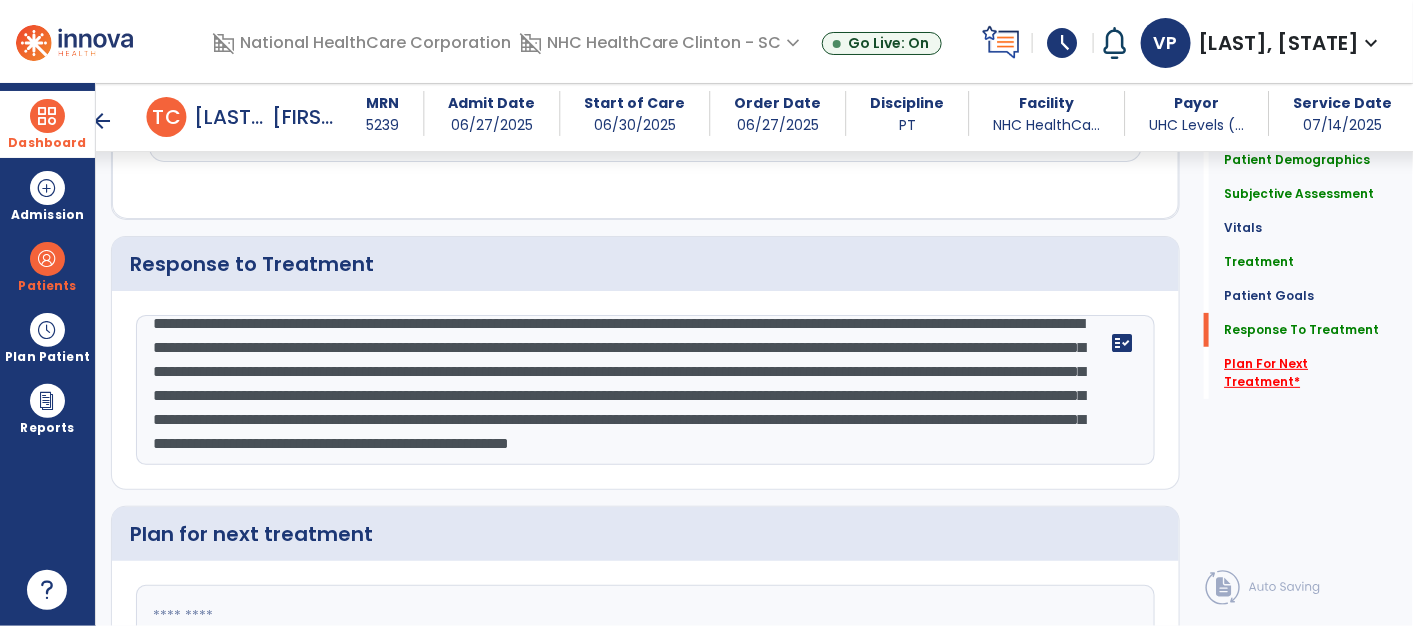 click on "Plan For Next Treatment   *" 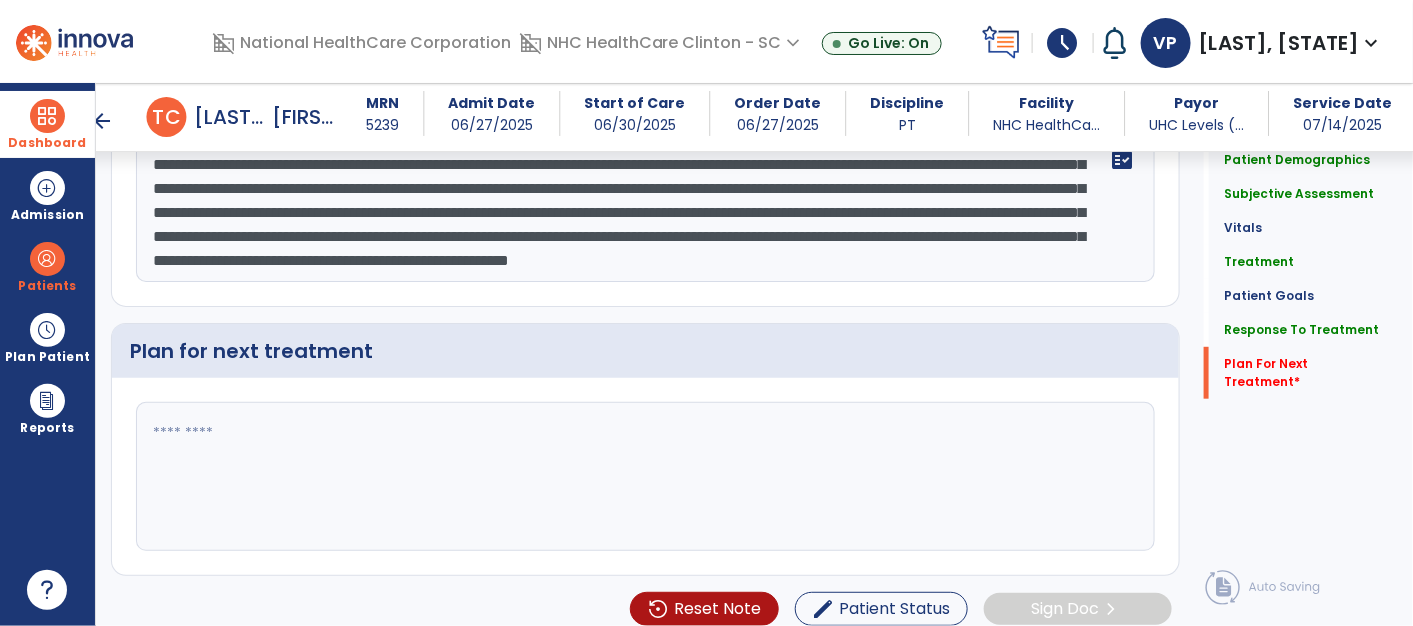 scroll, scrollTop: 2920, scrollLeft: 0, axis: vertical 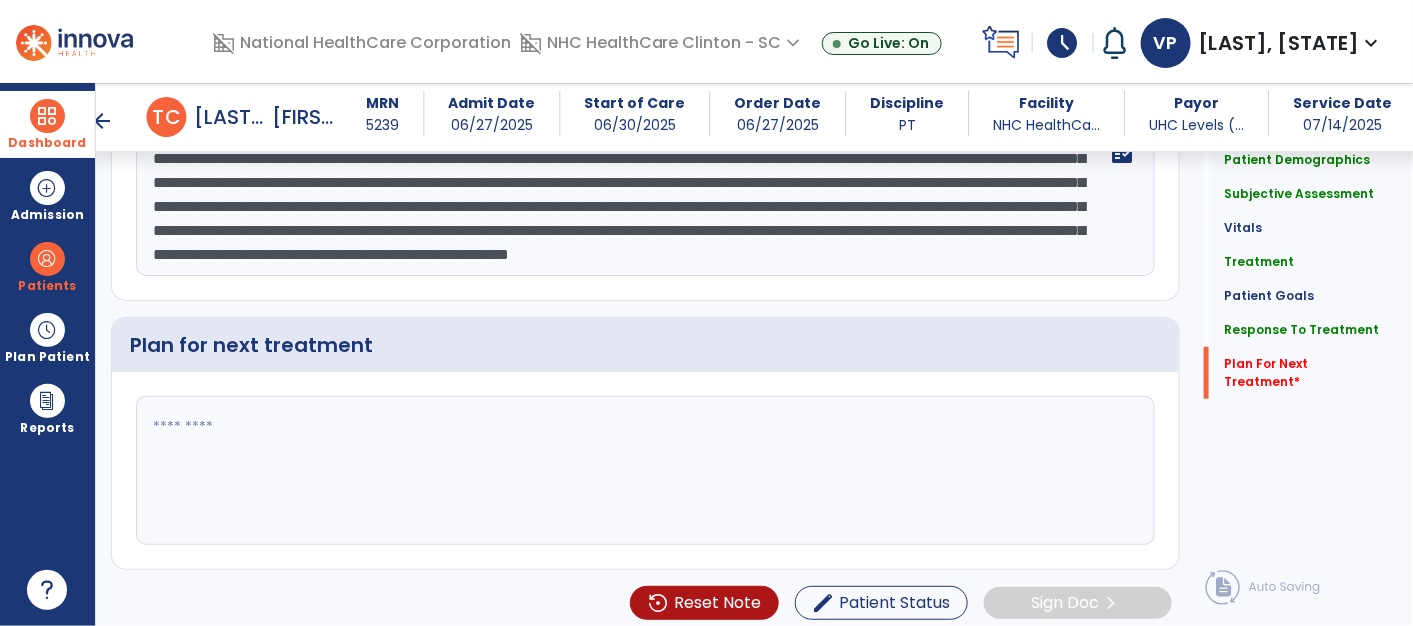 click 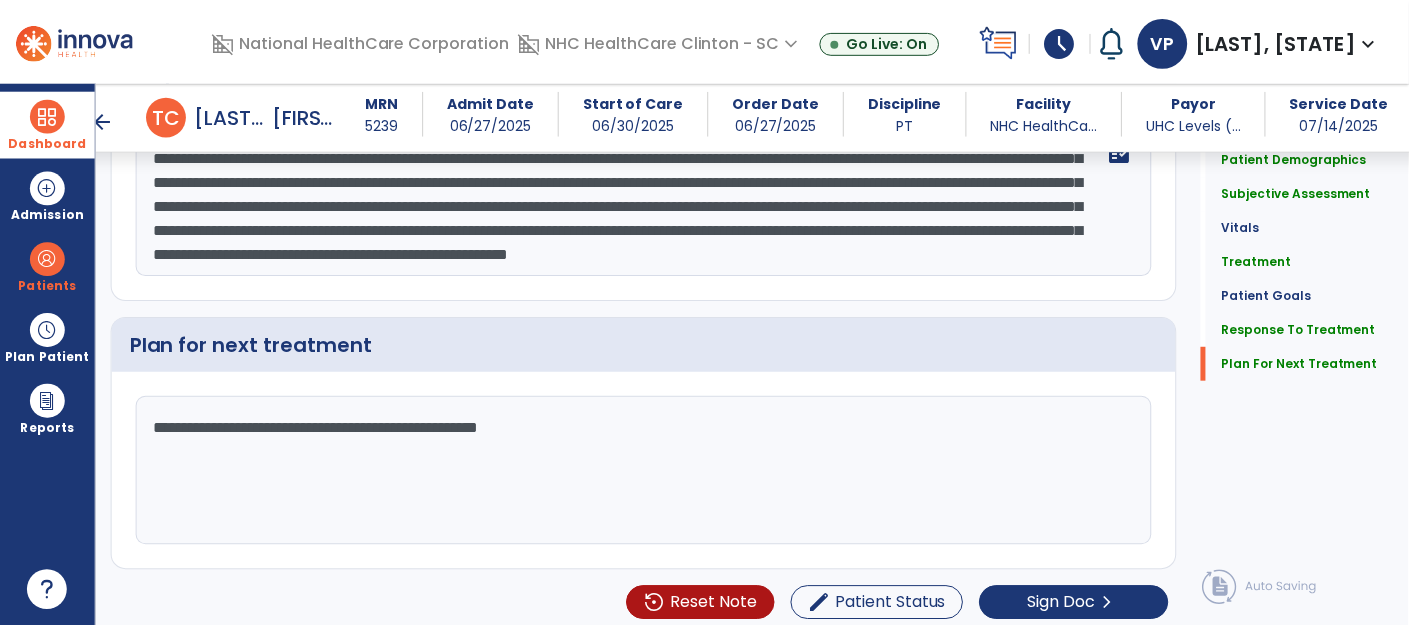 scroll, scrollTop: 2920, scrollLeft: 0, axis: vertical 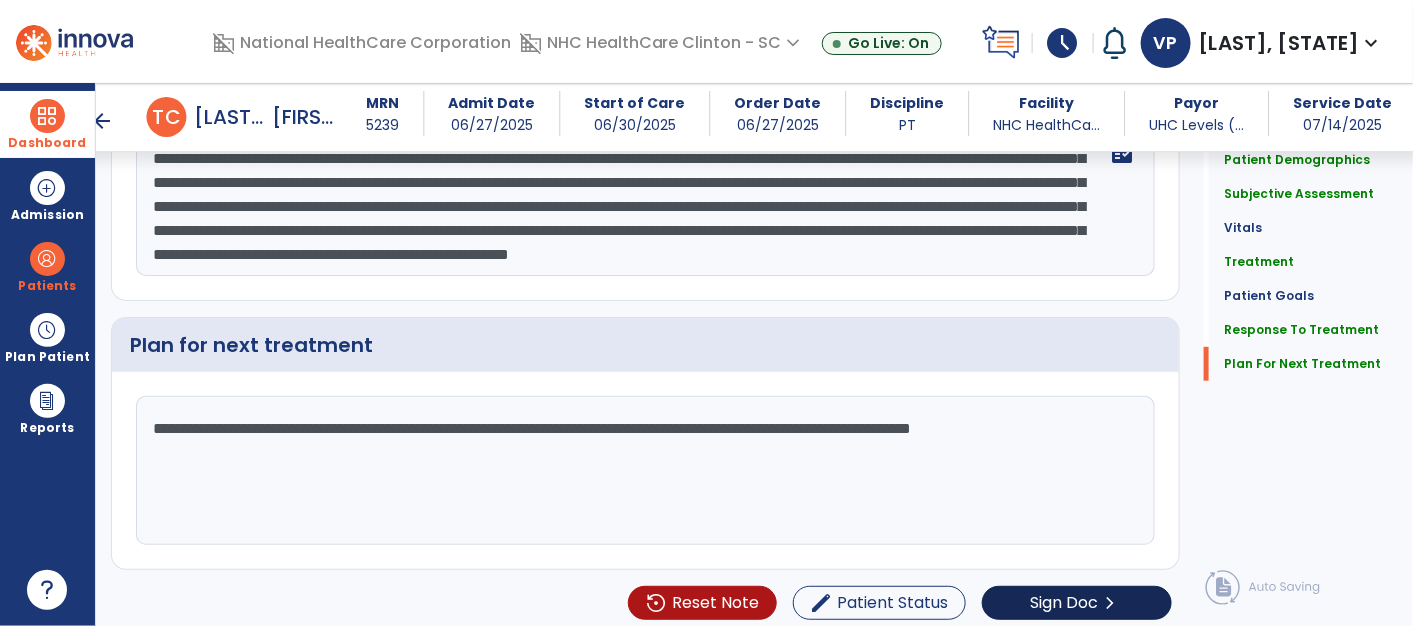 type on "**********" 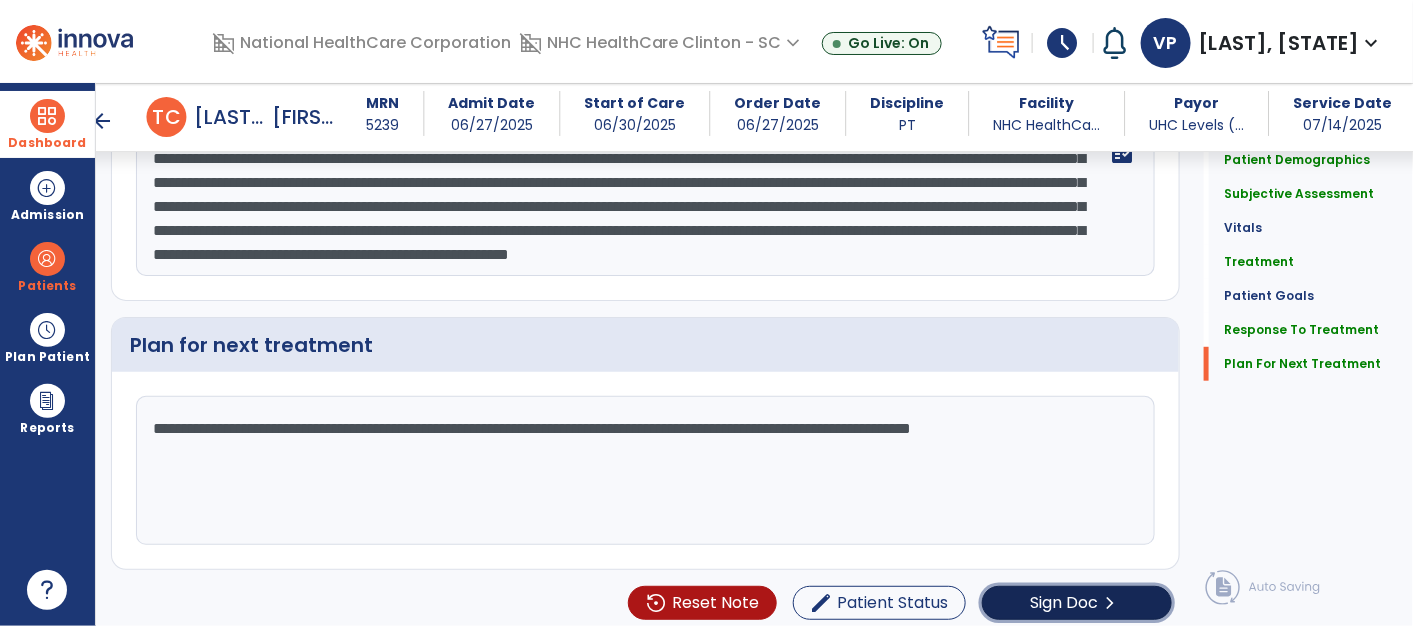 click on "Sign Doc" 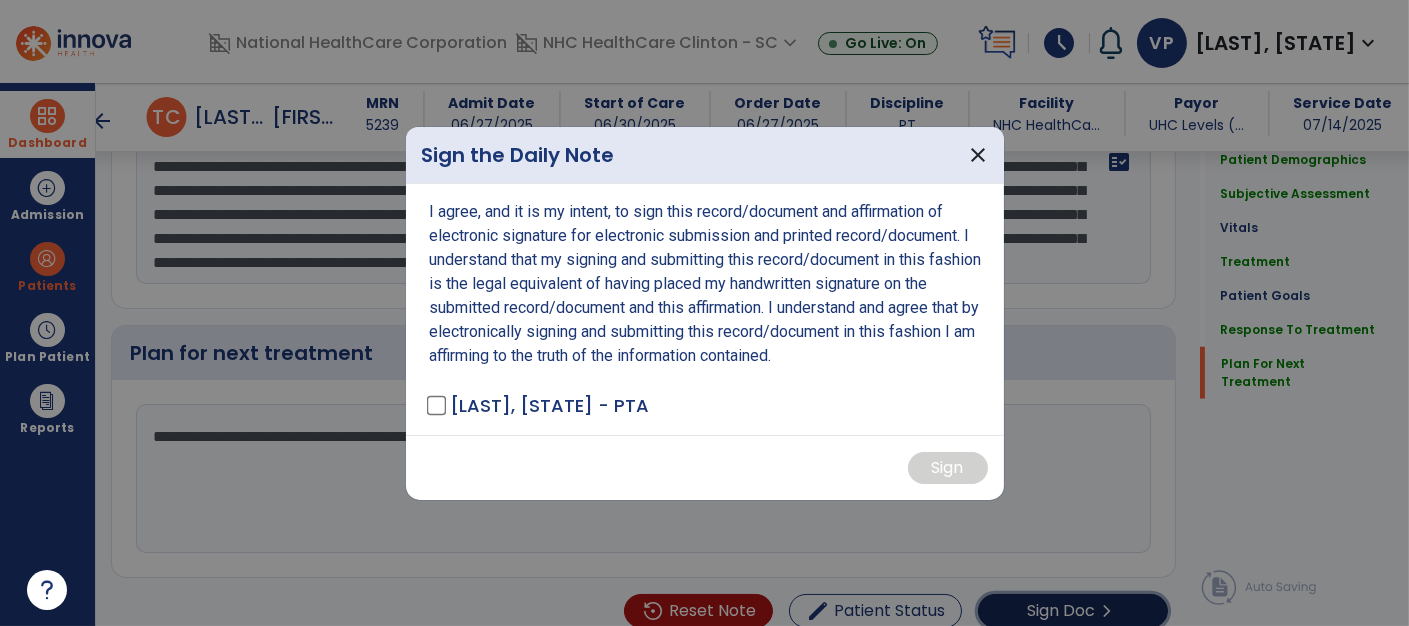 scroll, scrollTop: 2920, scrollLeft: 0, axis: vertical 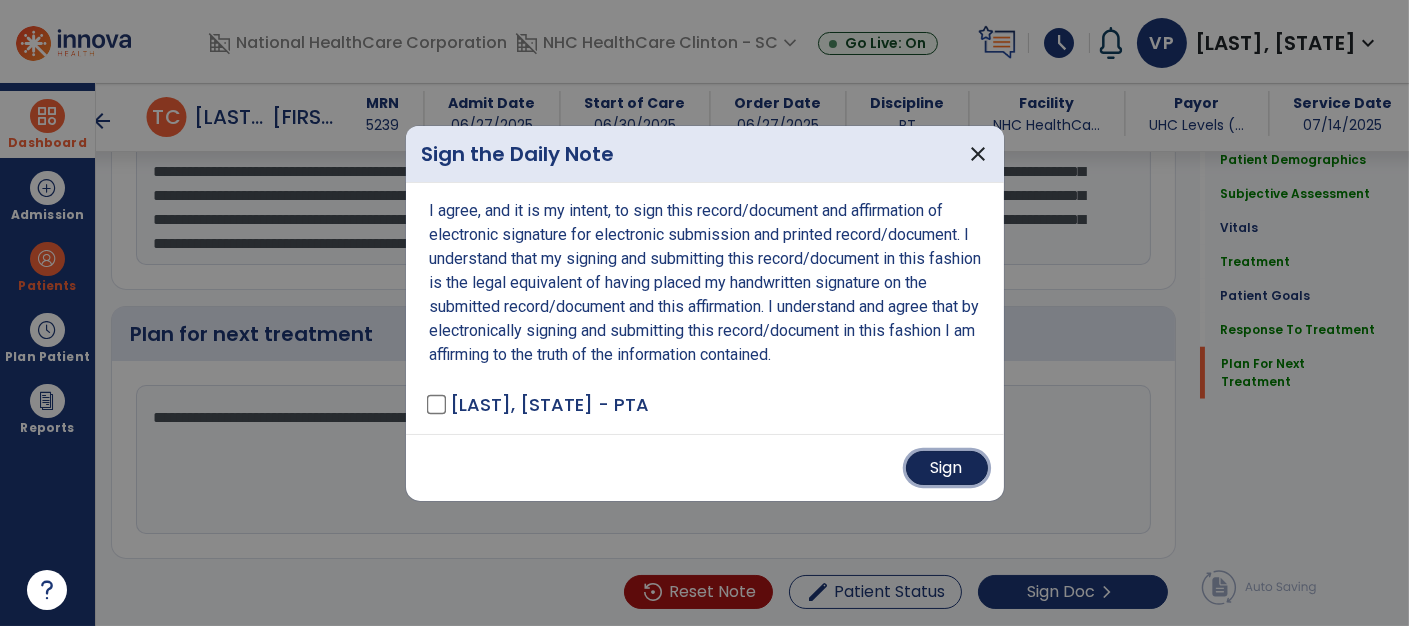 click on "Sign" at bounding box center [947, 468] 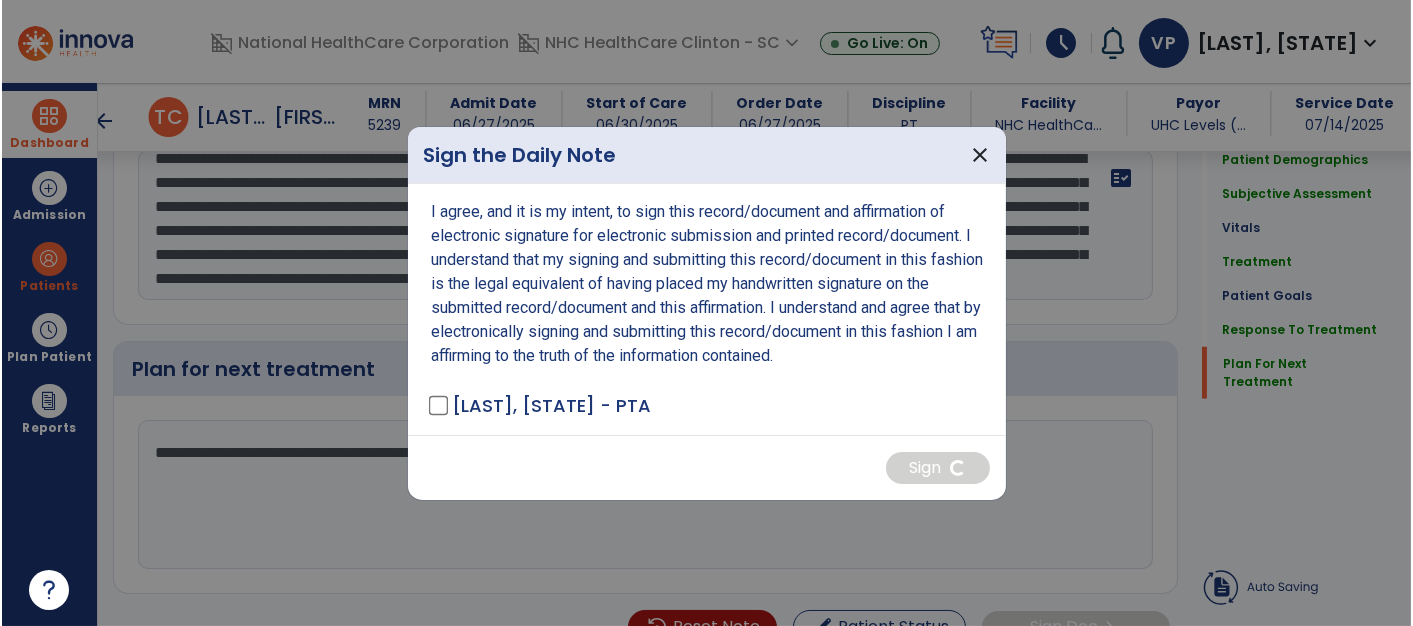 scroll, scrollTop: 2920, scrollLeft: 0, axis: vertical 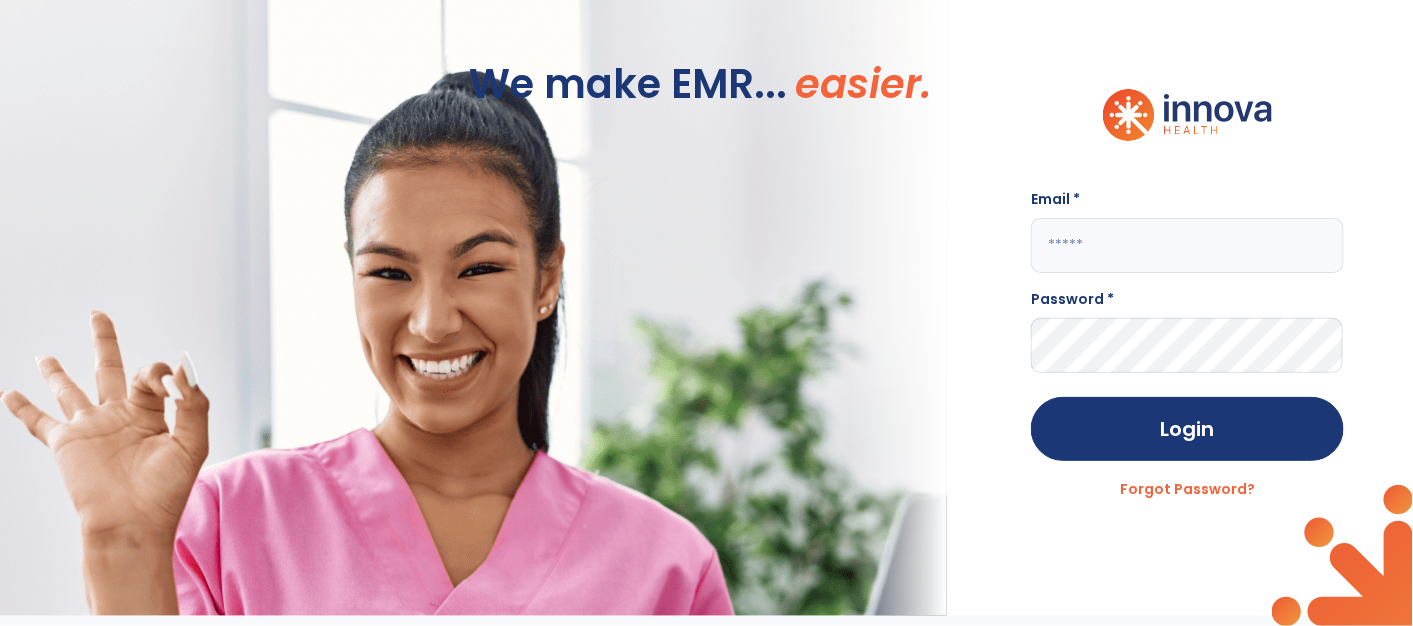 type on "**********" 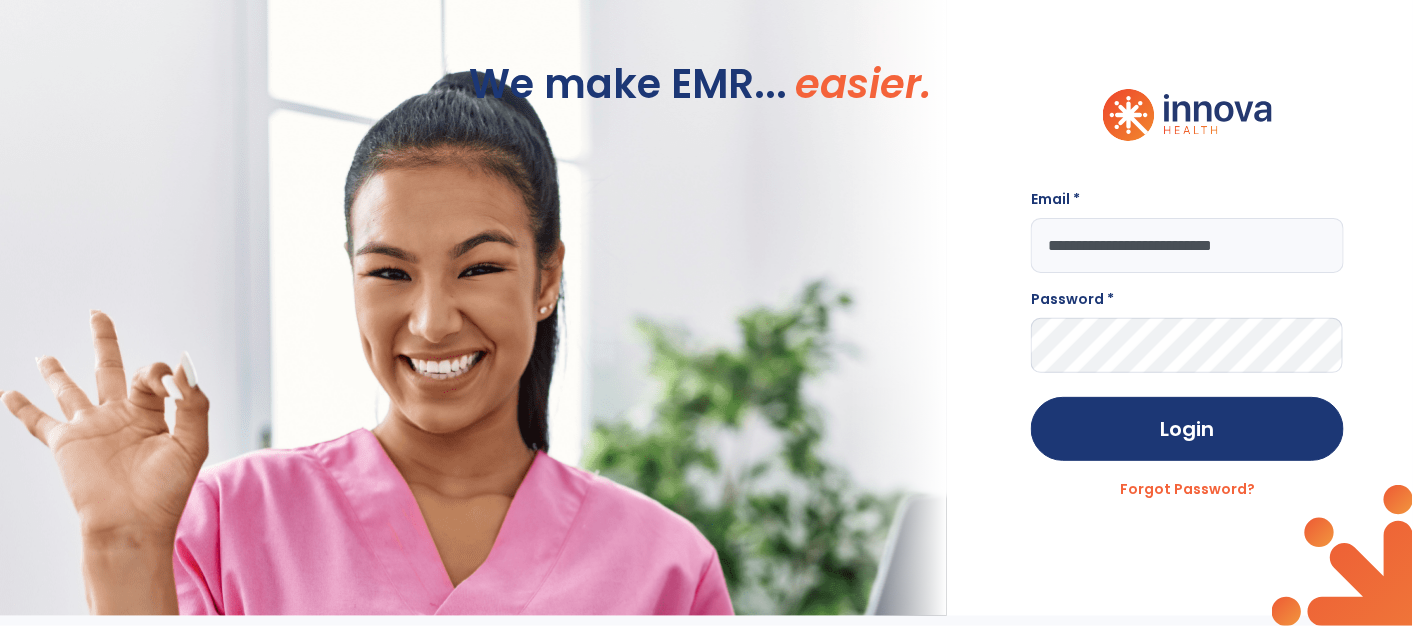 scroll, scrollTop: 0, scrollLeft: 0, axis: both 